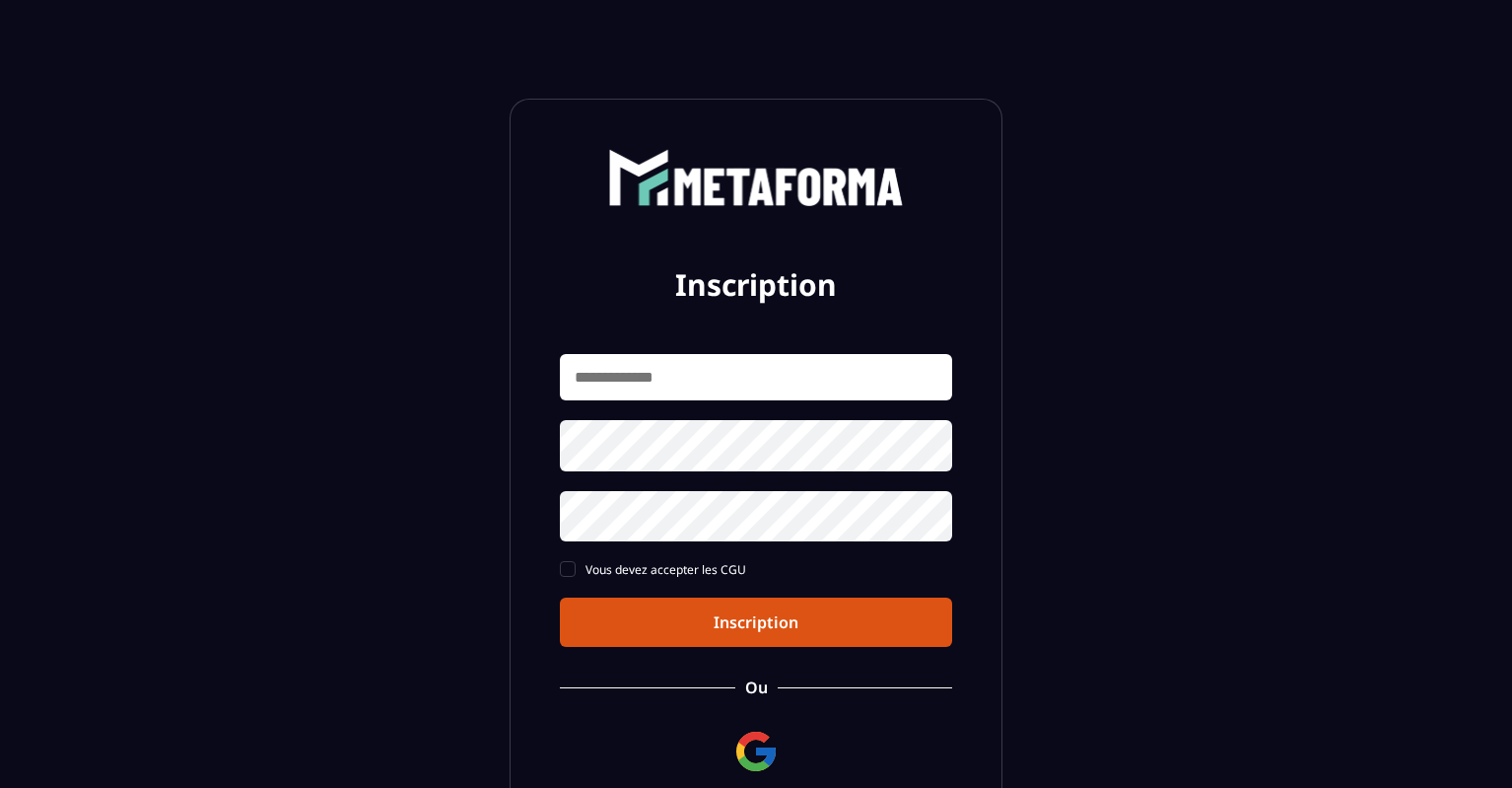 scroll, scrollTop: 0, scrollLeft: 0, axis: both 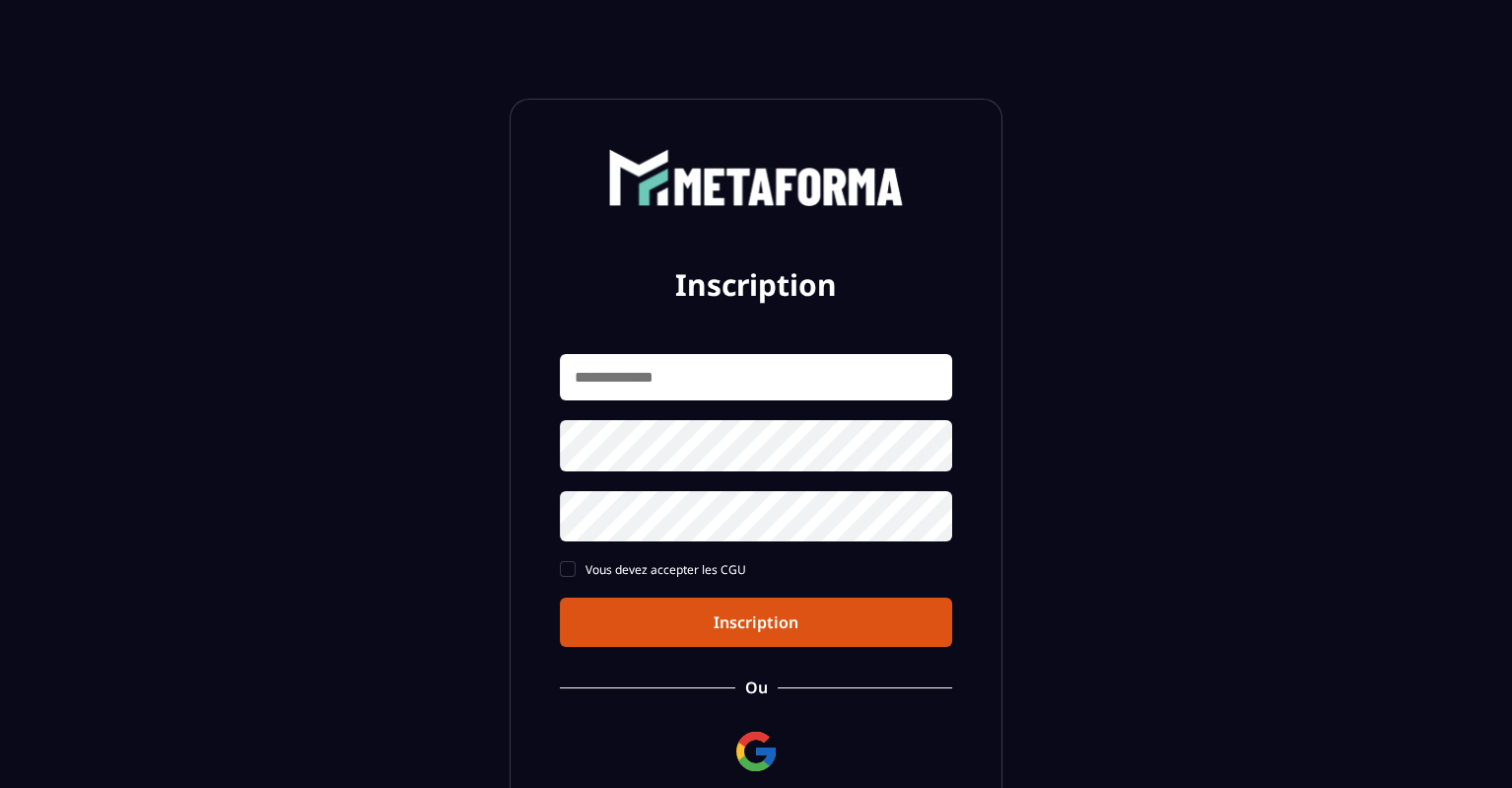 drag, startPoint x: 0, startPoint y: 0, endPoint x: 1136, endPoint y: 2, distance: 1136.0018 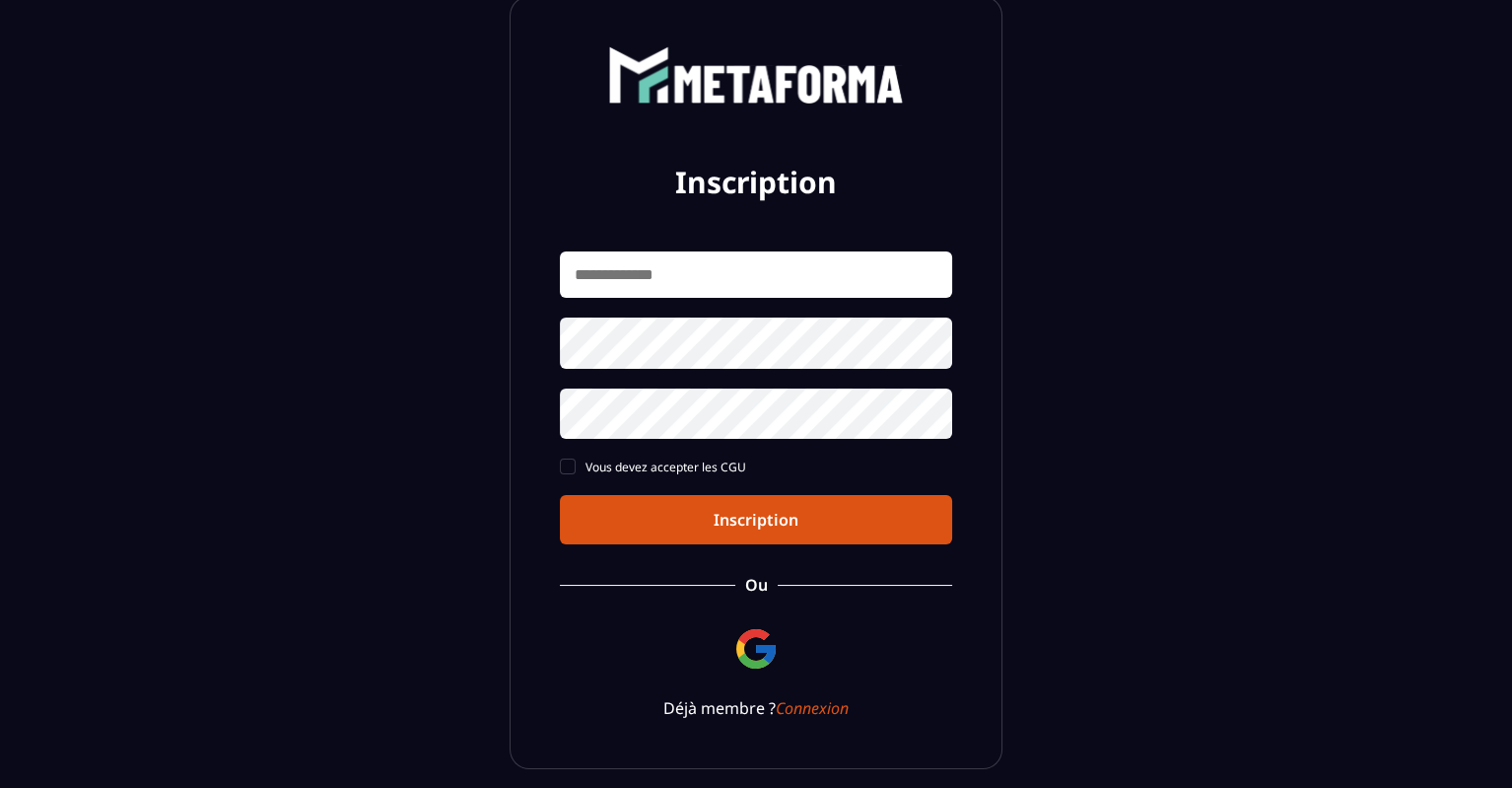 scroll, scrollTop: 184, scrollLeft: 0, axis: vertical 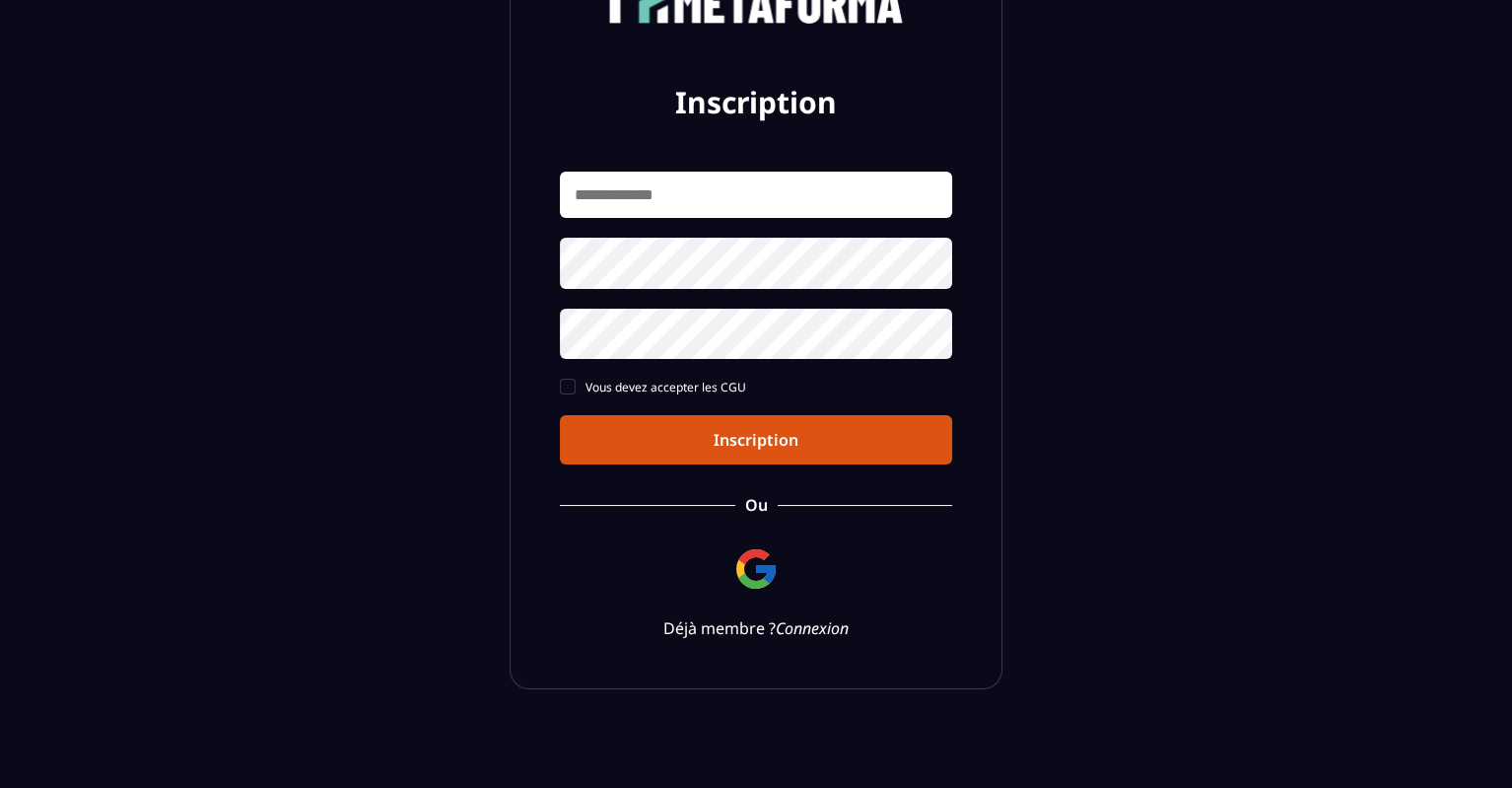 click on "Connexion" at bounding box center [812, 628] 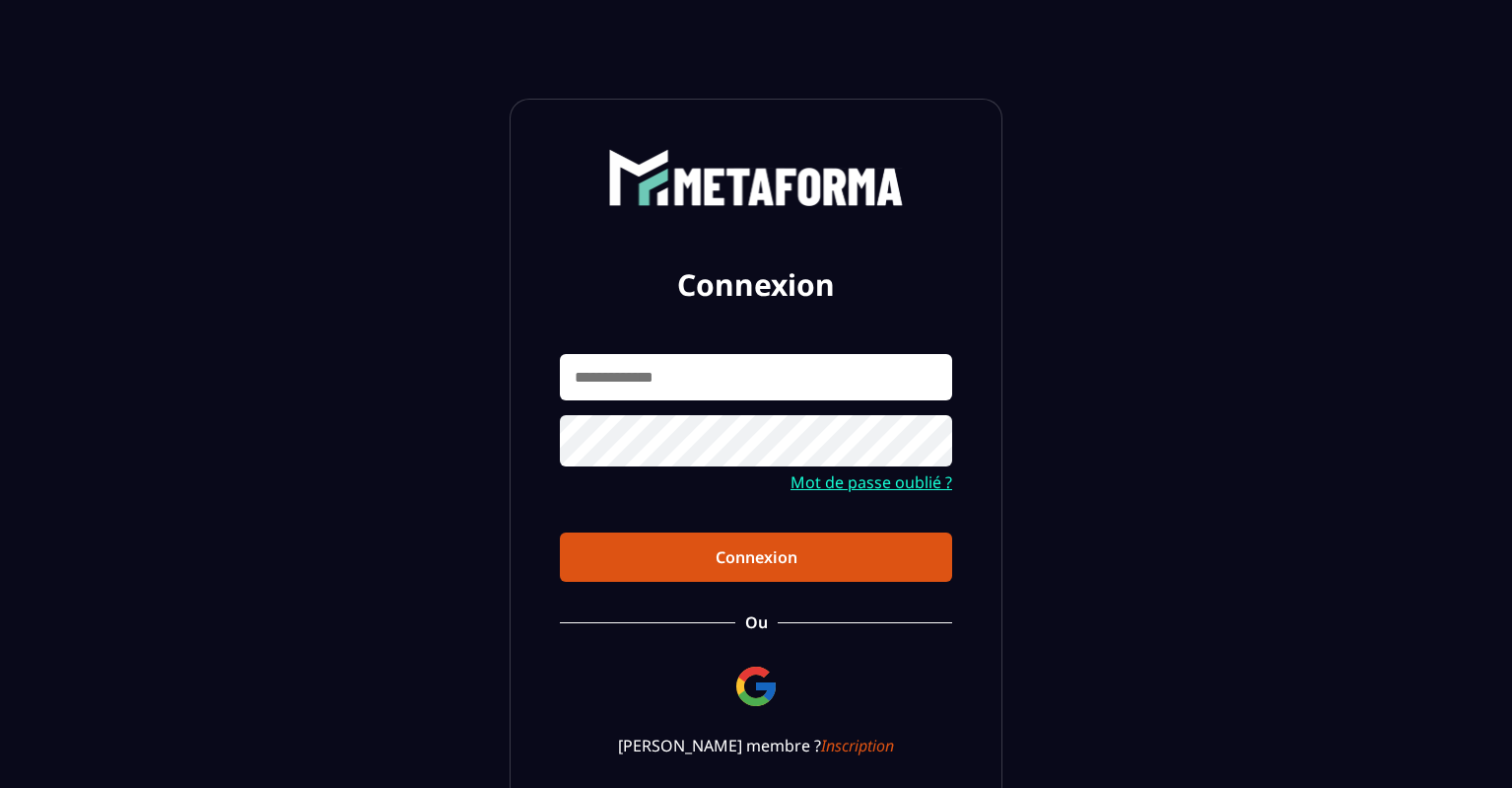 scroll, scrollTop: 0, scrollLeft: 0, axis: both 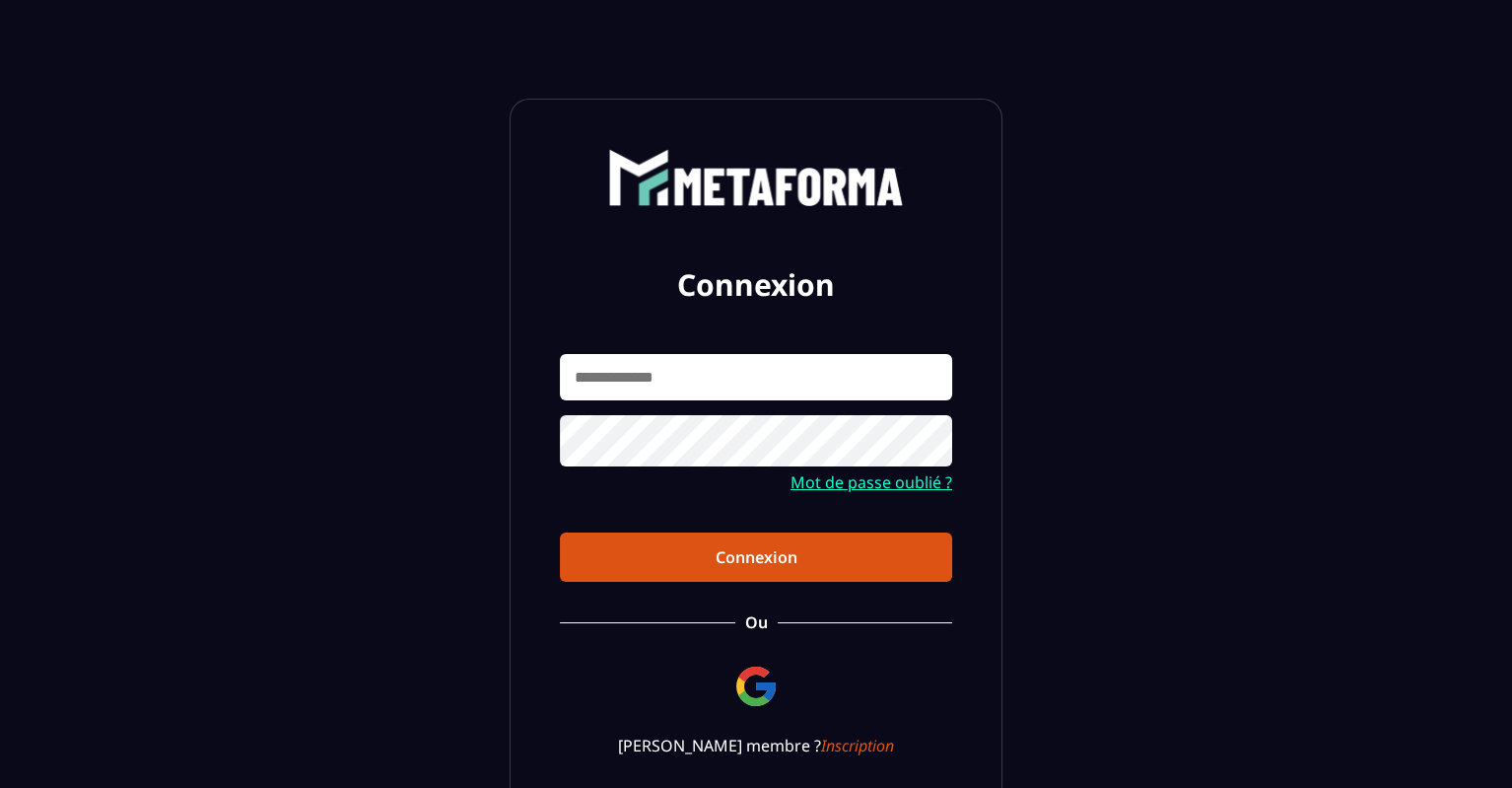 click at bounding box center [756, 377] 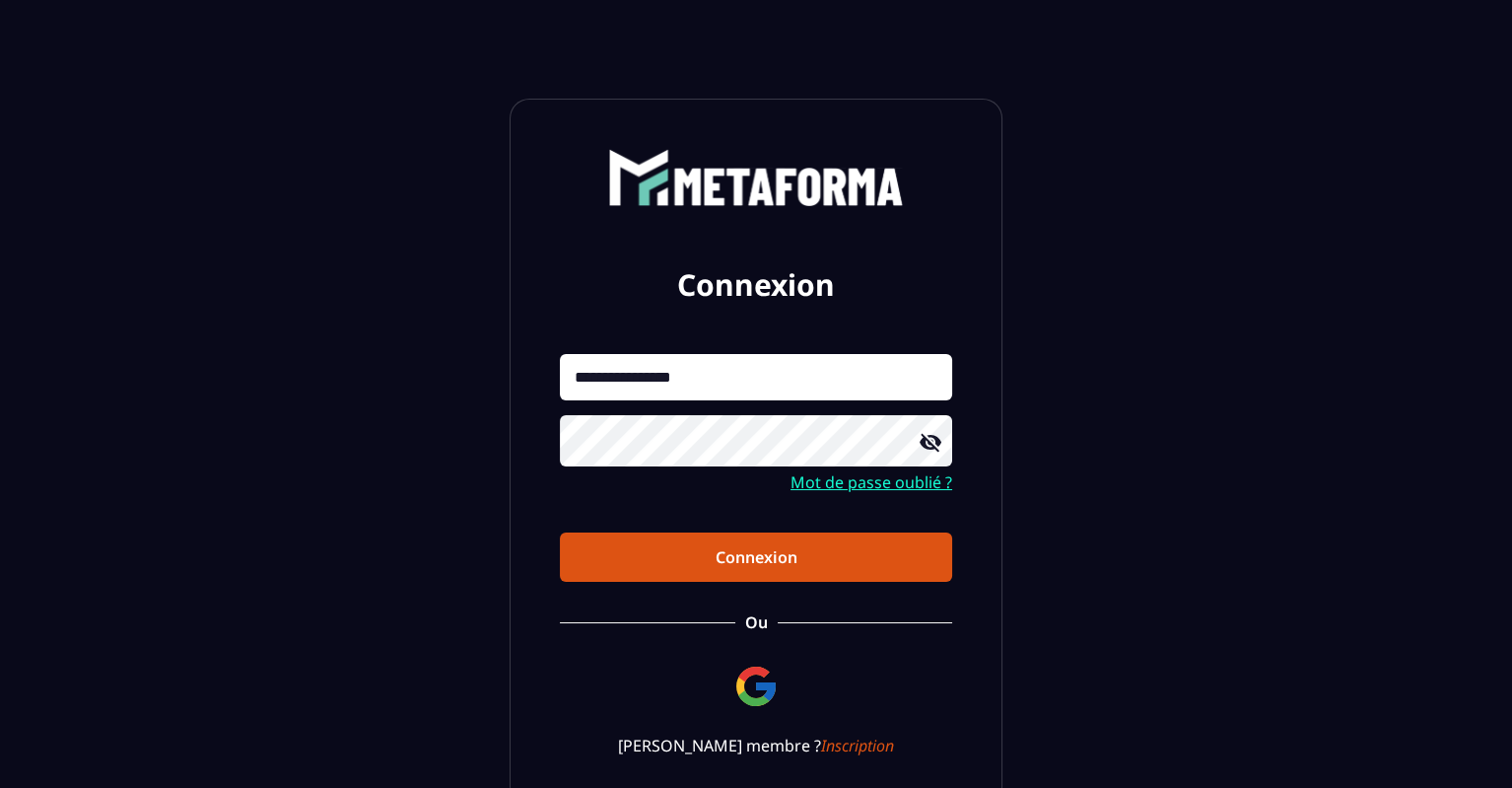 click on "Connexion" at bounding box center (756, 557) 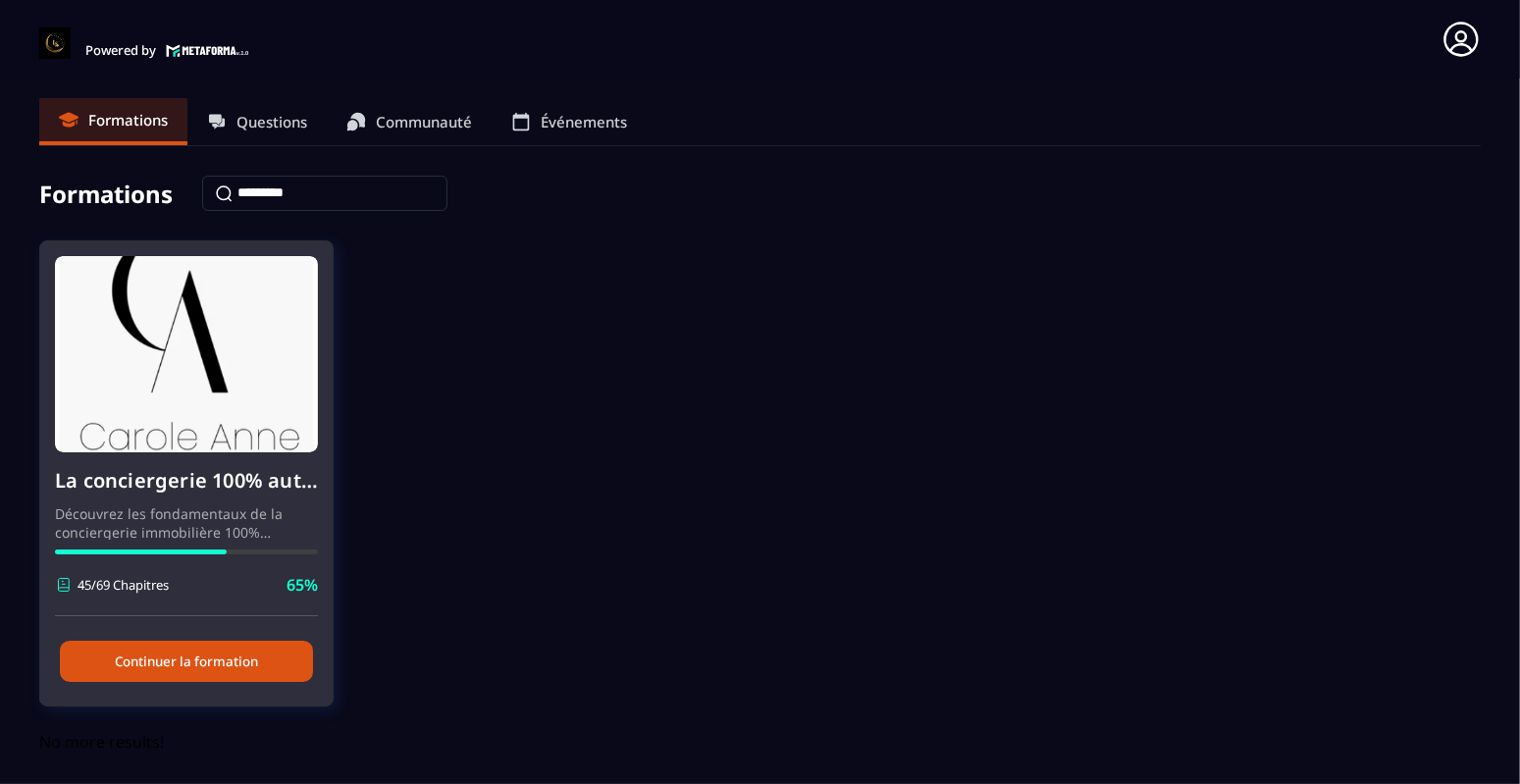 click on "Continuer la formation" at bounding box center (186, 661) 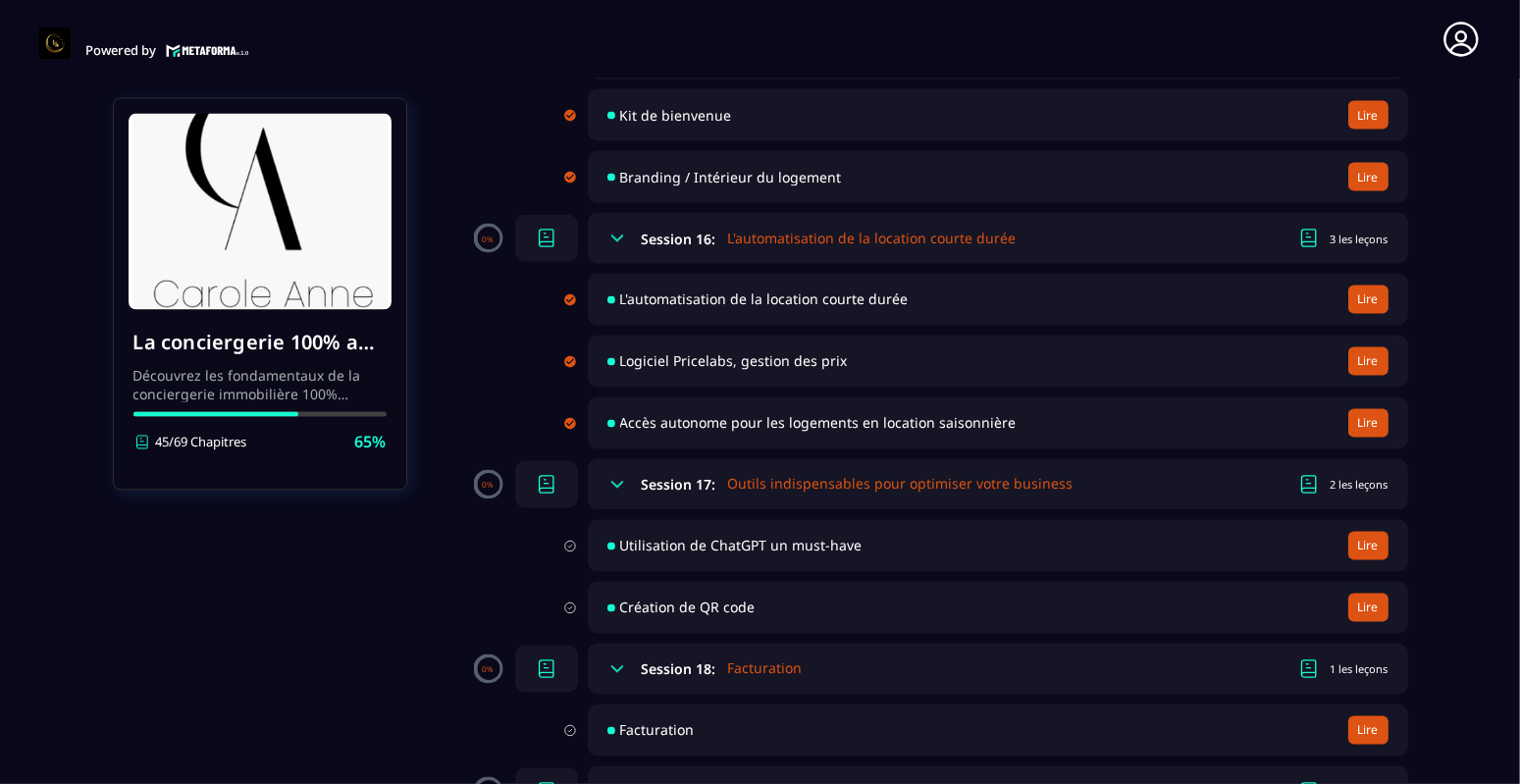 scroll, scrollTop: 3827, scrollLeft: 0, axis: vertical 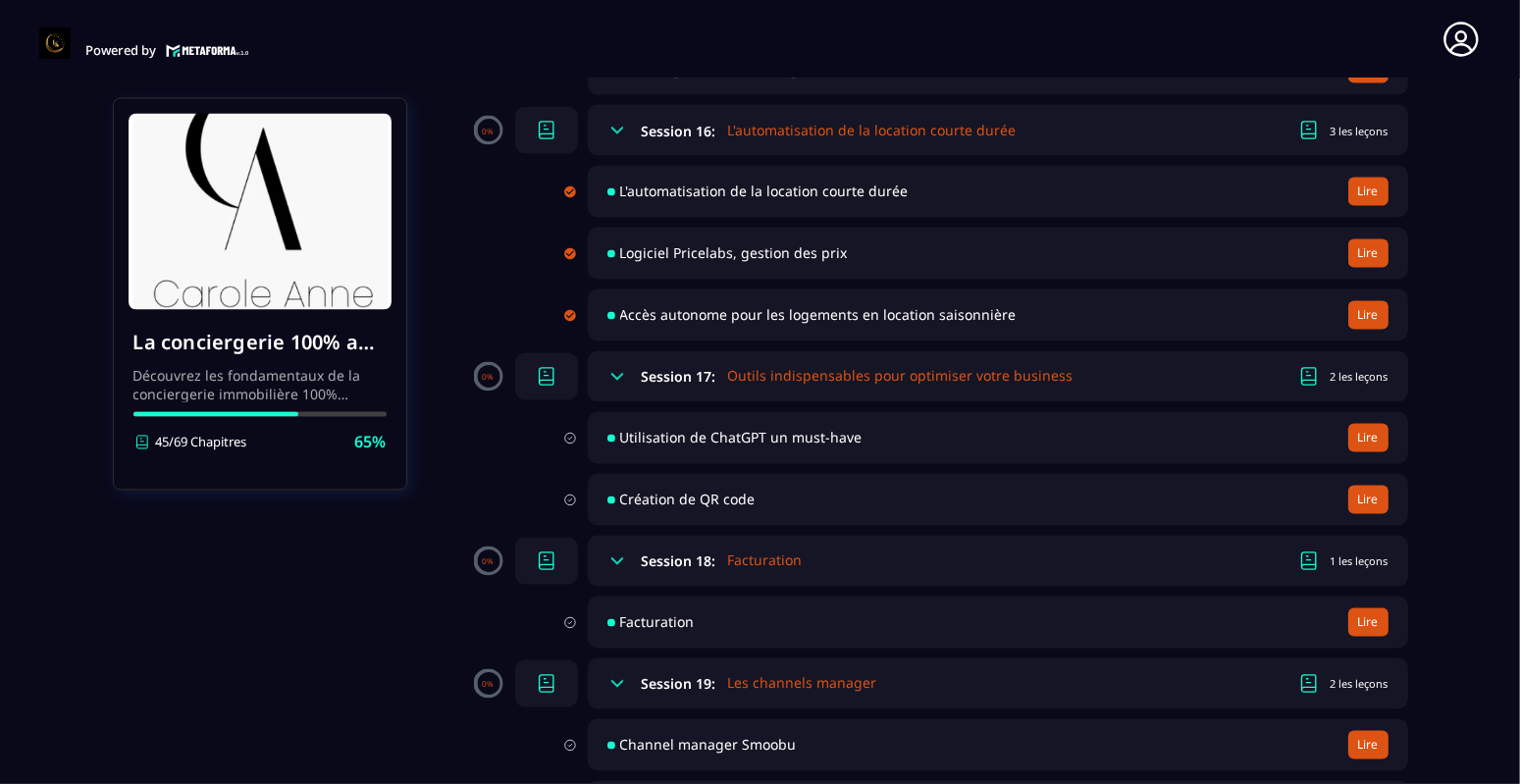 click on "Utilisation de ChatGPT un must-have" at bounding box center (741, 438) 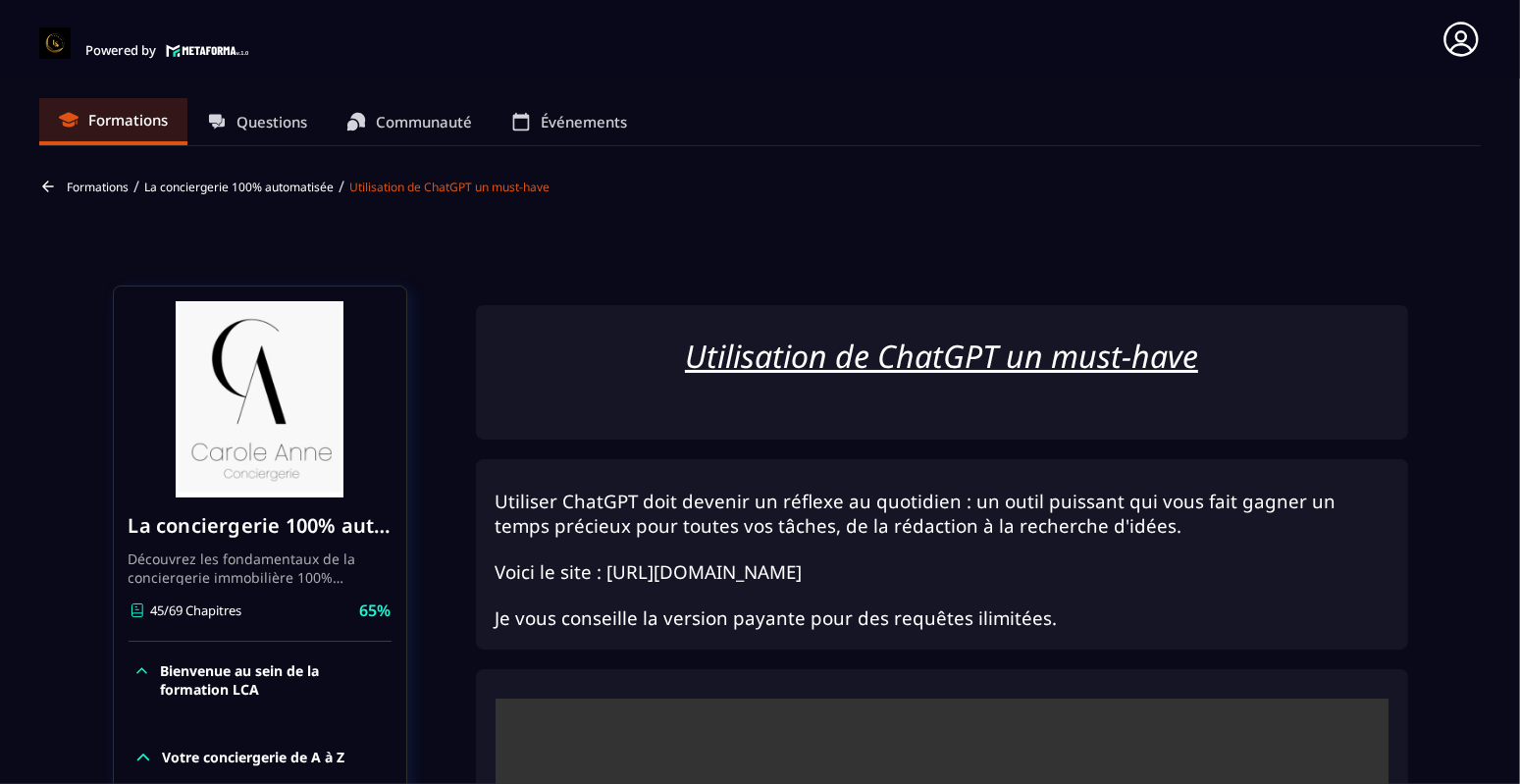 scroll, scrollTop: 8, scrollLeft: 0, axis: vertical 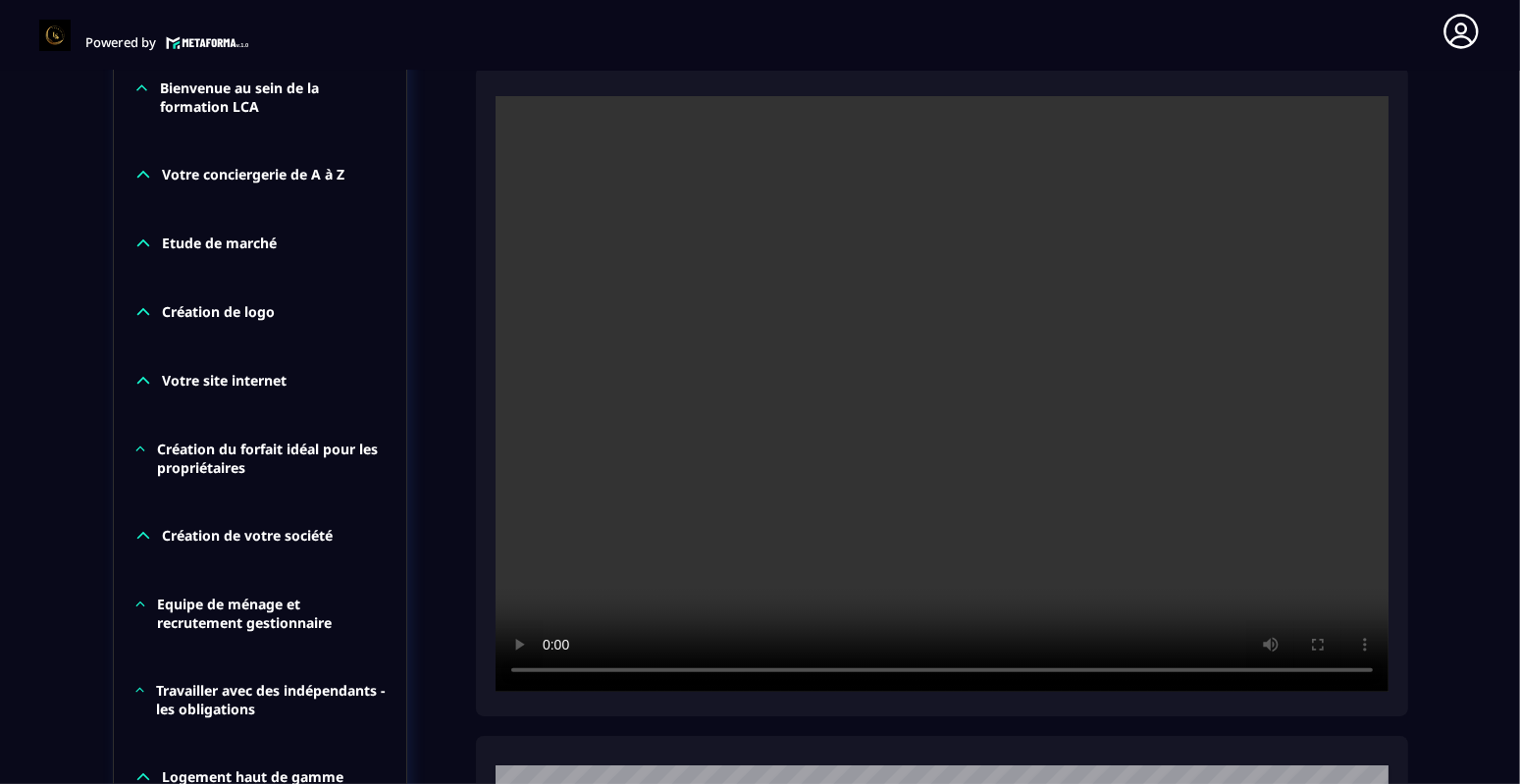 type 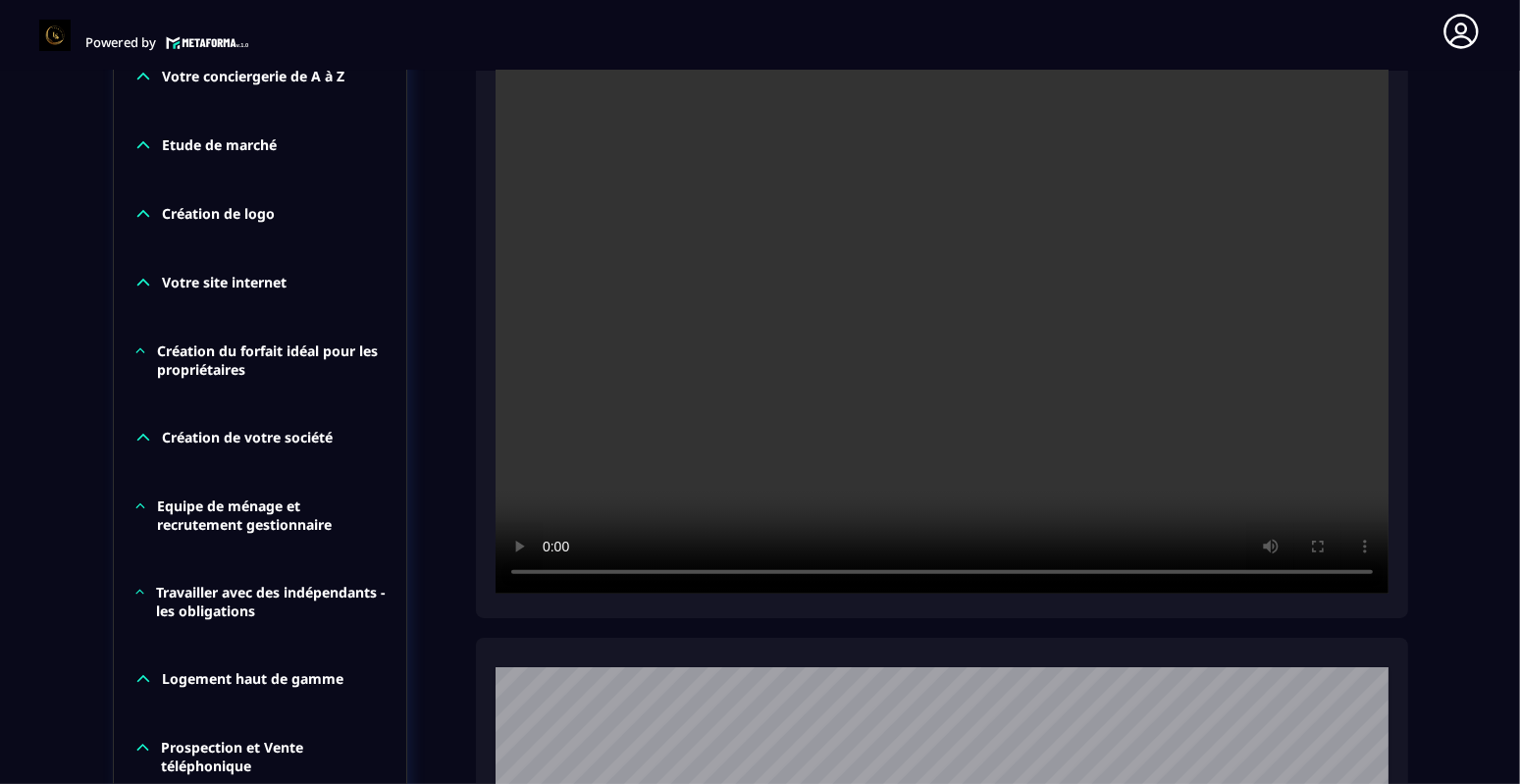 scroll, scrollTop: 595, scrollLeft: 0, axis: vertical 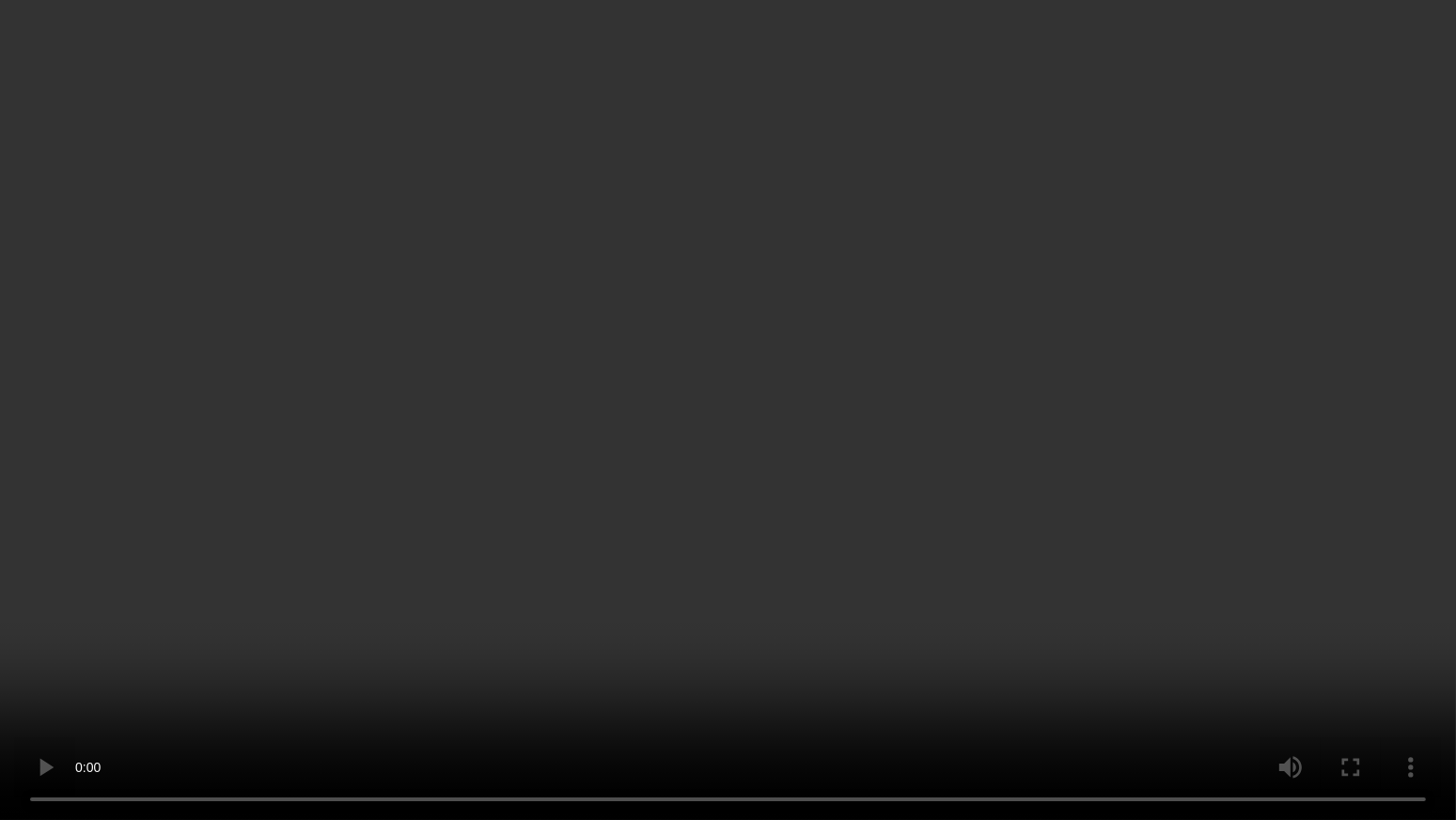 click at bounding box center (728, 410) 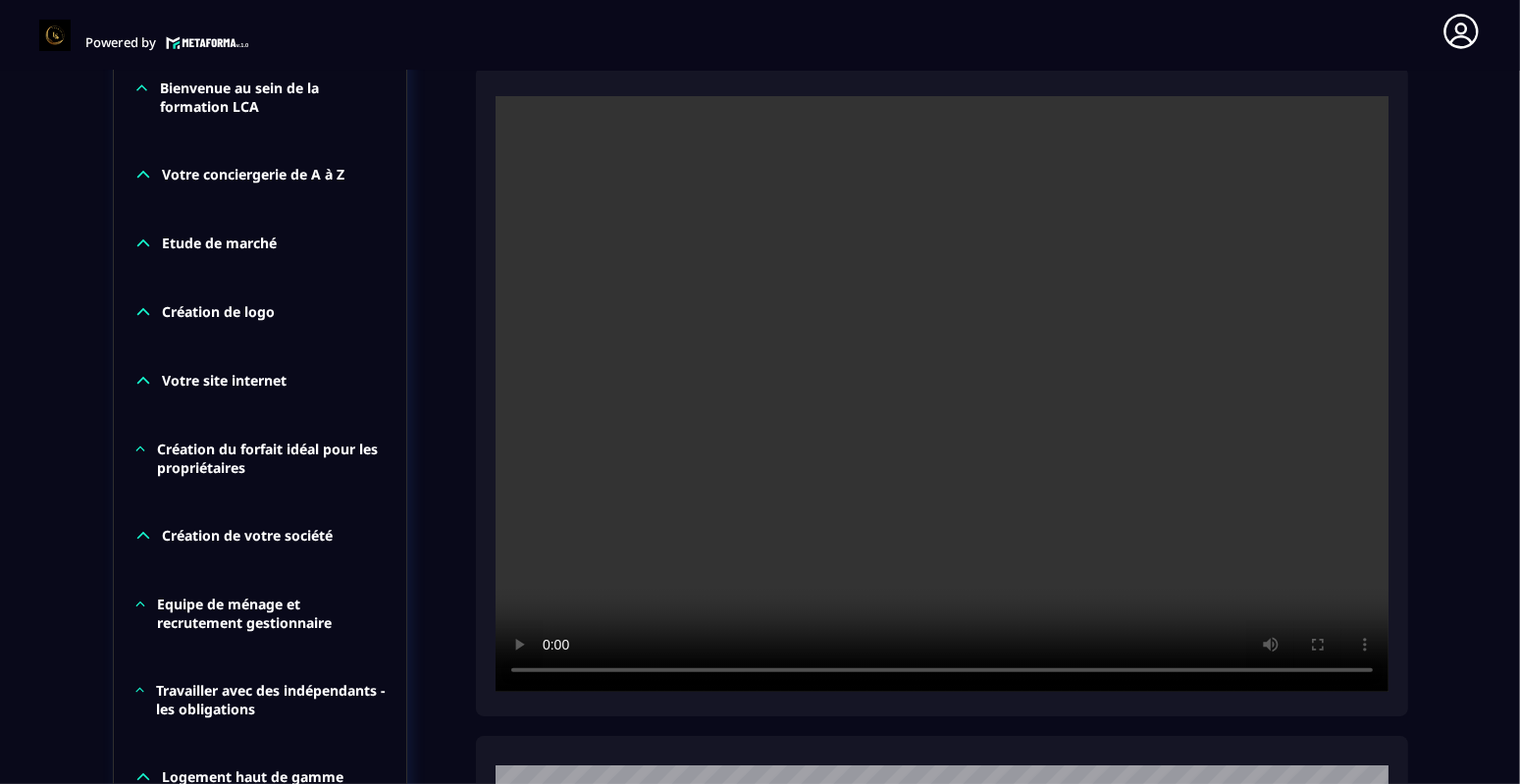 click at bounding box center (942, 393) 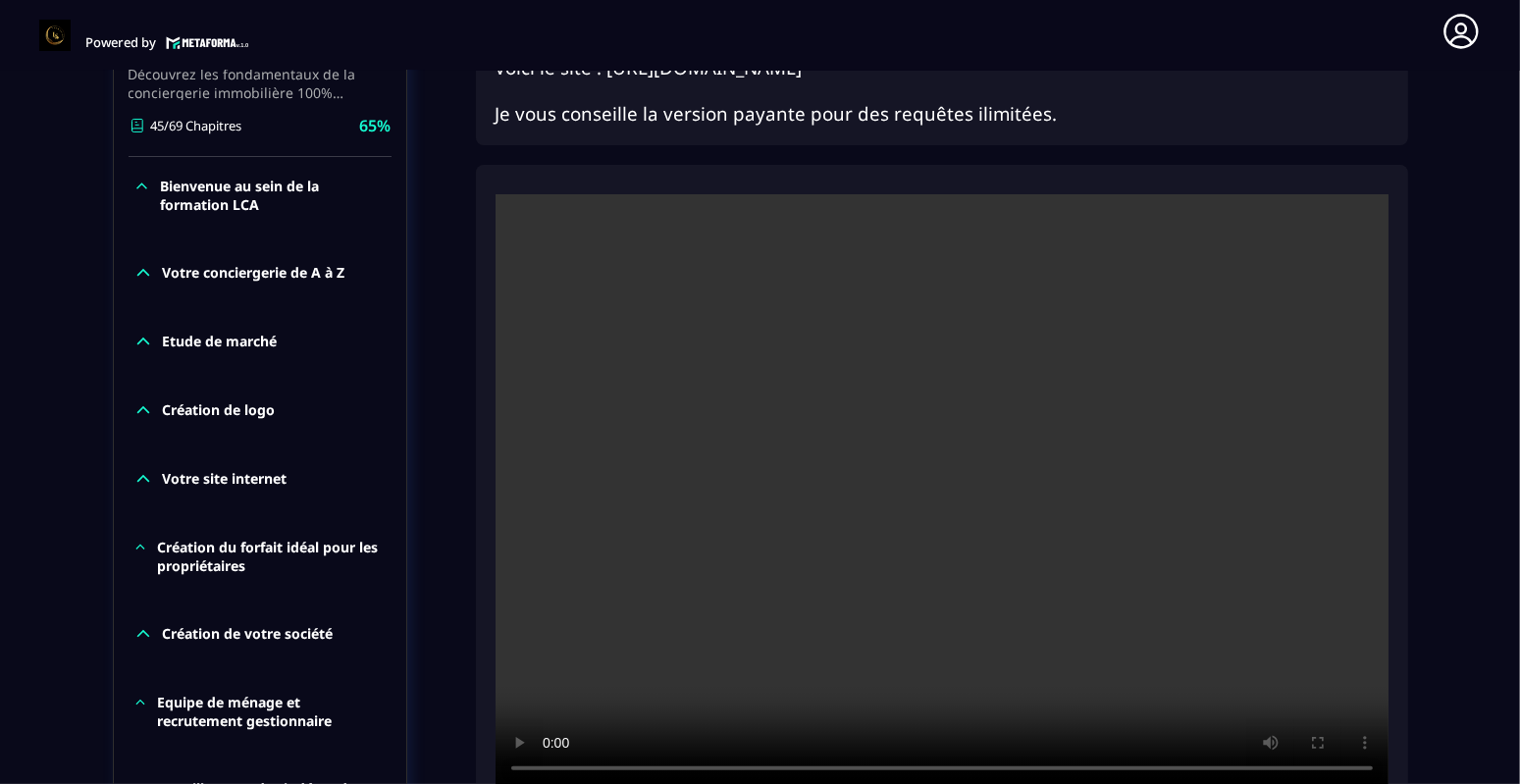 scroll, scrollTop: 595, scrollLeft: 0, axis: vertical 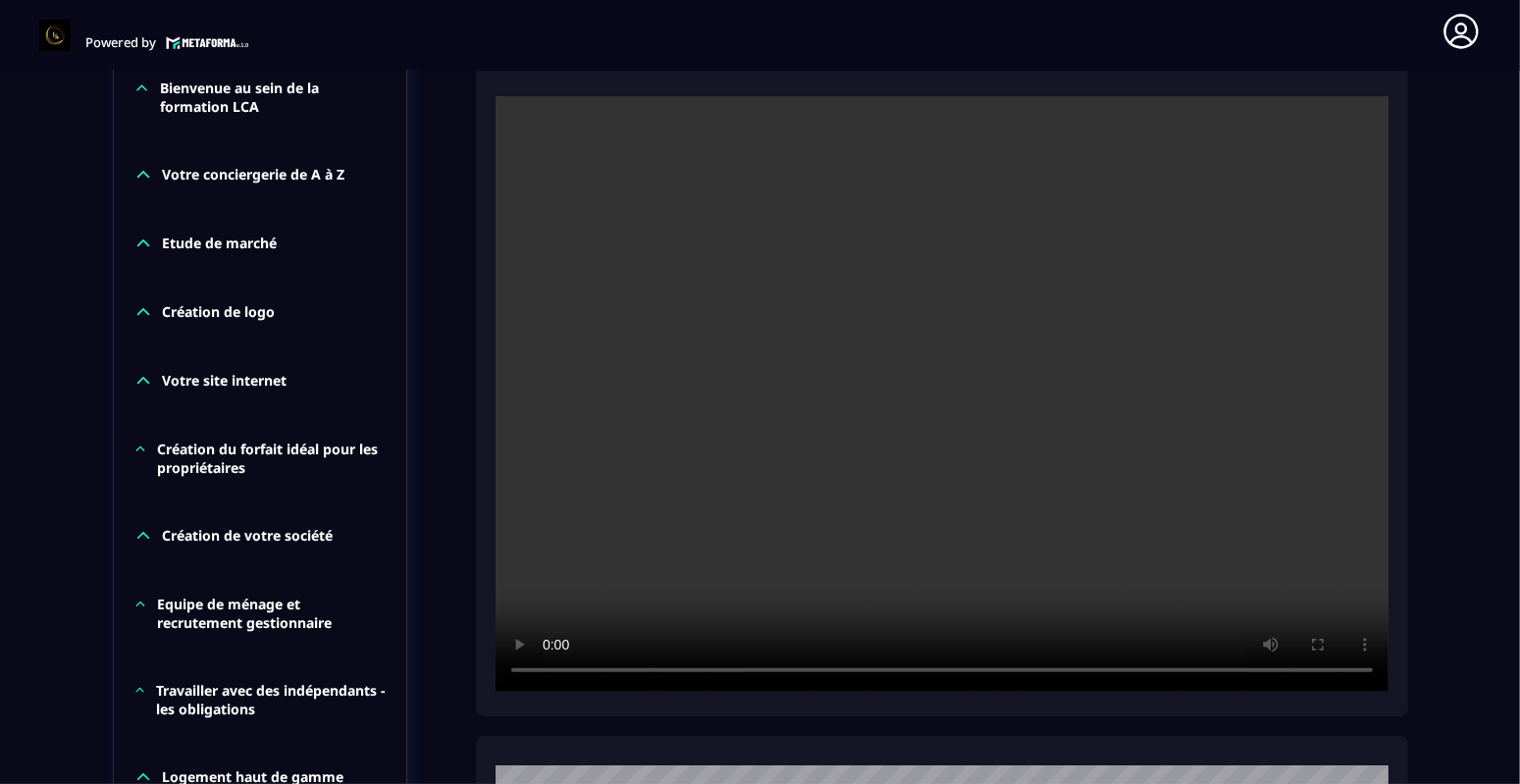 drag, startPoint x: 1048, startPoint y: 682, endPoint x: 1043, endPoint y: 672, distance: 11.18034 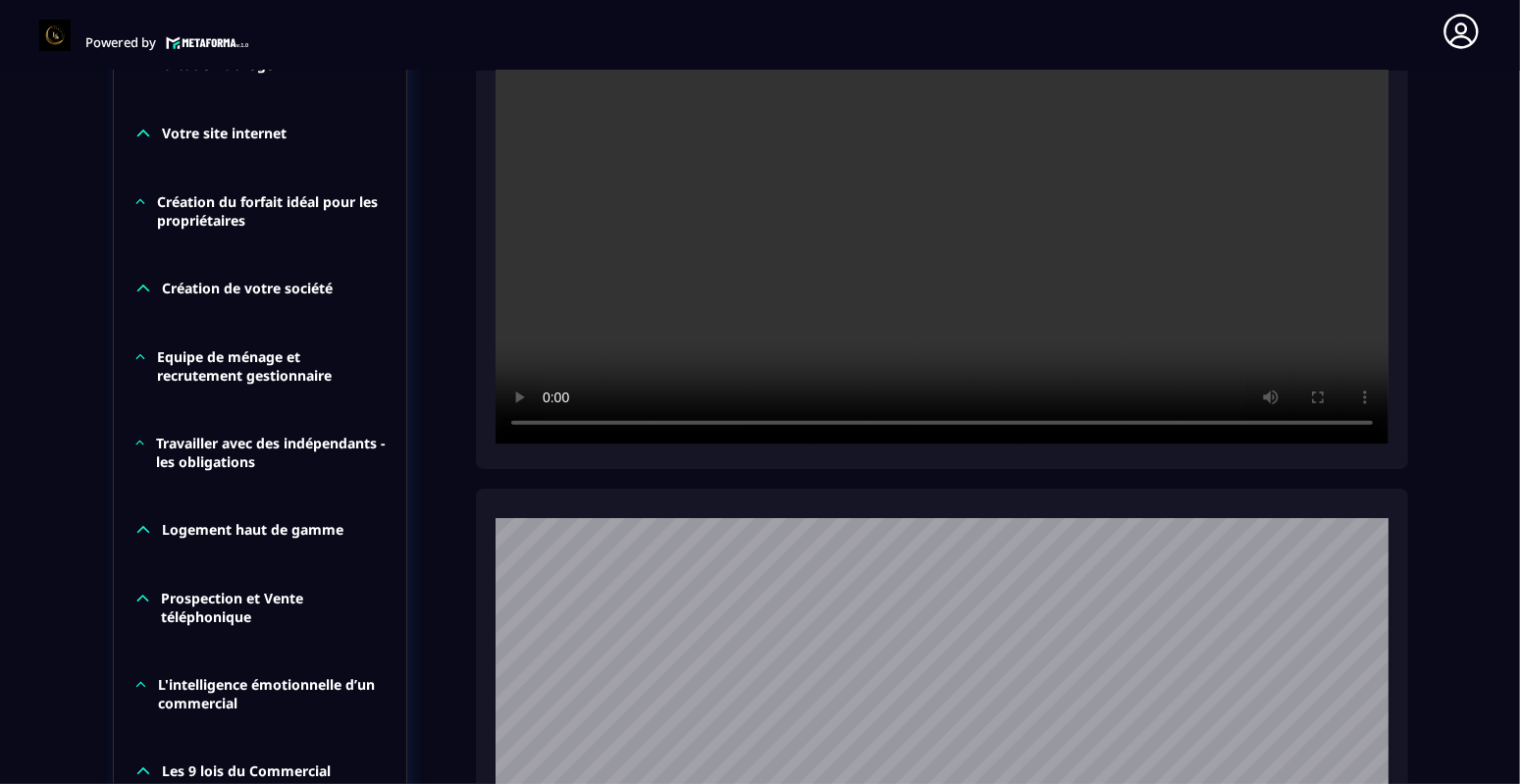 scroll, scrollTop: 889, scrollLeft: 0, axis: vertical 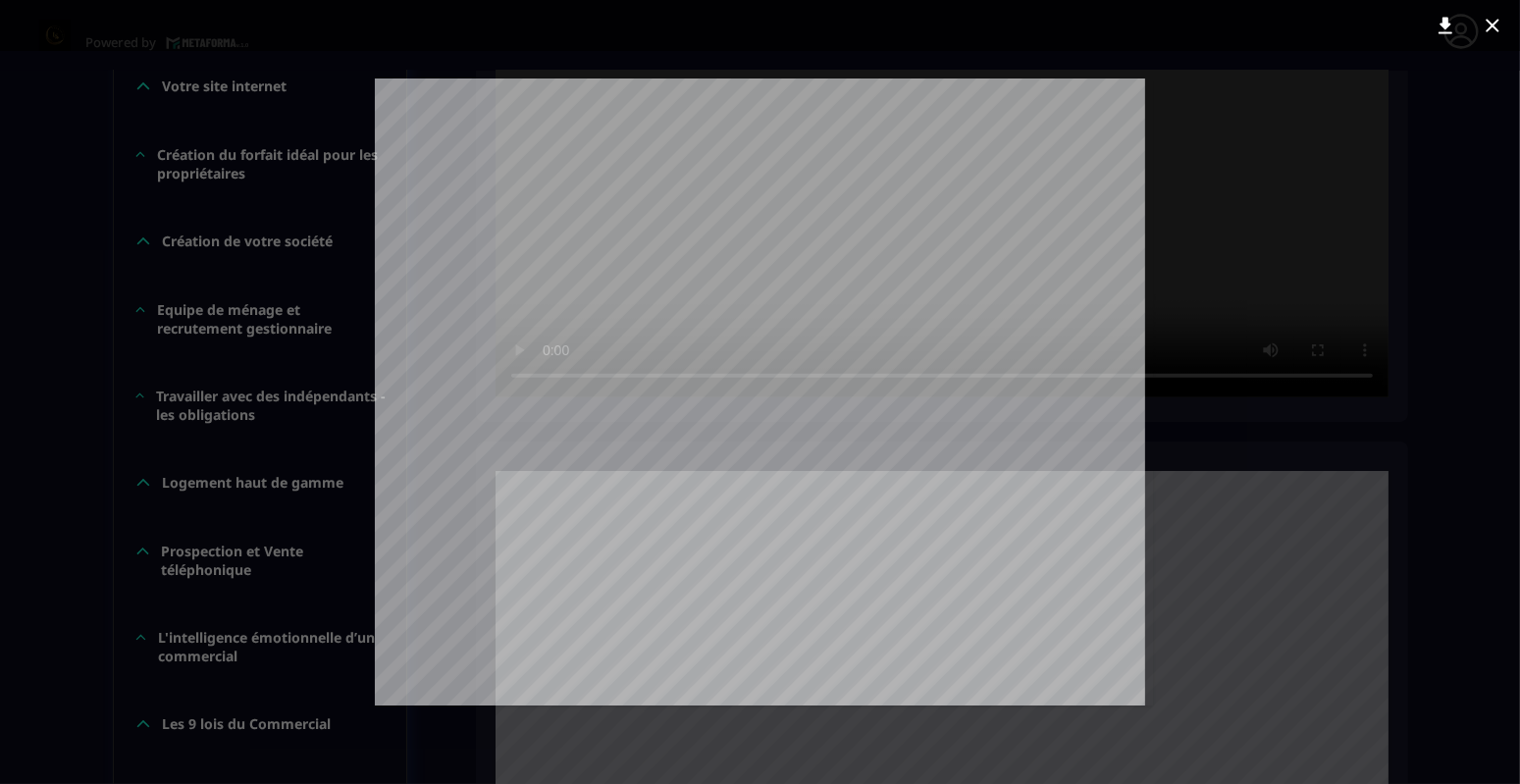 click at bounding box center (760, 392) 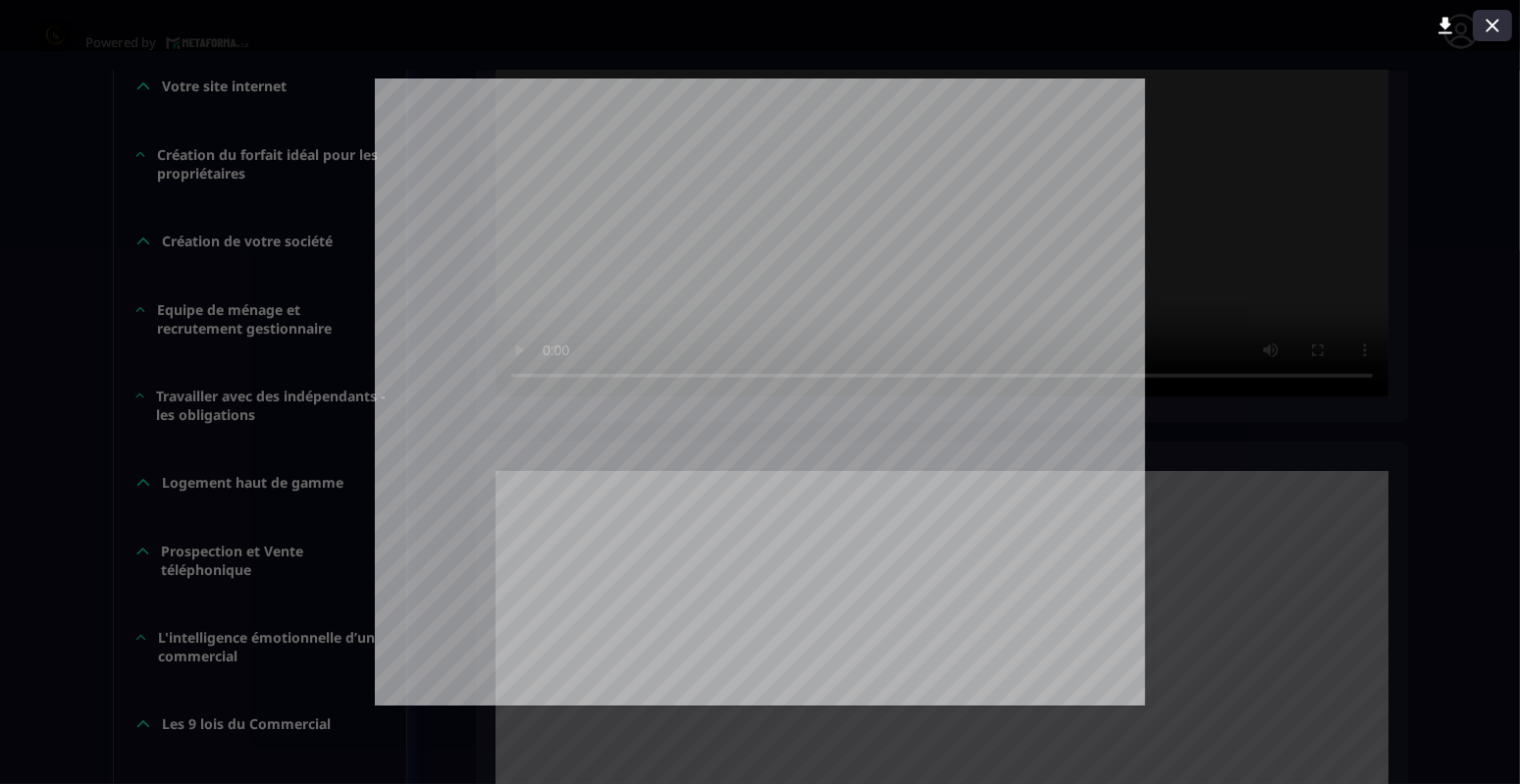 click 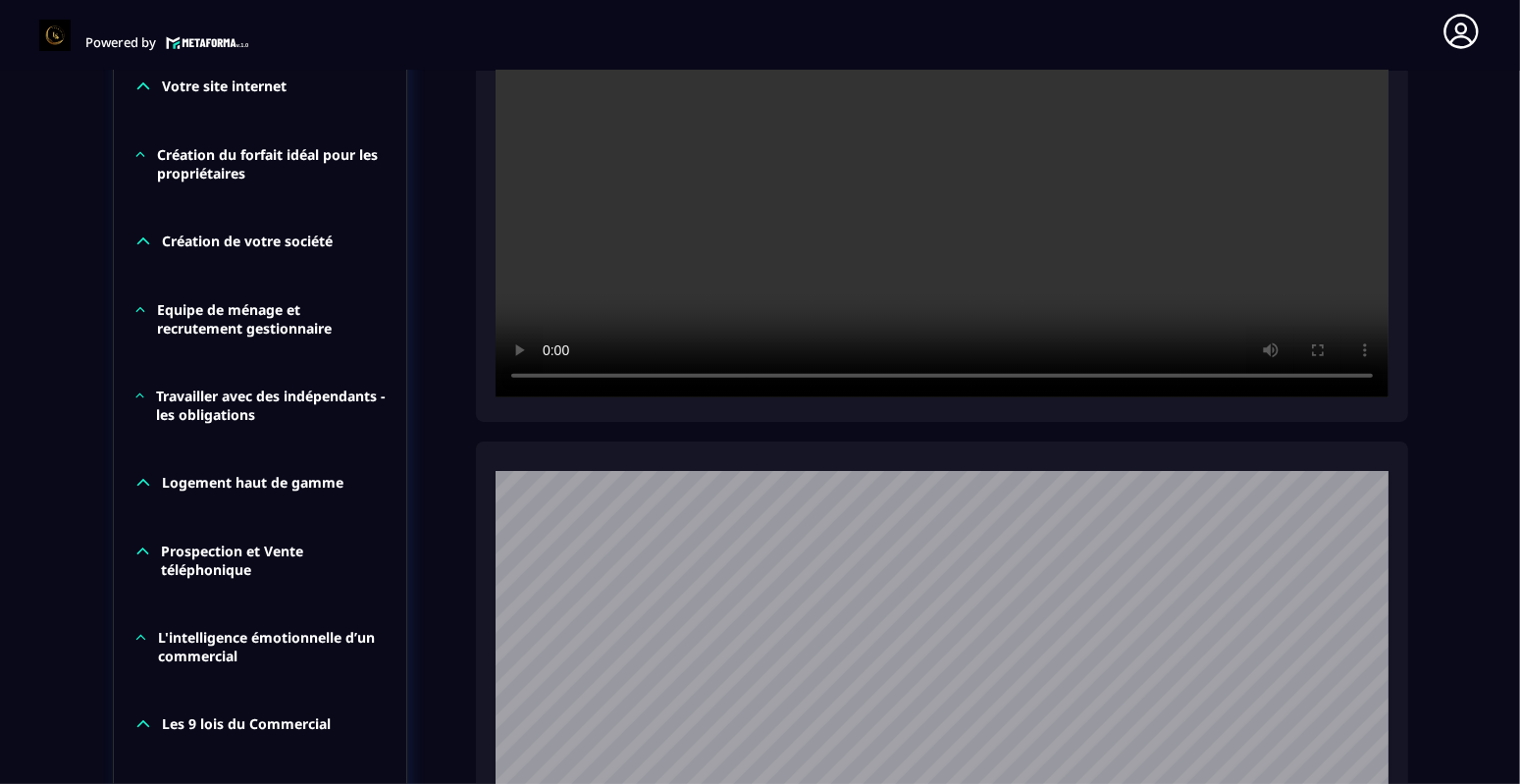 click at bounding box center [942, 99] 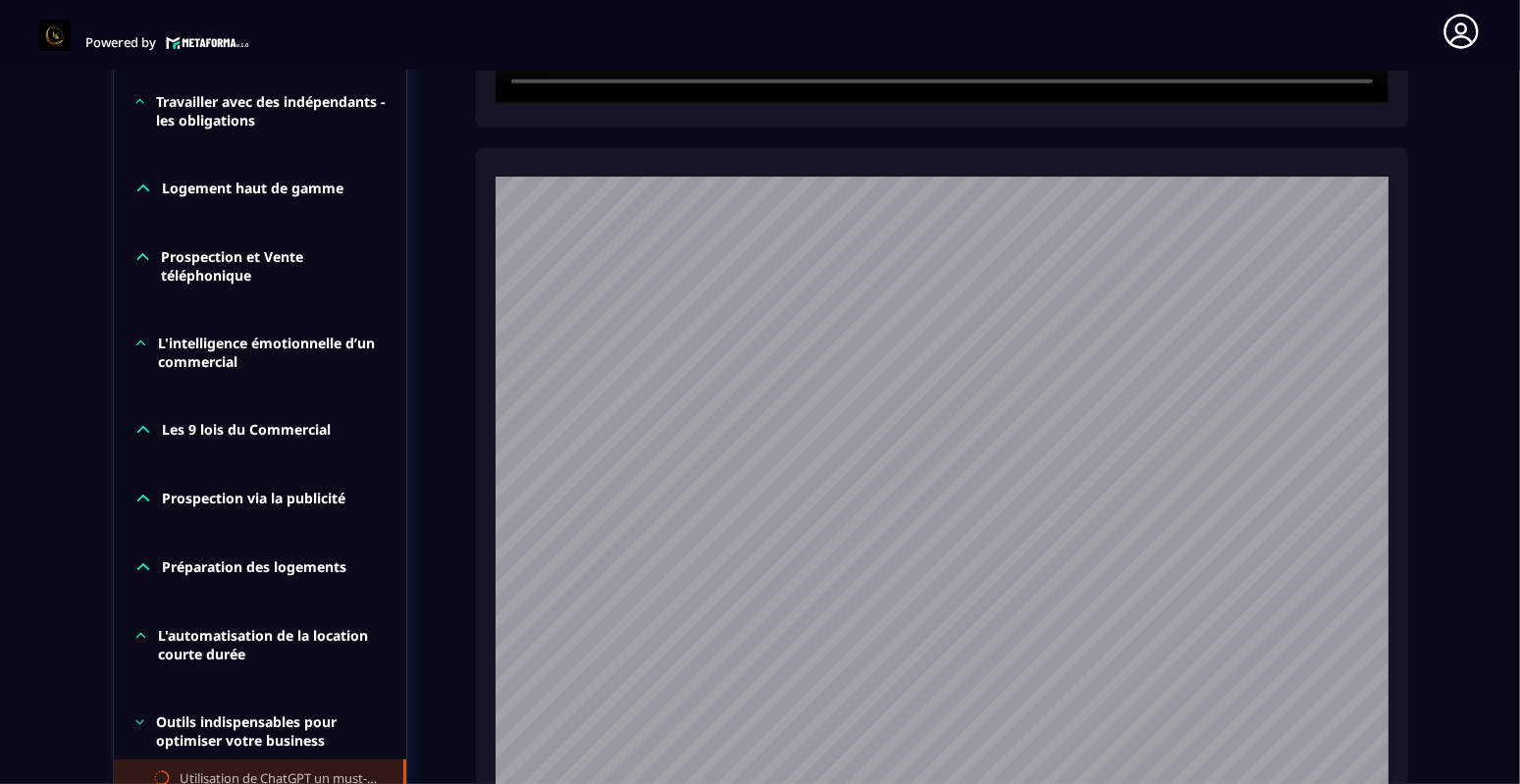 scroll, scrollTop: 1281, scrollLeft: 0, axis: vertical 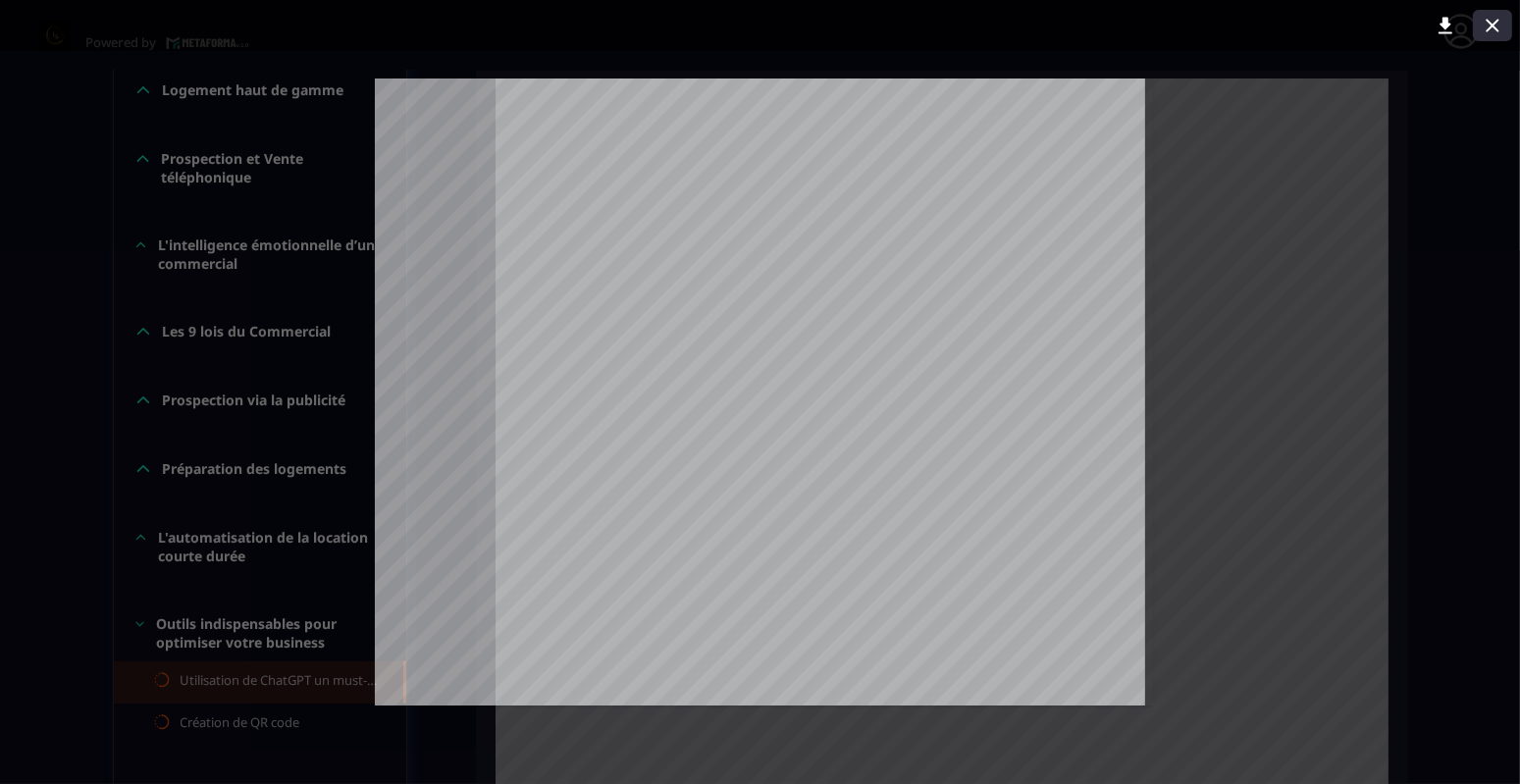 click 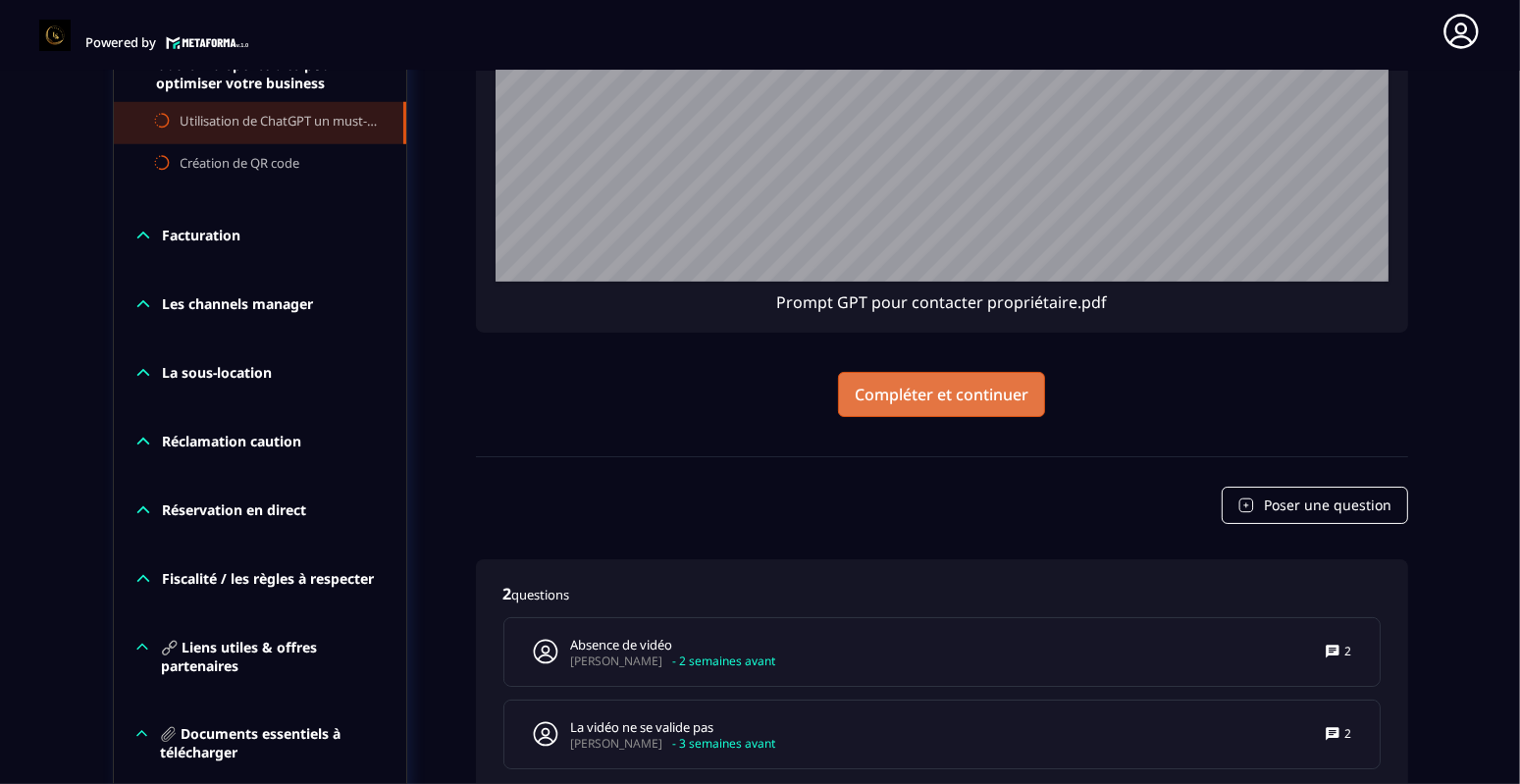 scroll, scrollTop: 1870, scrollLeft: 0, axis: vertical 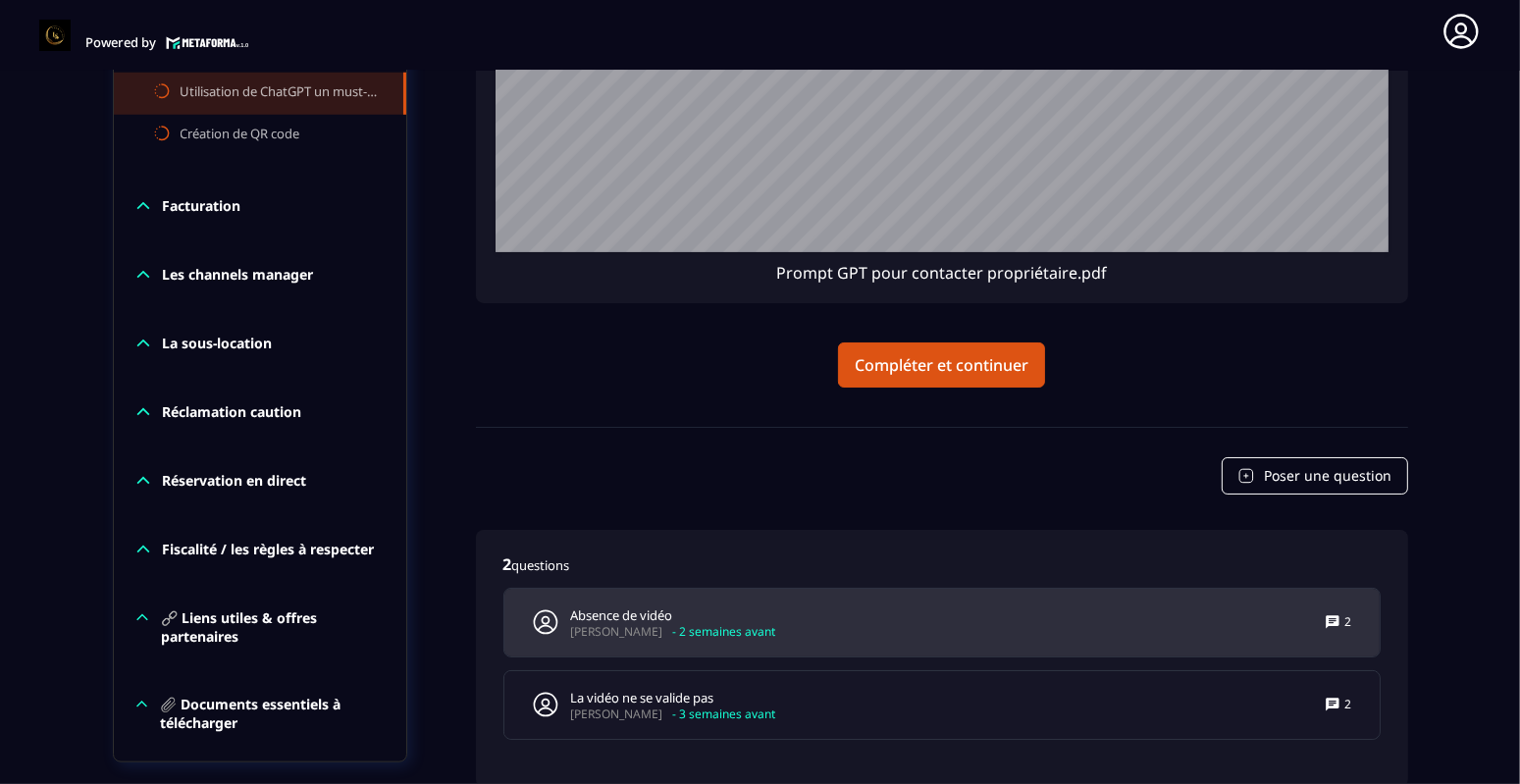 click on "- 2 semaines avant" at bounding box center (724, 631) 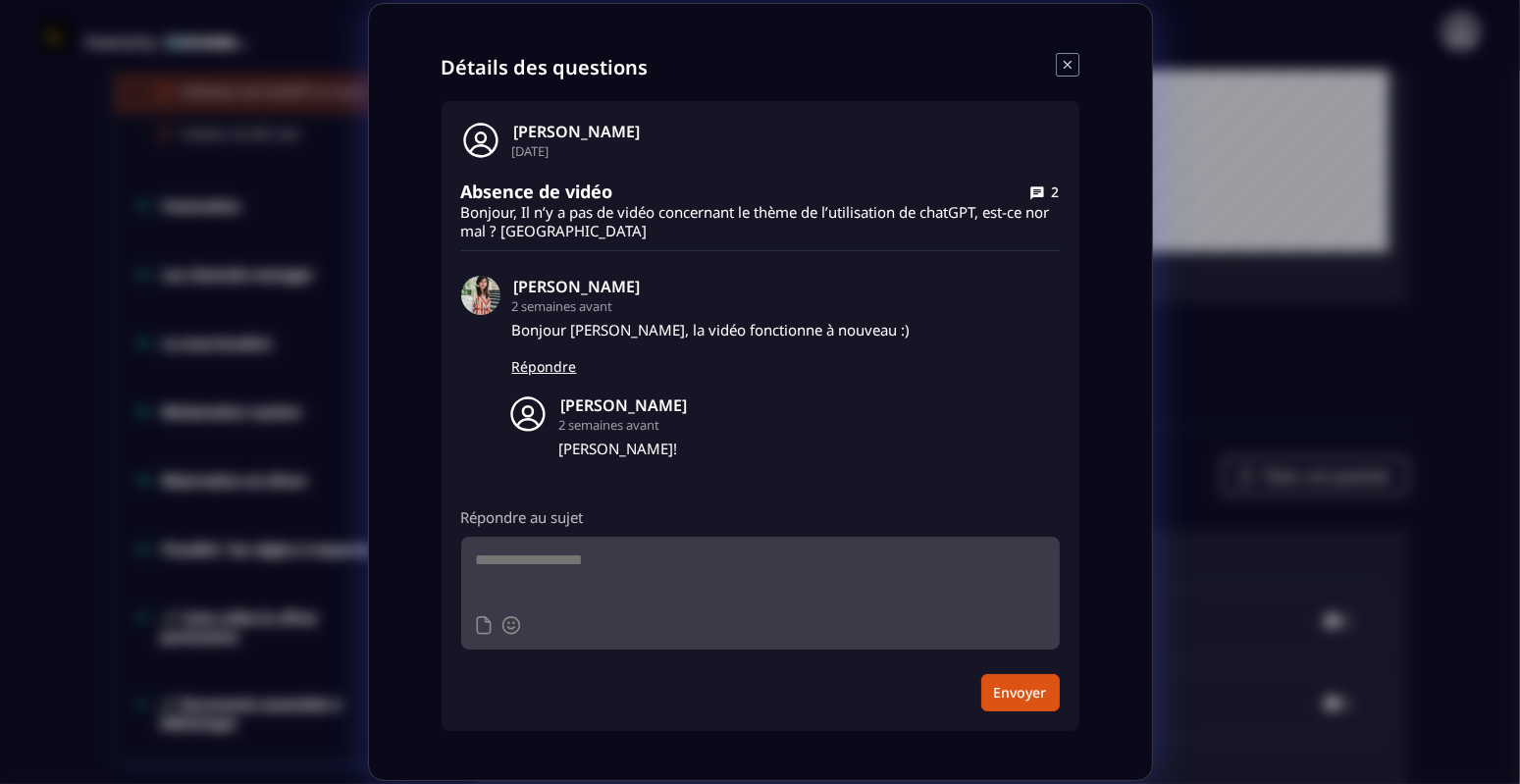 click 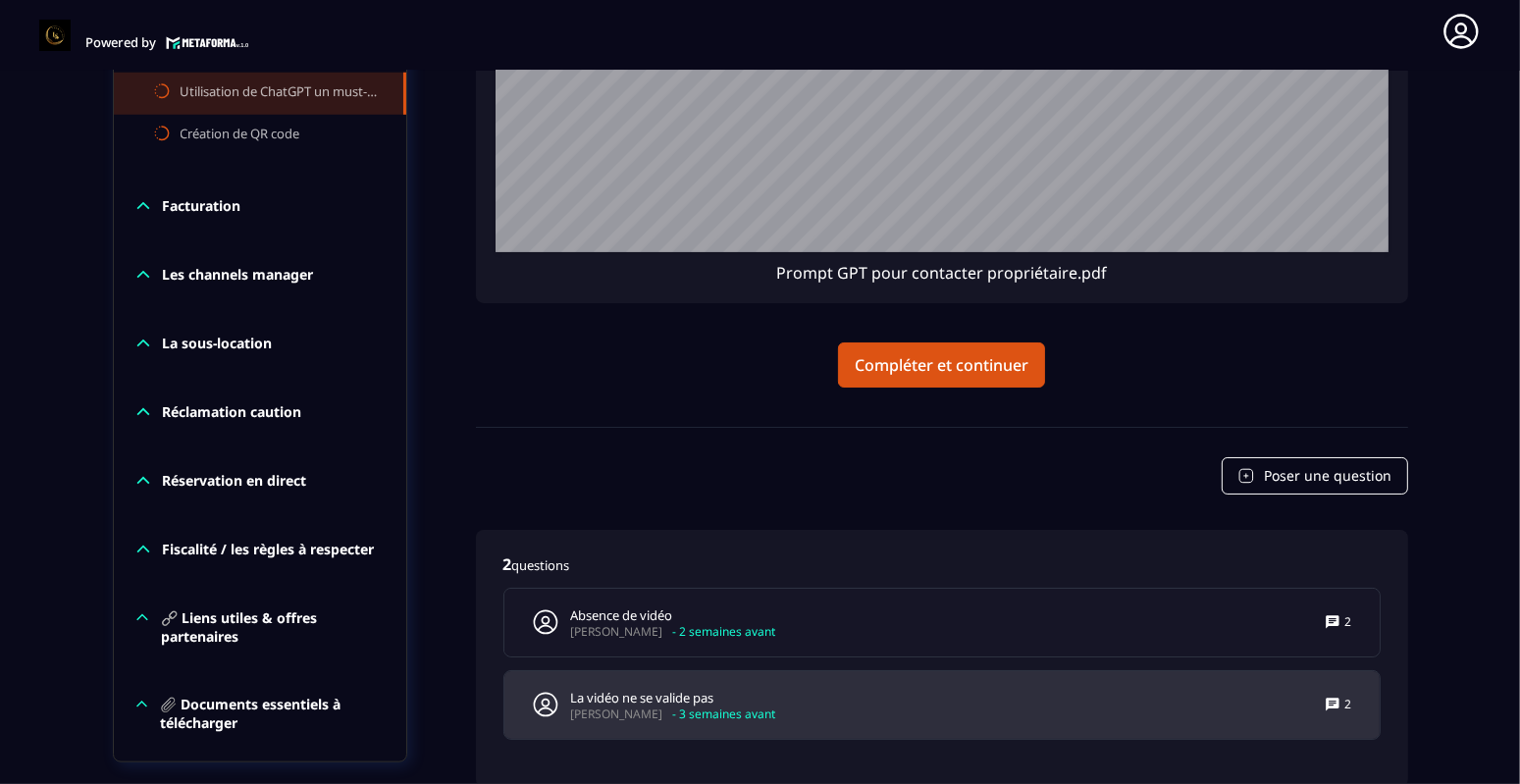 click on "La vidéo ne se valide pas" at bounding box center [673, 698] 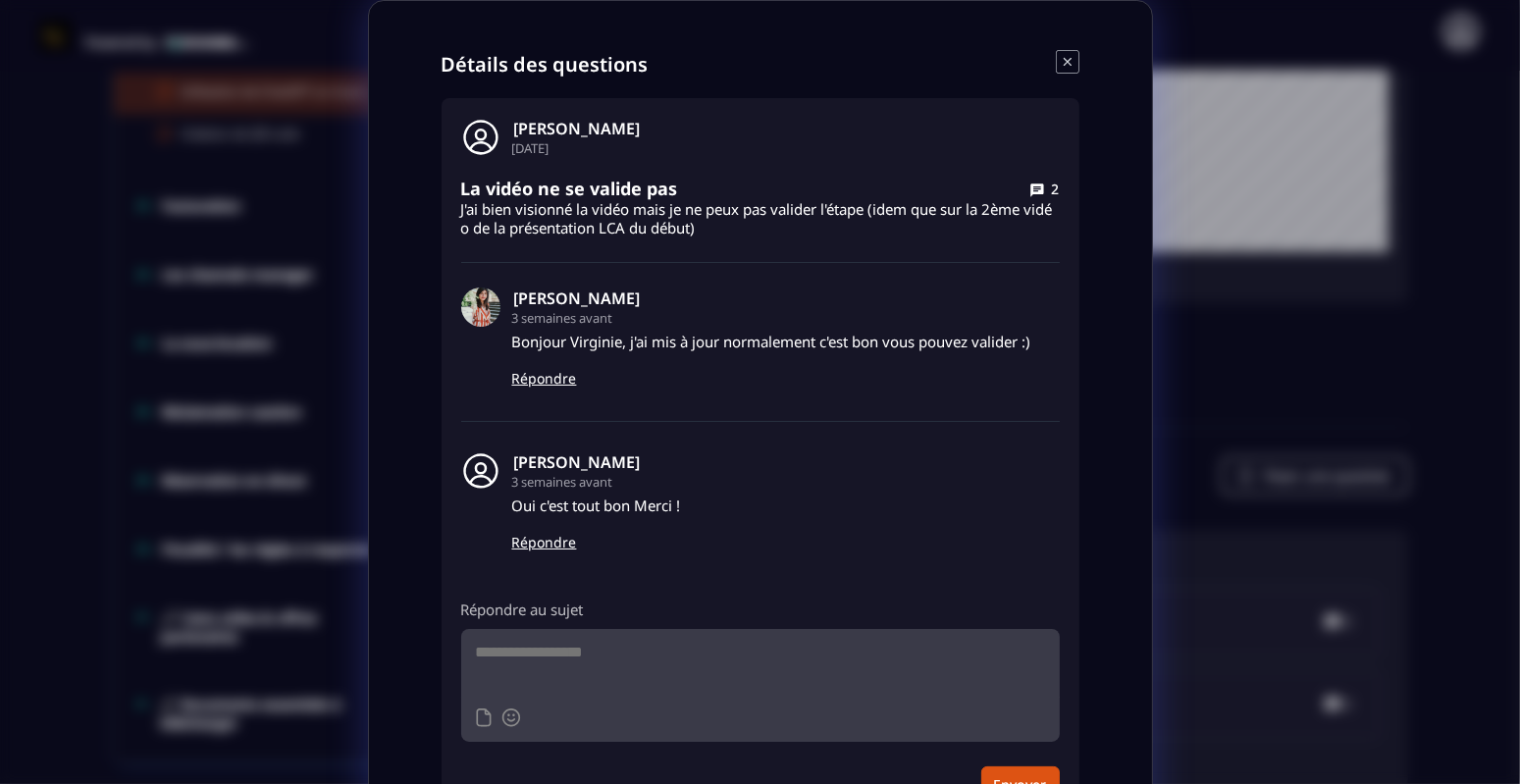 click 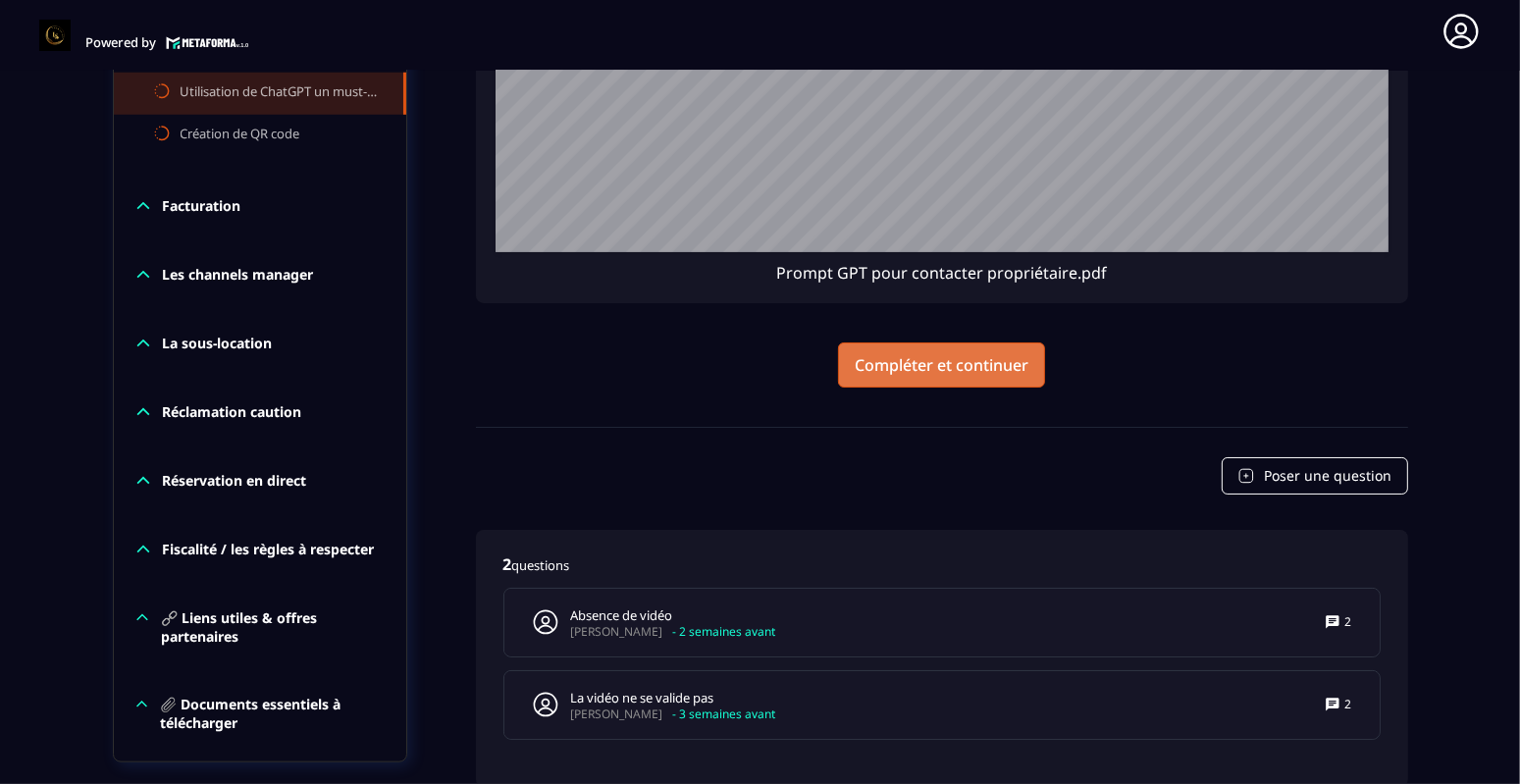 click on "Compléter et continuer" at bounding box center [941, 365] 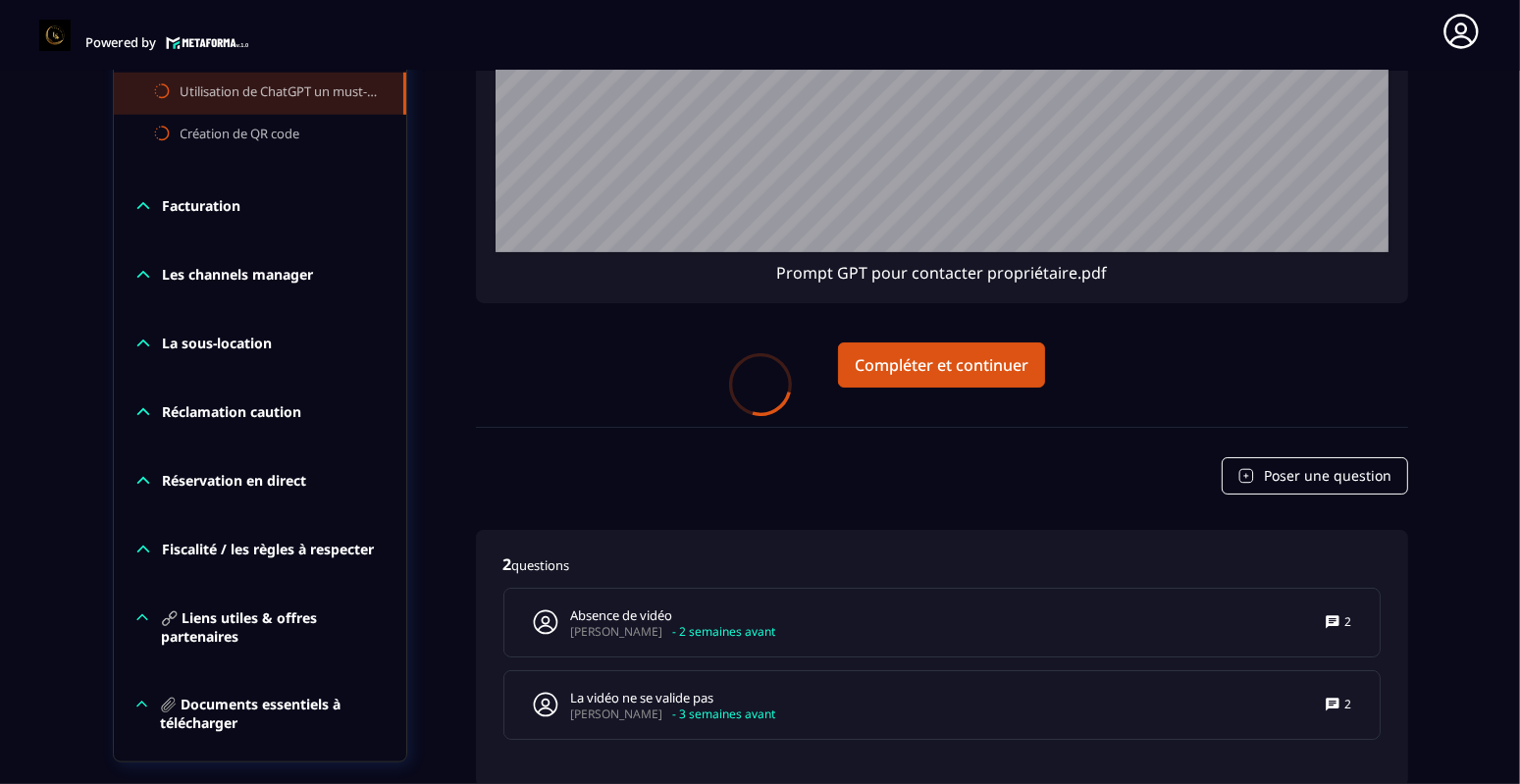 scroll, scrollTop: 0, scrollLeft: 0, axis: both 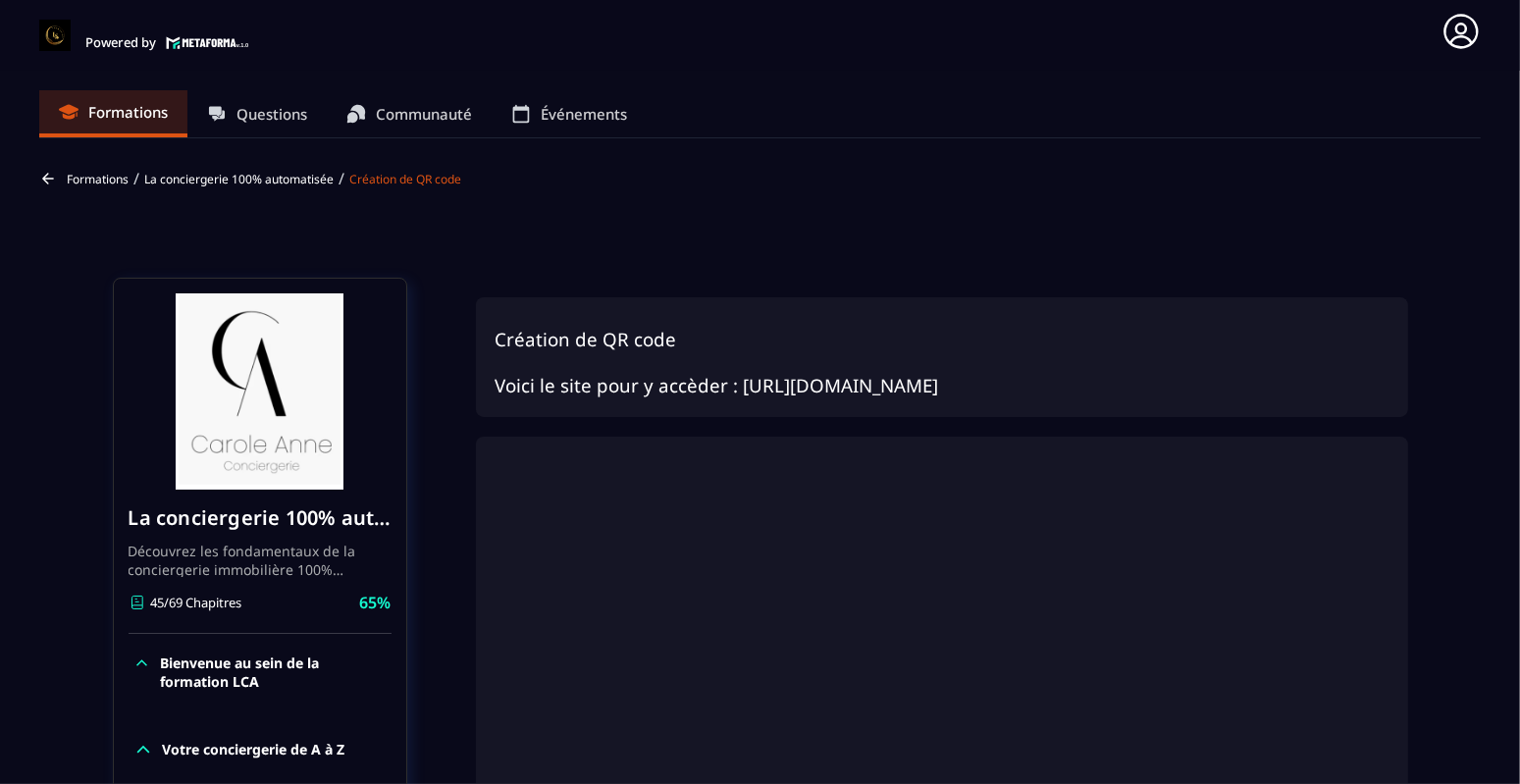 drag, startPoint x: 497, startPoint y: 329, endPoint x: 954, endPoint y: 370, distance: 458.8355 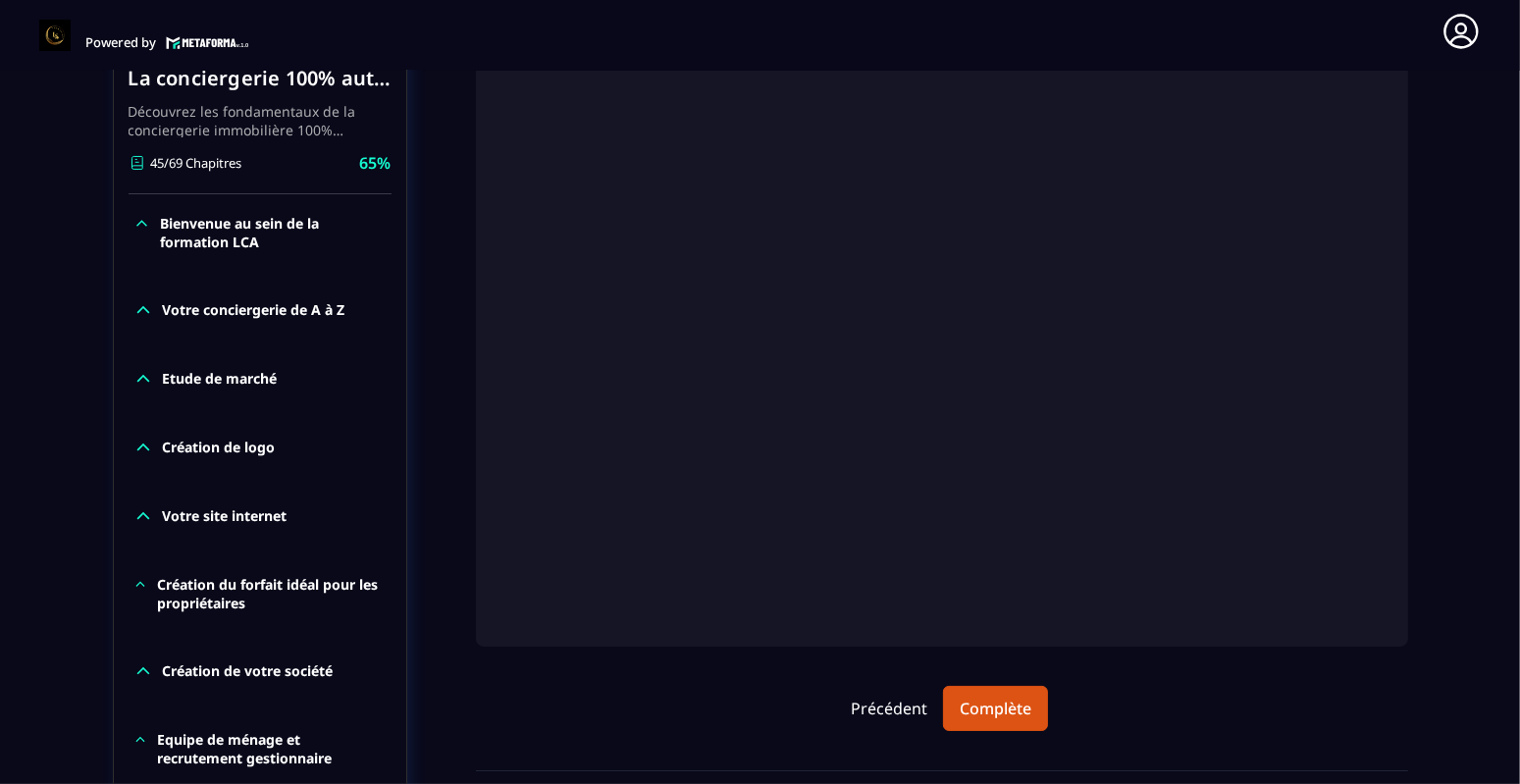 scroll, scrollTop: 491, scrollLeft: 0, axis: vertical 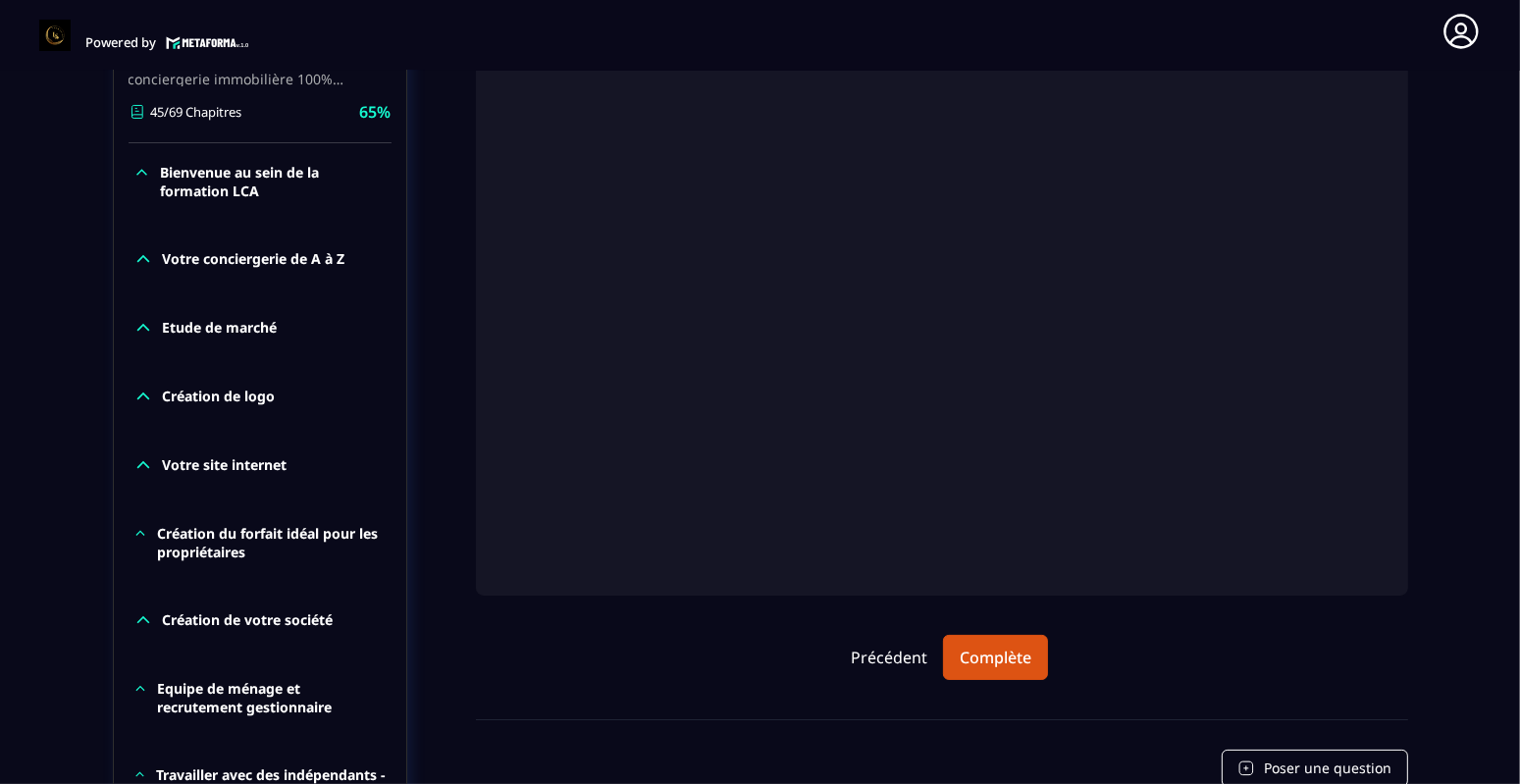 click on "Précédent Complète" 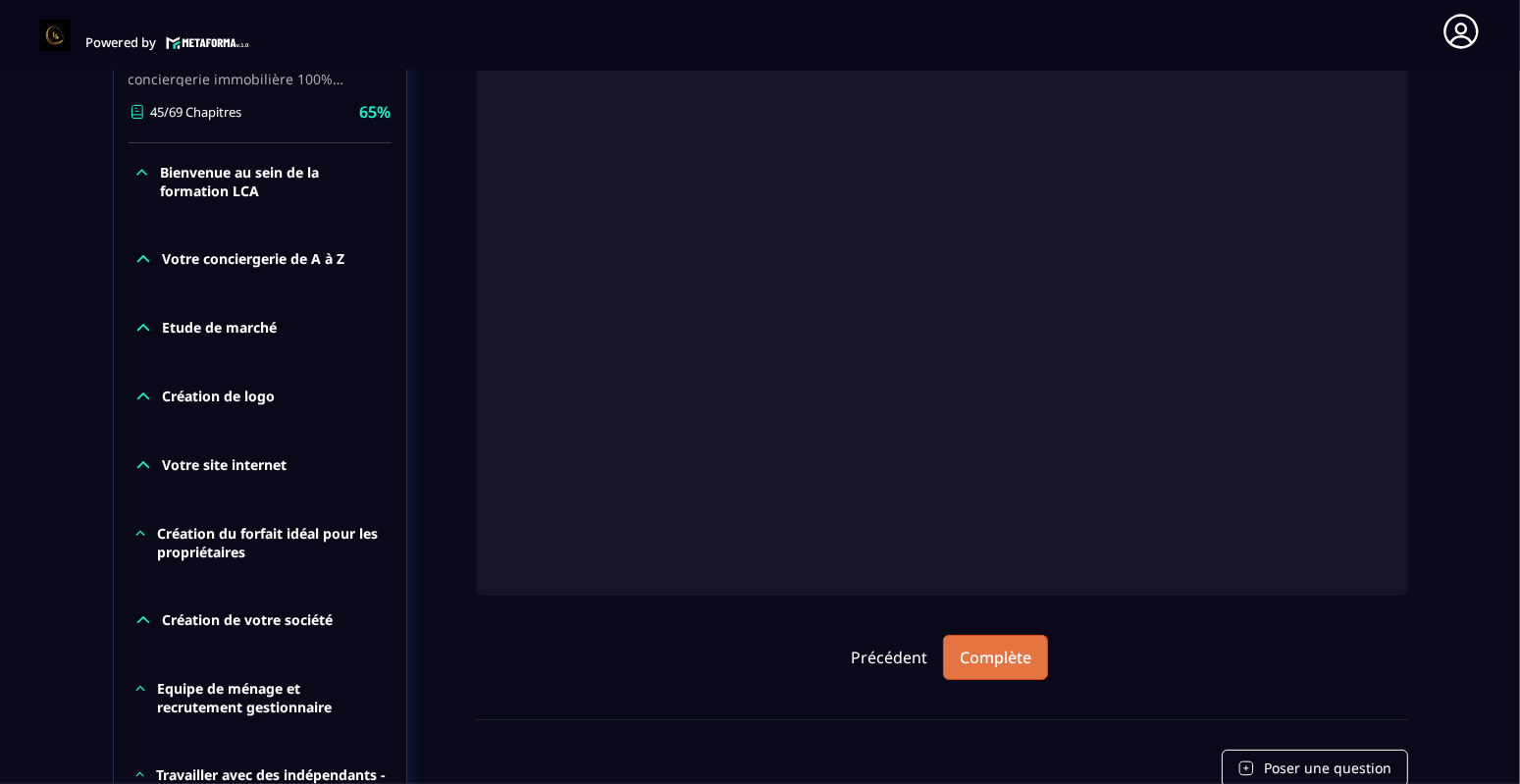 click on "Complète" at bounding box center [995, 657] 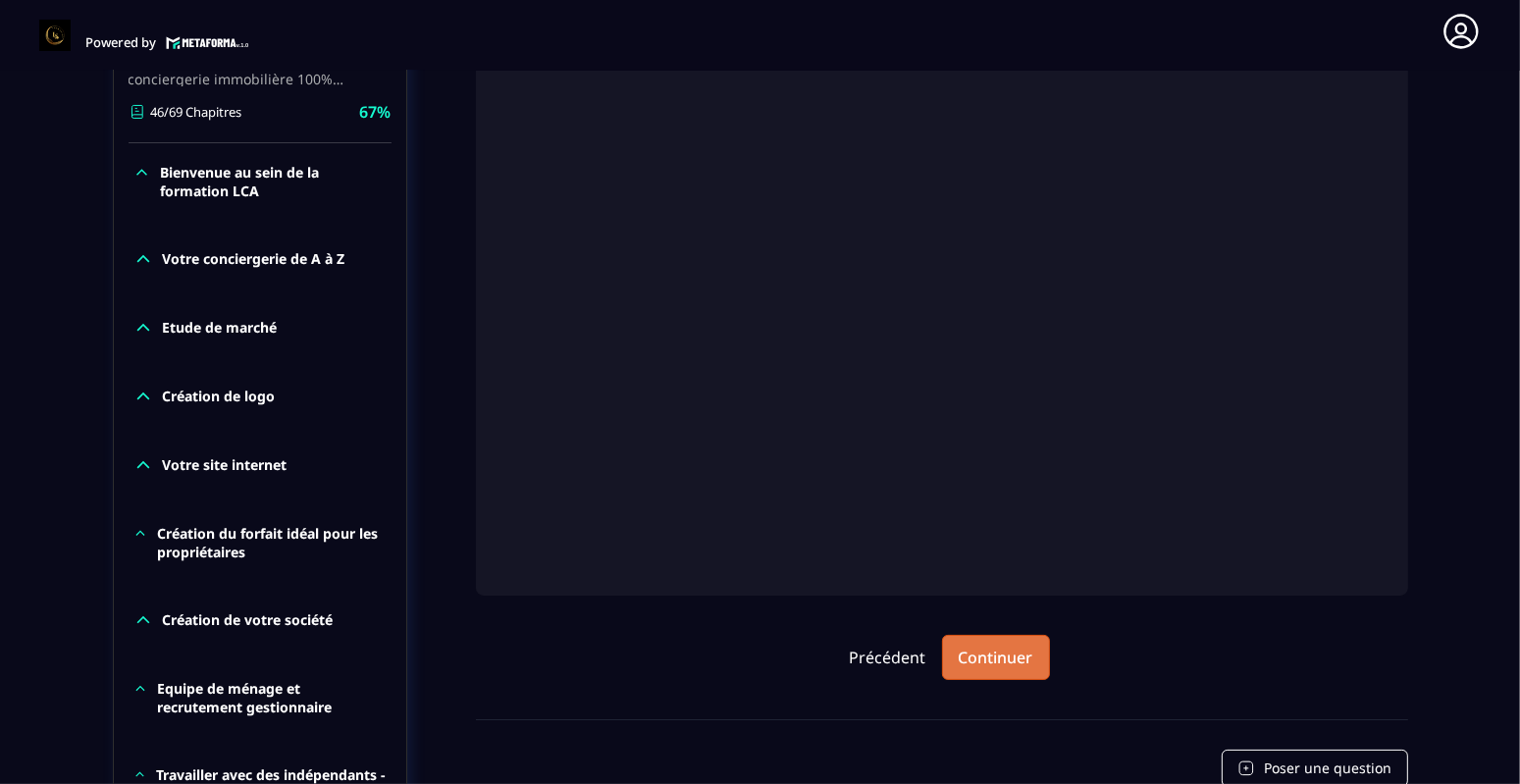 click on "Continuer" at bounding box center [996, 657] 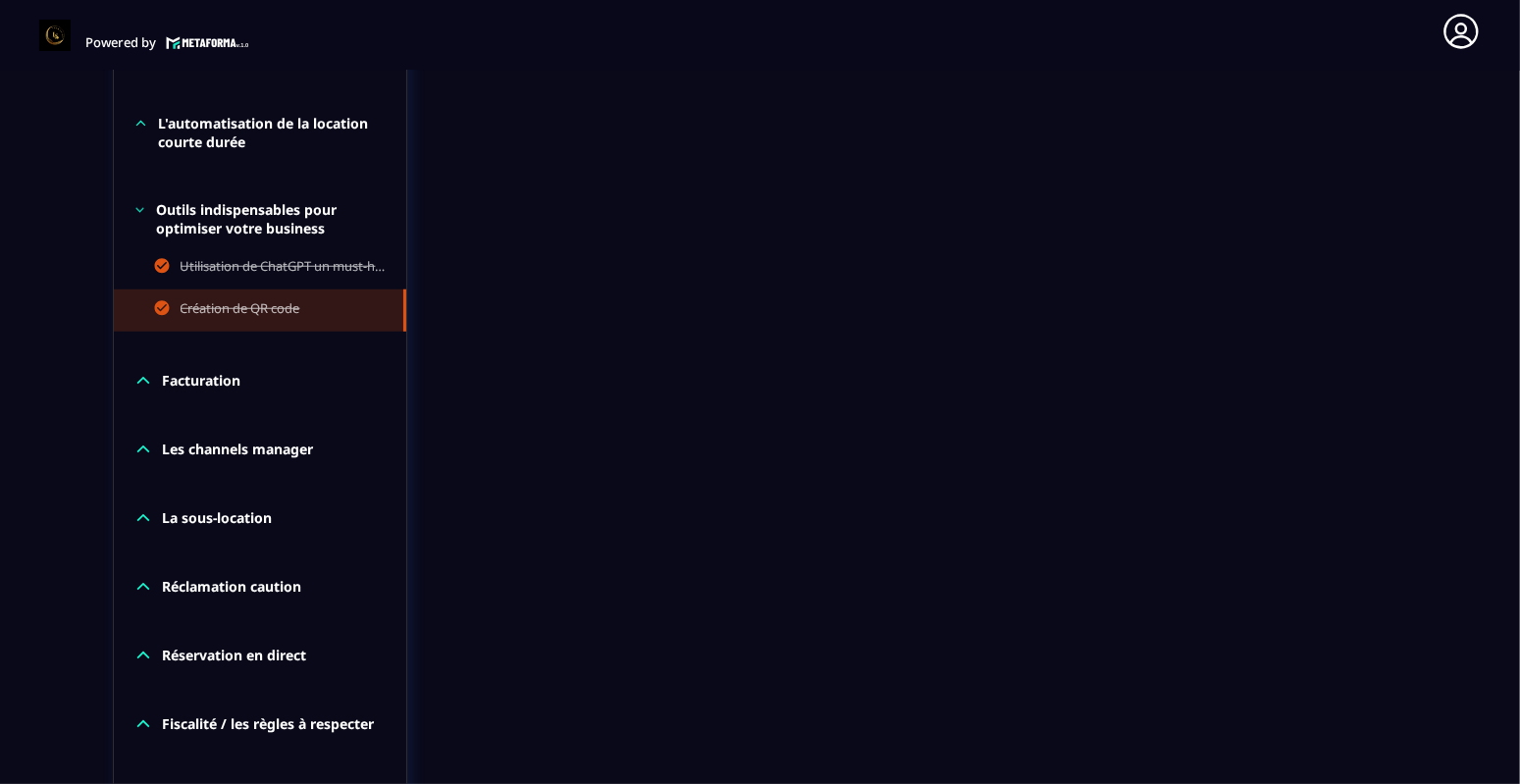 scroll, scrollTop: 1668, scrollLeft: 0, axis: vertical 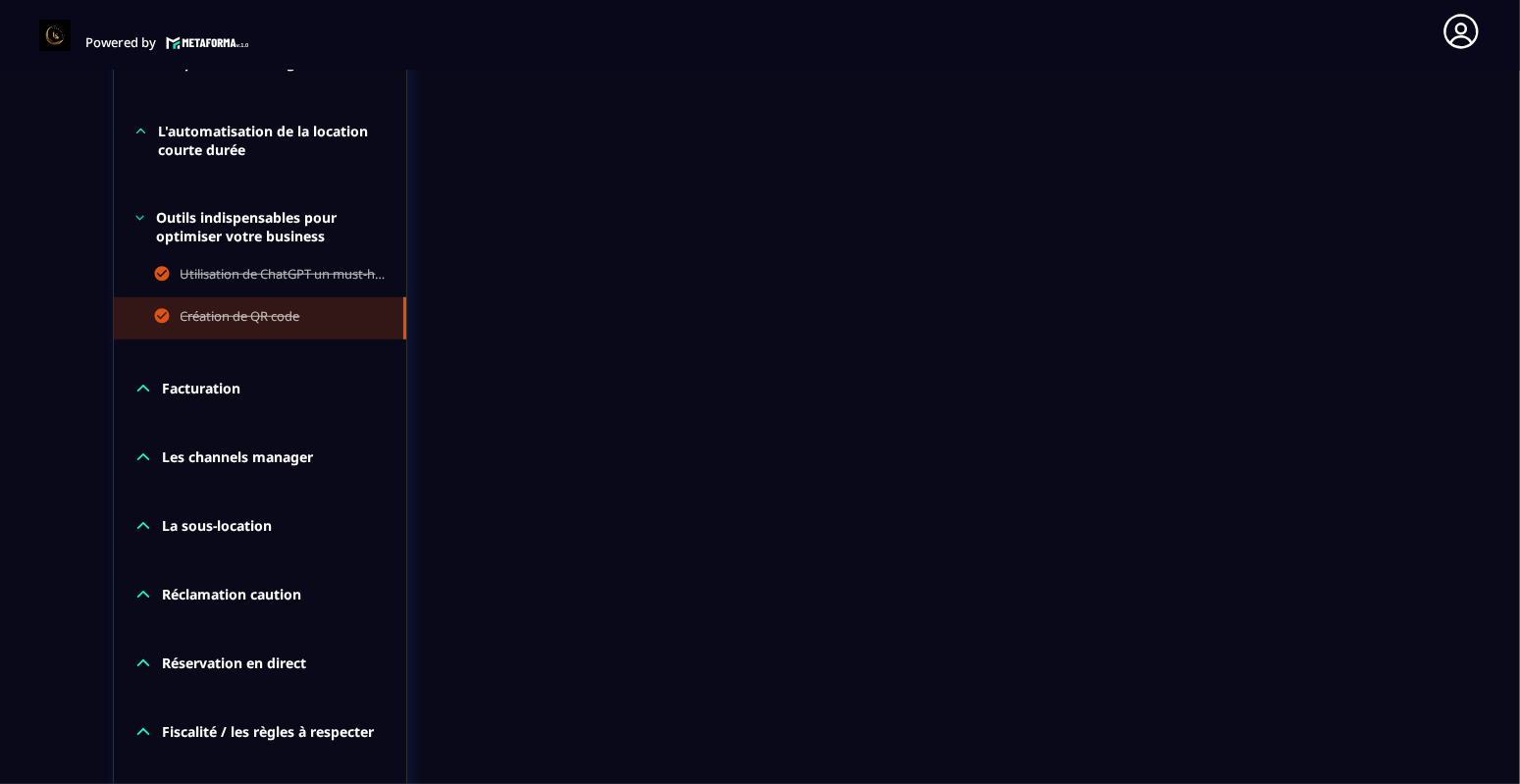 click on "Facturation" at bounding box center (202, 389) 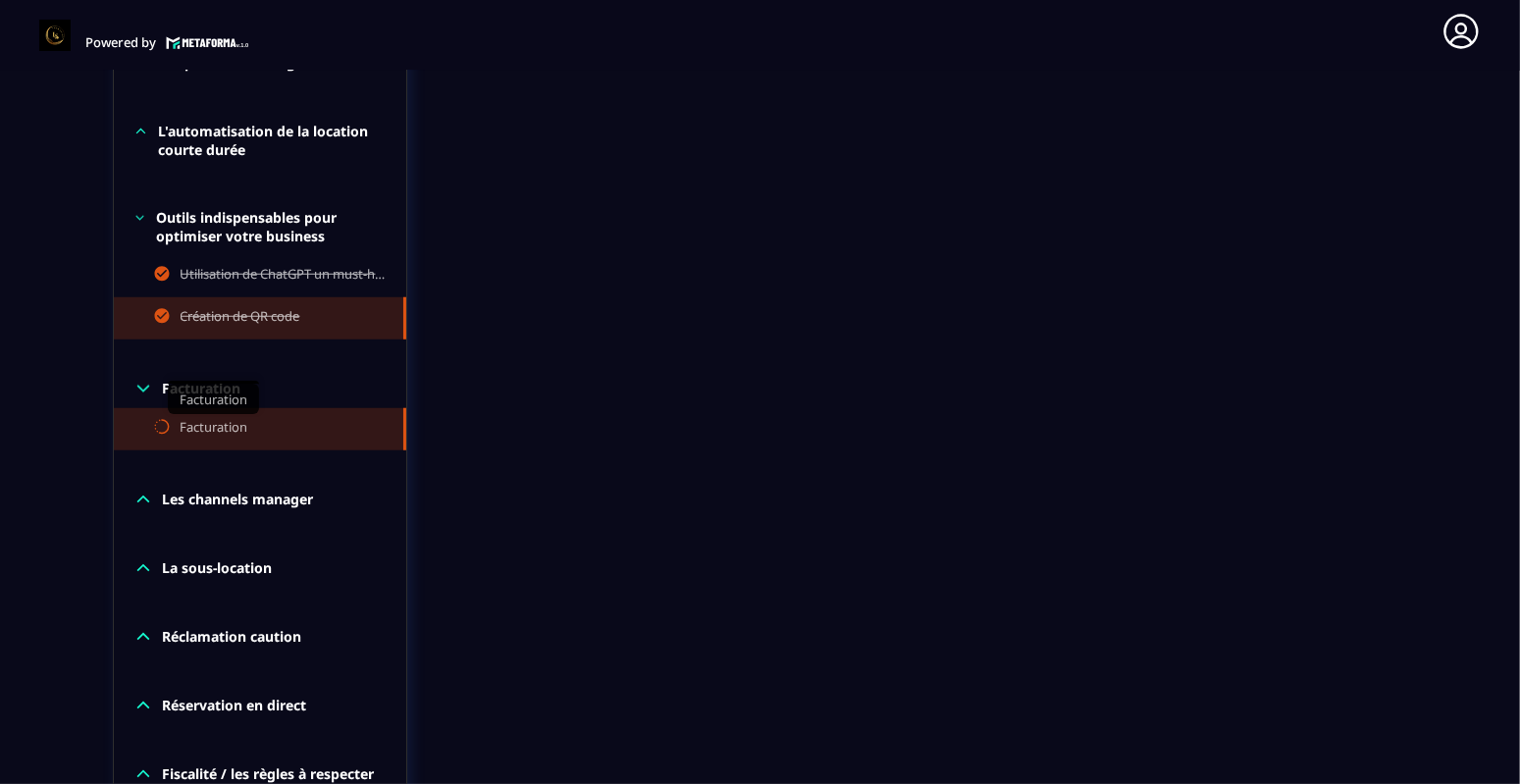 click on "Facturation" at bounding box center (214, 429) 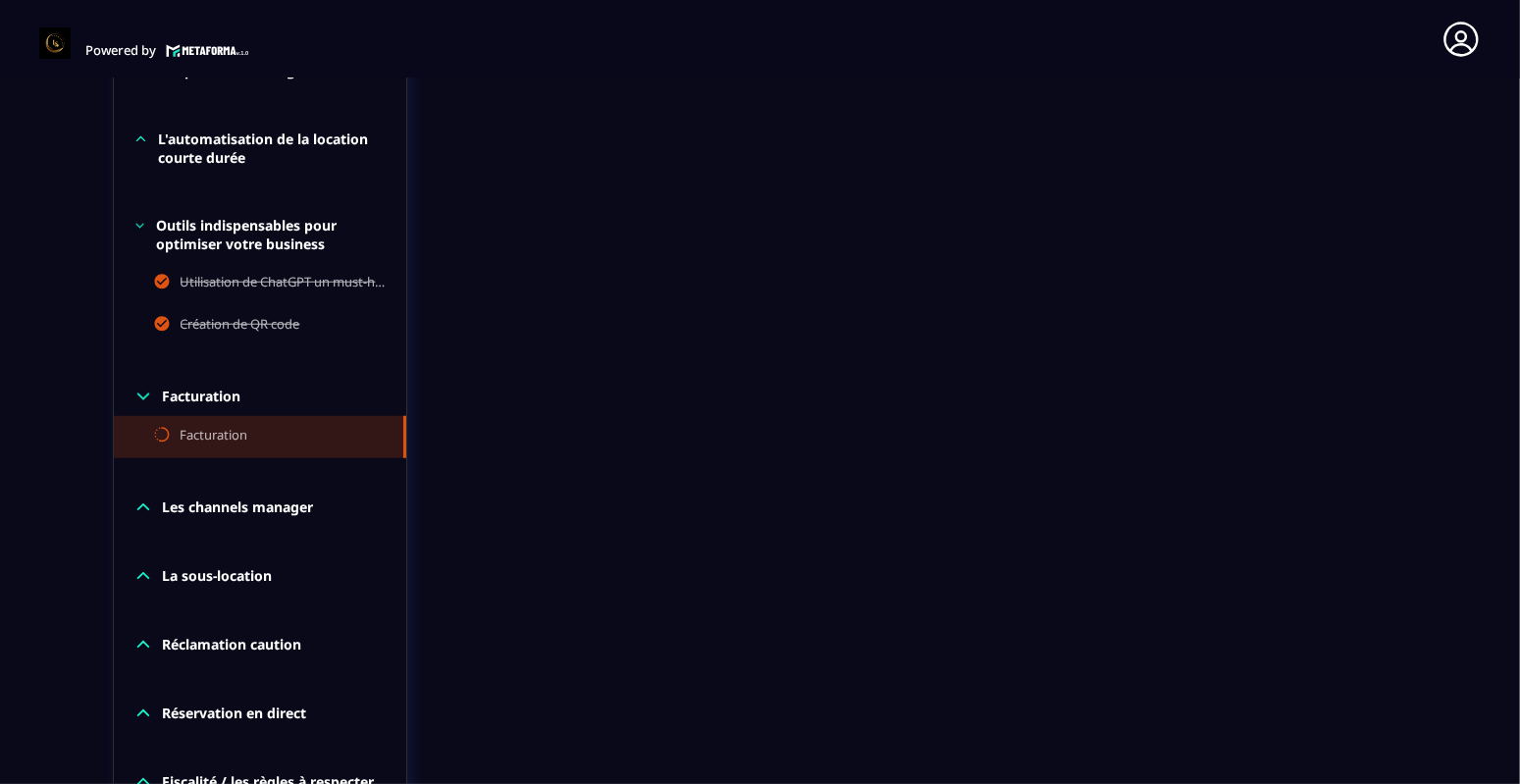 scroll, scrollTop: 1419, scrollLeft: 0, axis: vertical 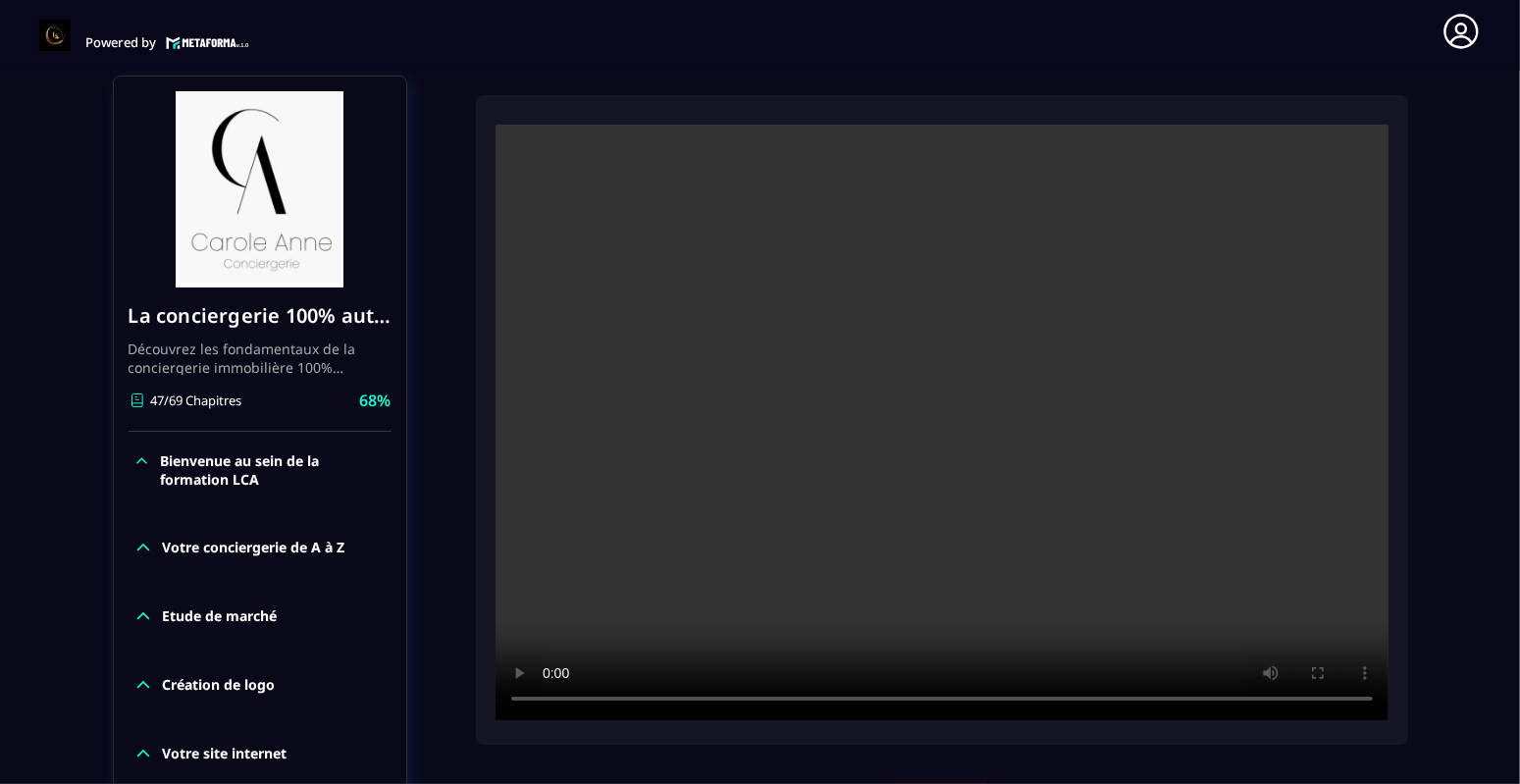 type 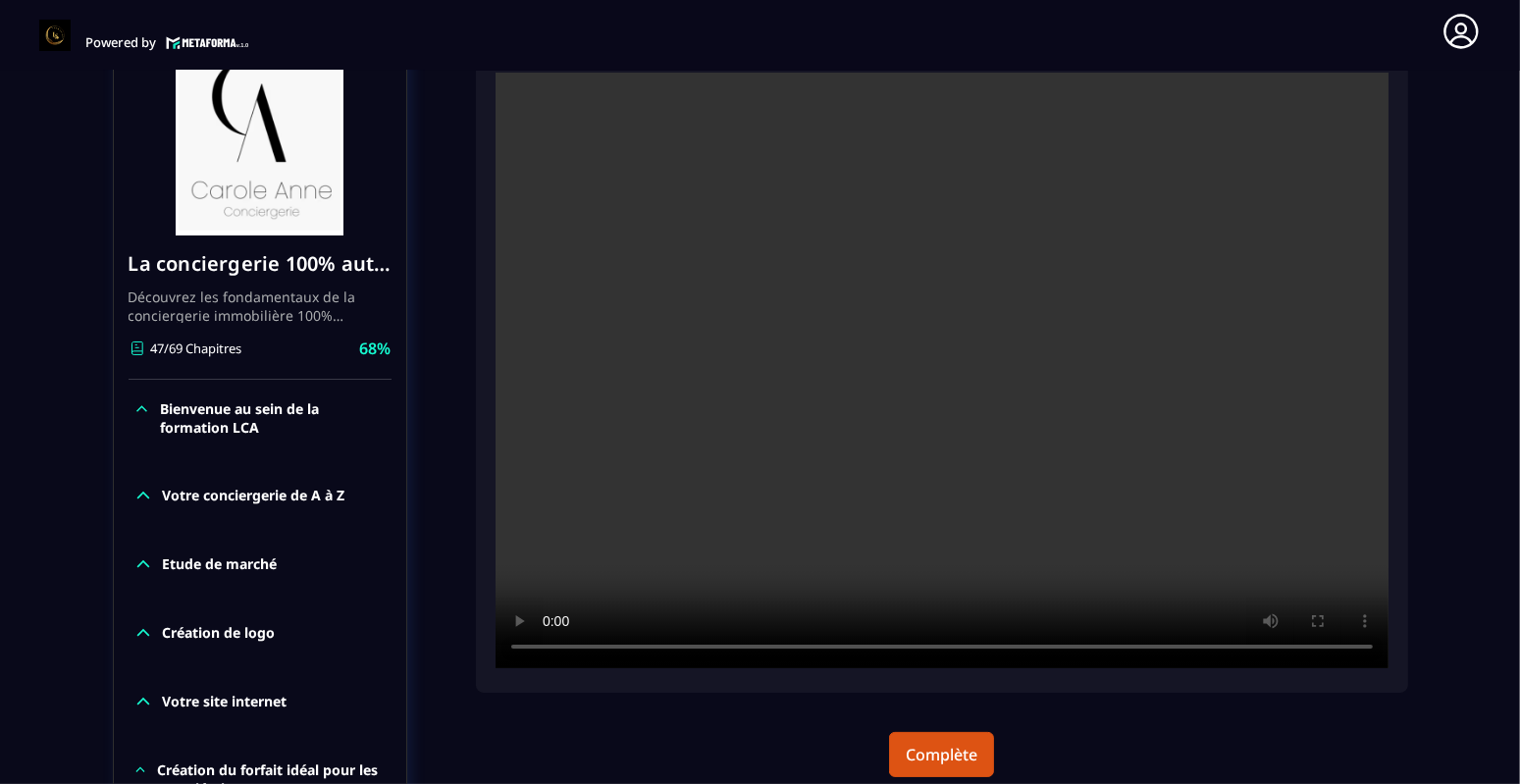 scroll, scrollTop: 300, scrollLeft: 0, axis: vertical 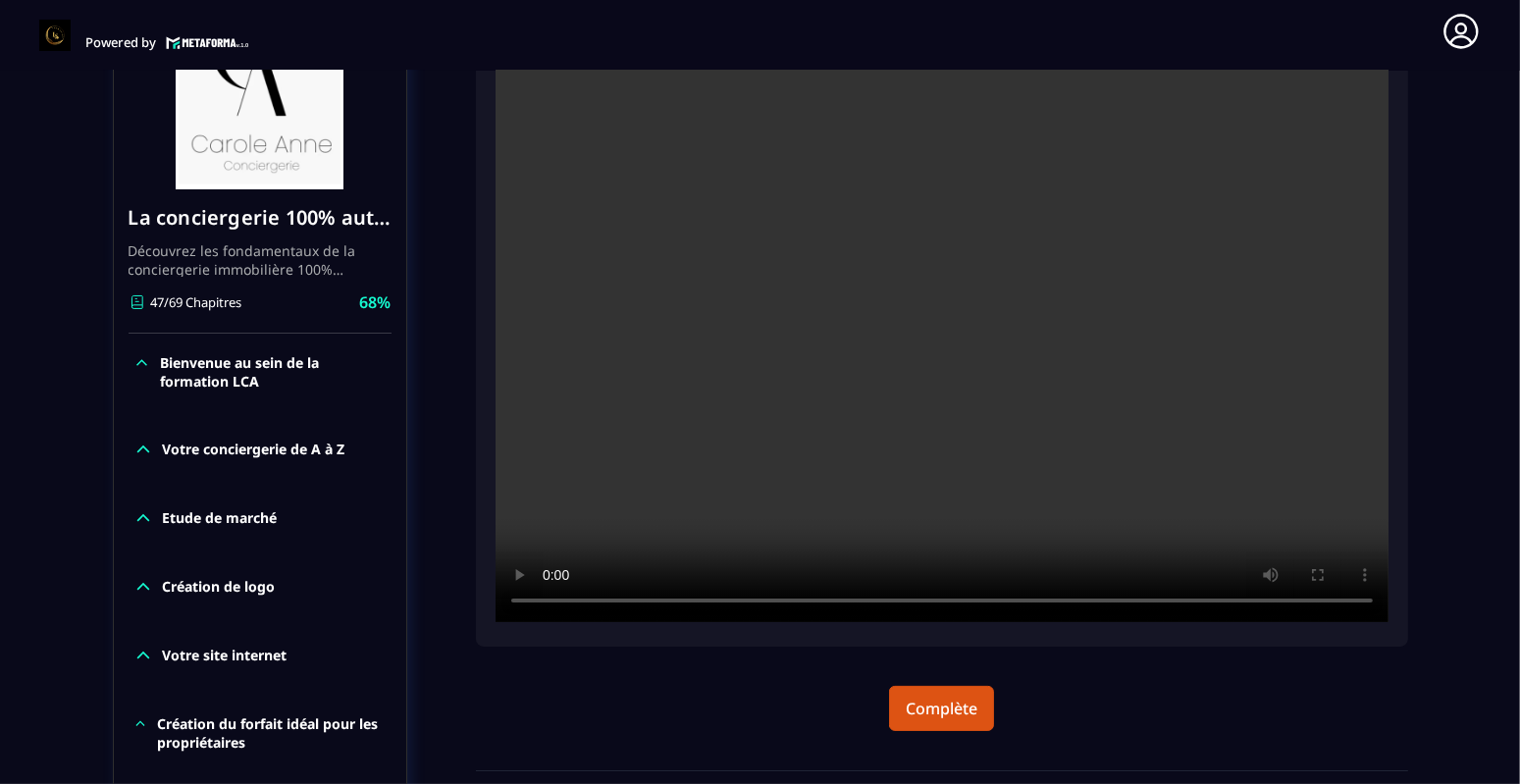 drag, startPoint x: 573, startPoint y: 125, endPoint x: 628, endPoint y: 133, distance: 55.578773 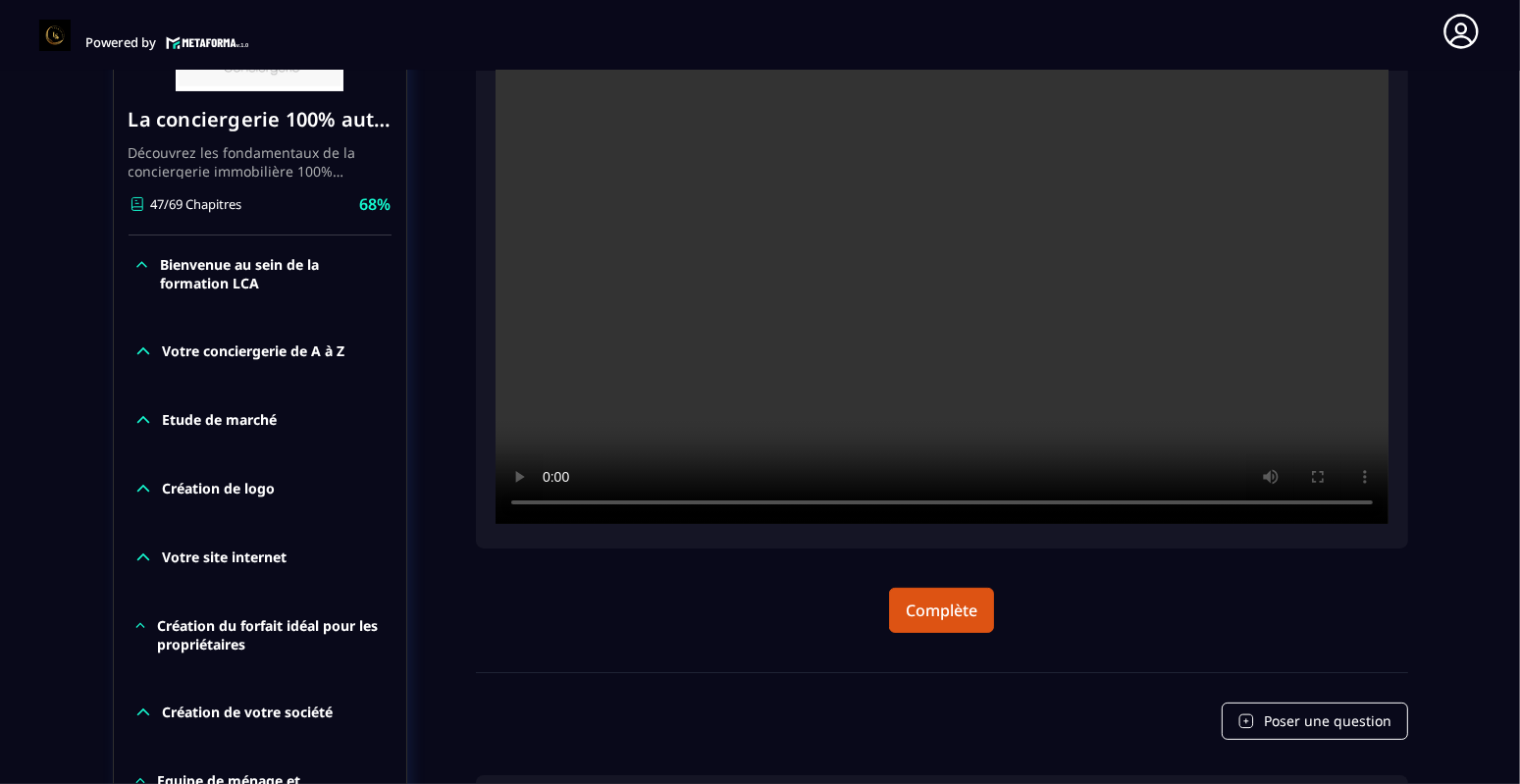 click at bounding box center (942, 226) 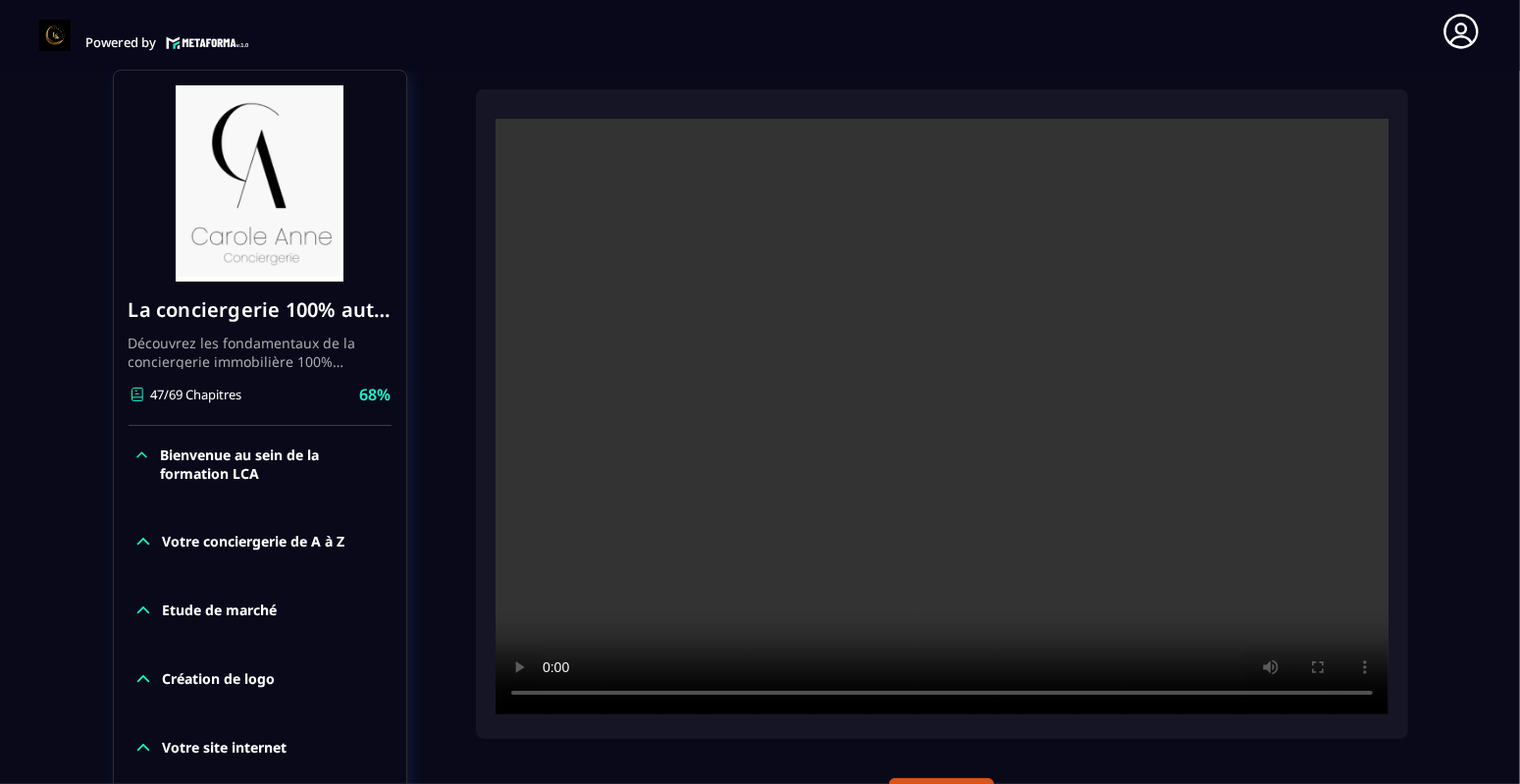 scroll, scrollTop: 202, scrollLeft: 0, axis: vertical 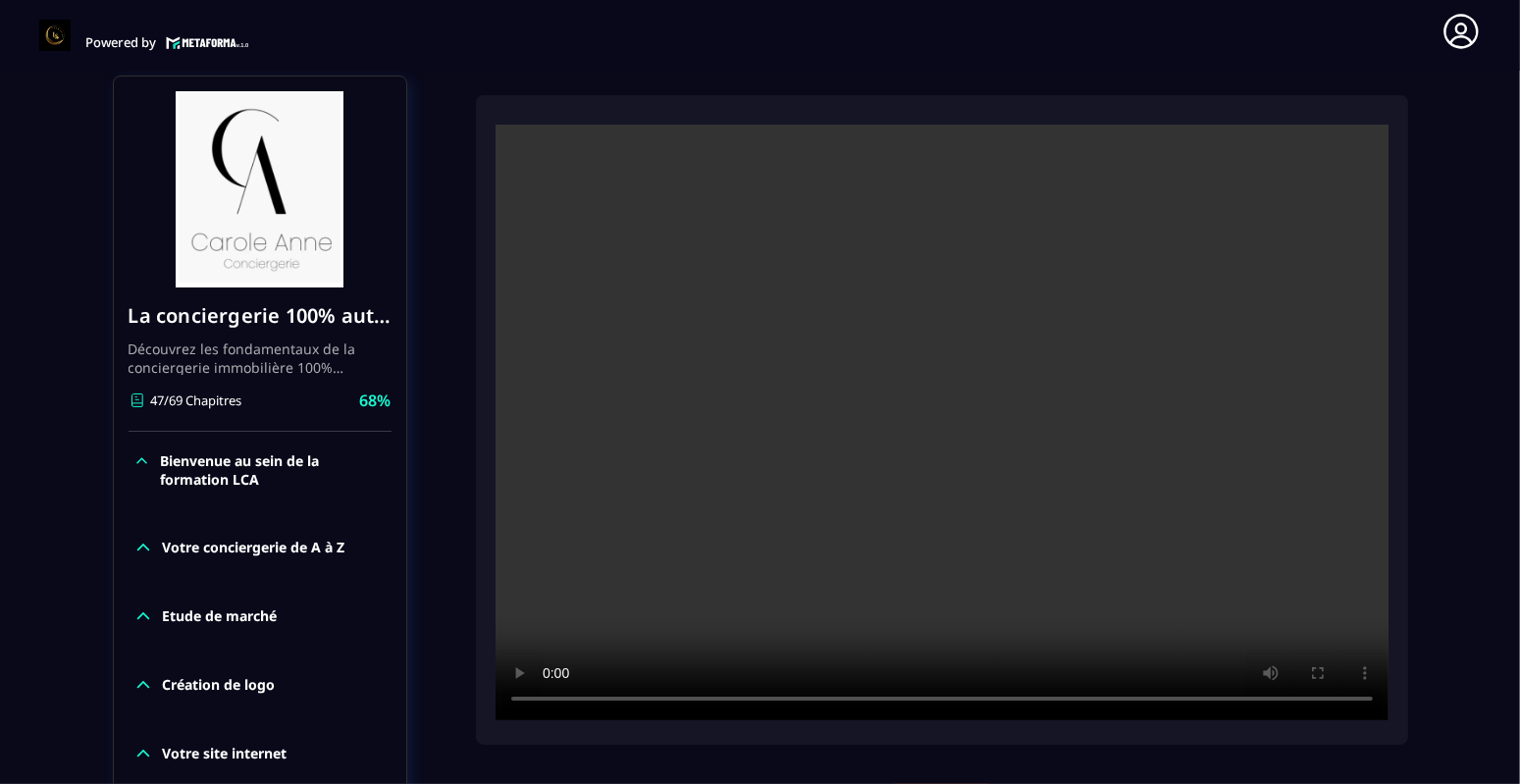 click at bounding box center (942, 422) 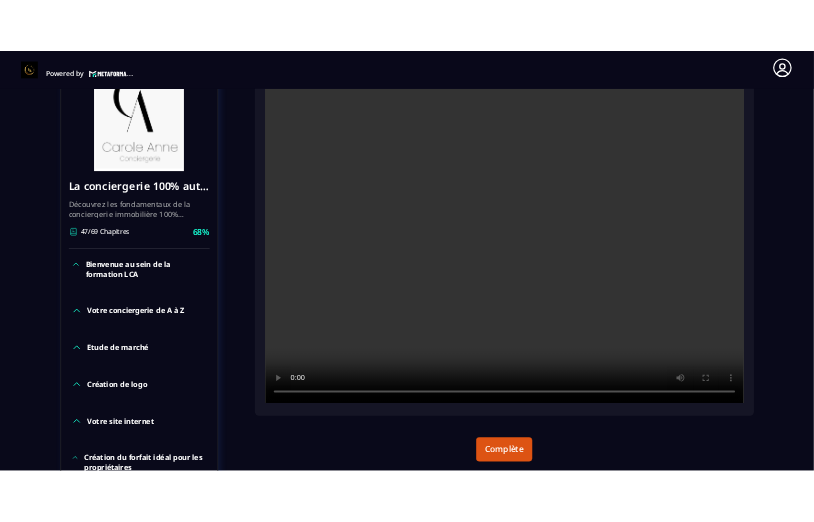 scroll, scrollTop: 306, scrollLeft: 0, axis: vertical 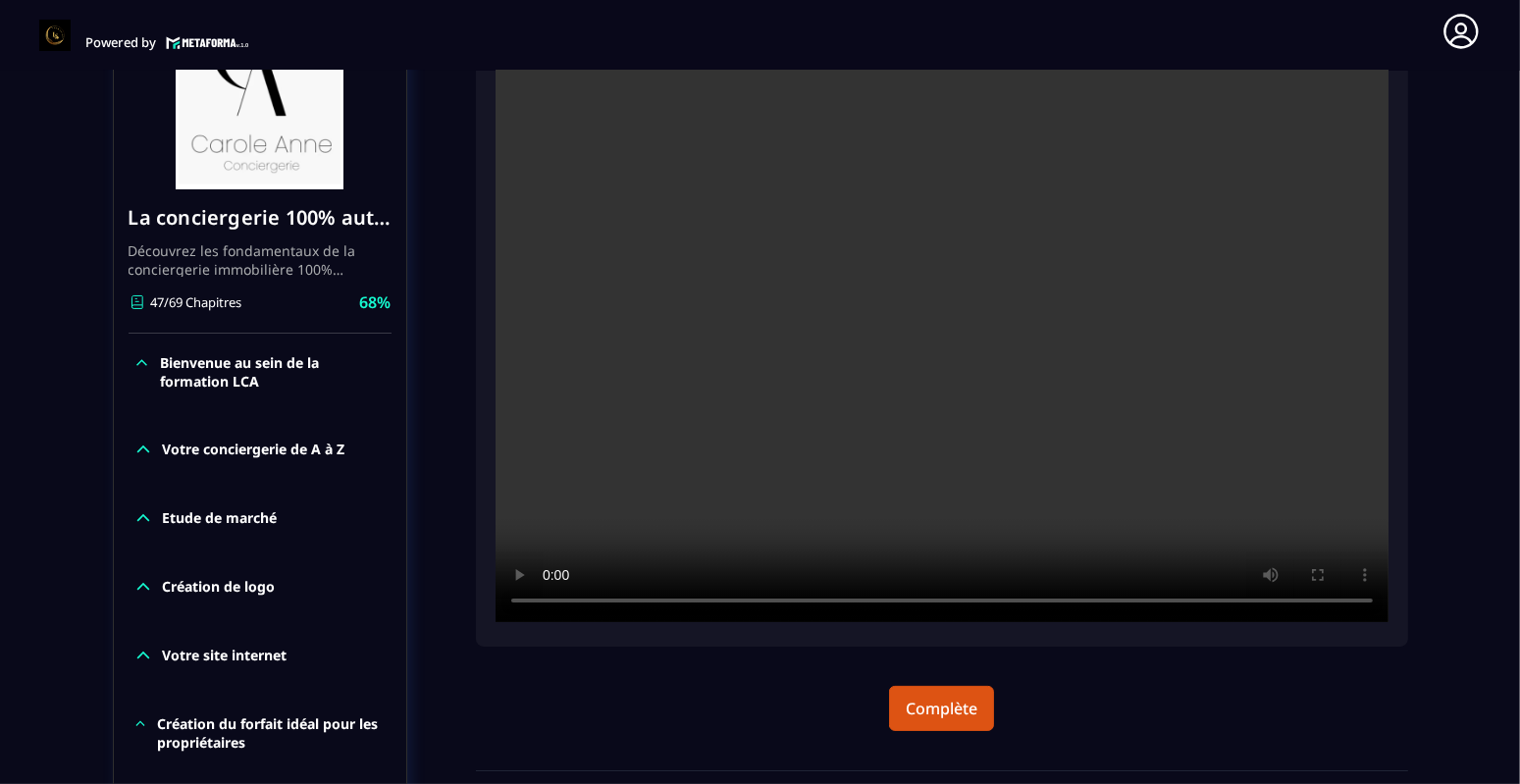 click on "Complète" at bounding box center [942, 384] 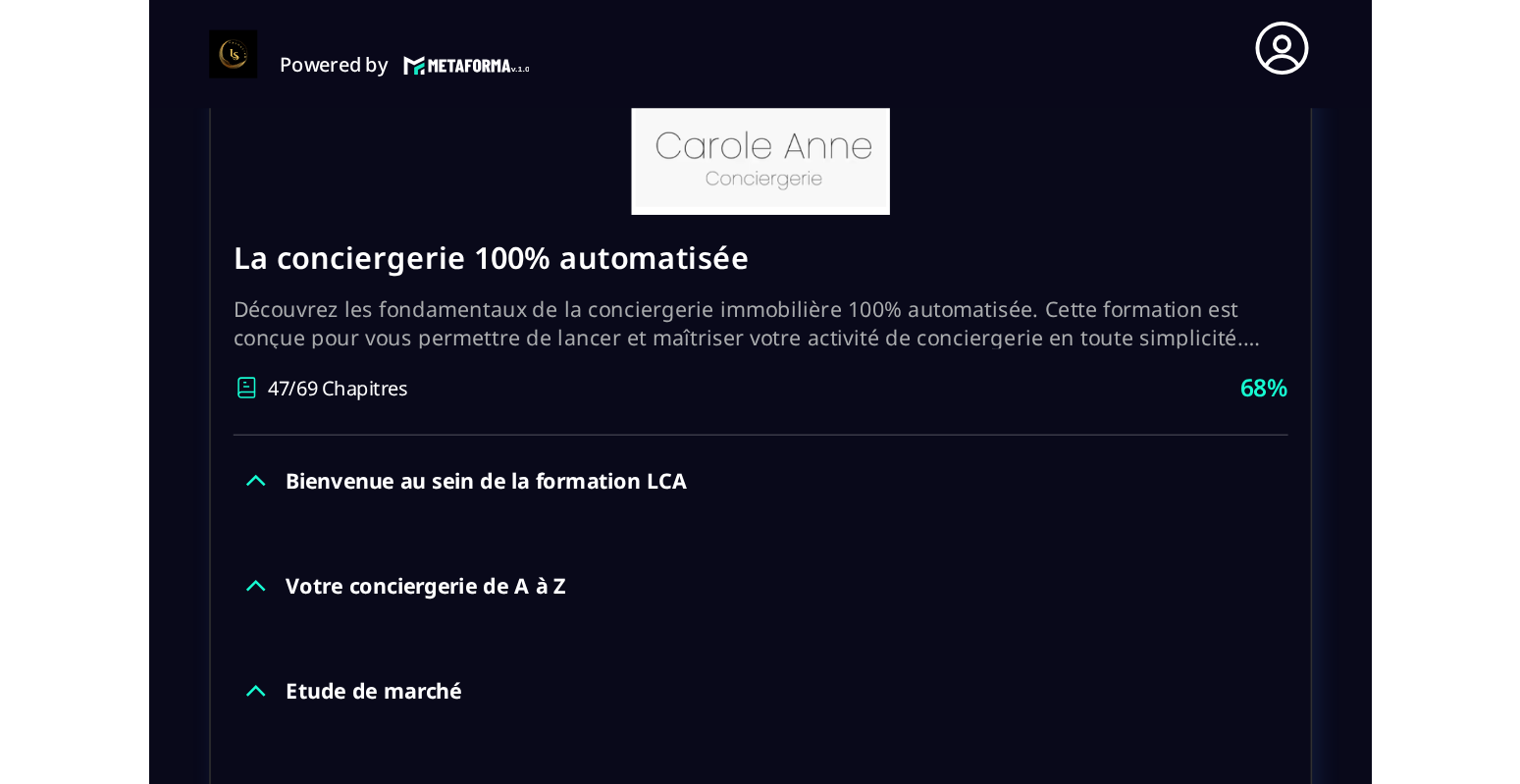 scroll, scrollTop: 2473, scrollLeft: 0, axis: vertical 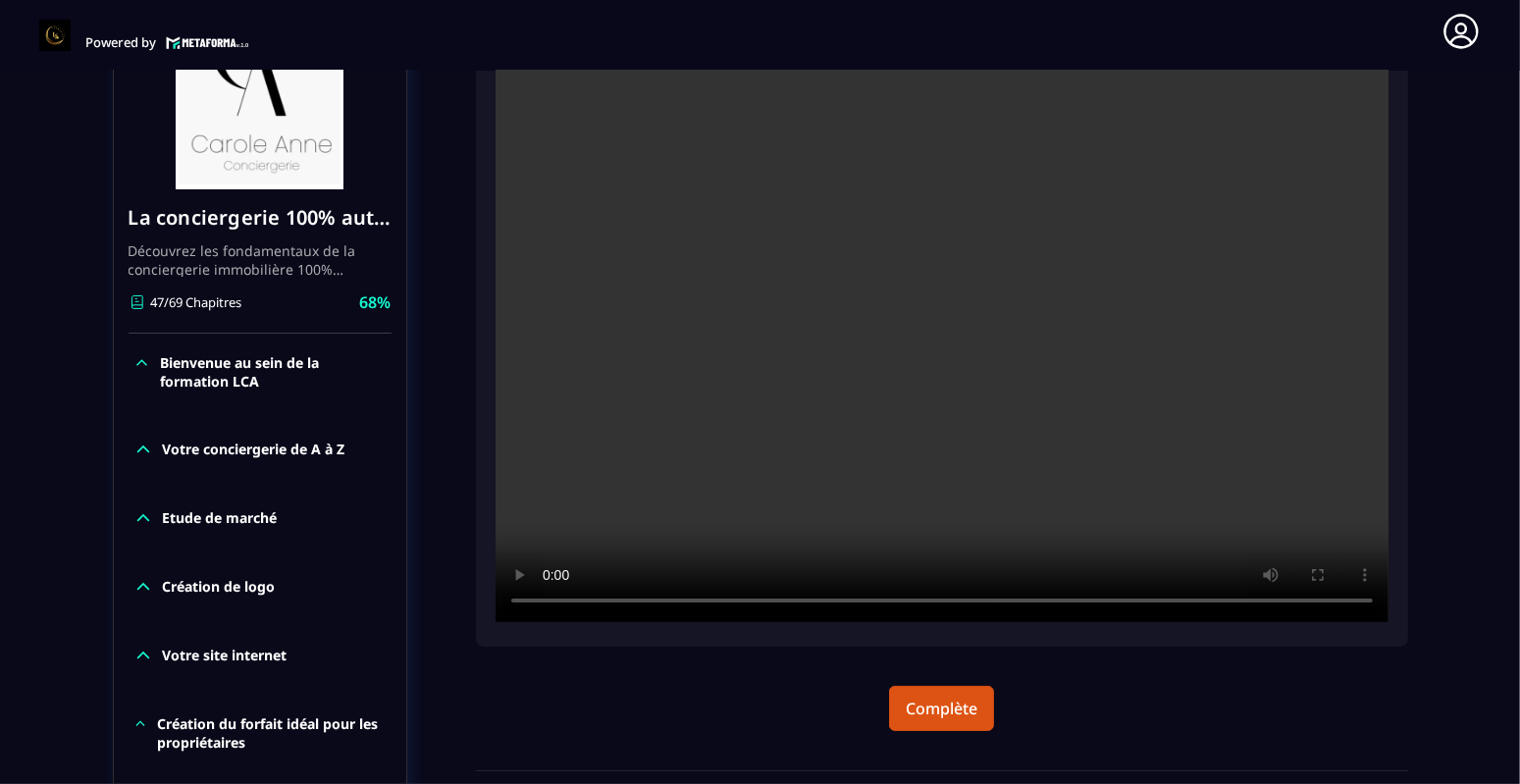 click at bounding box center (942, 324) 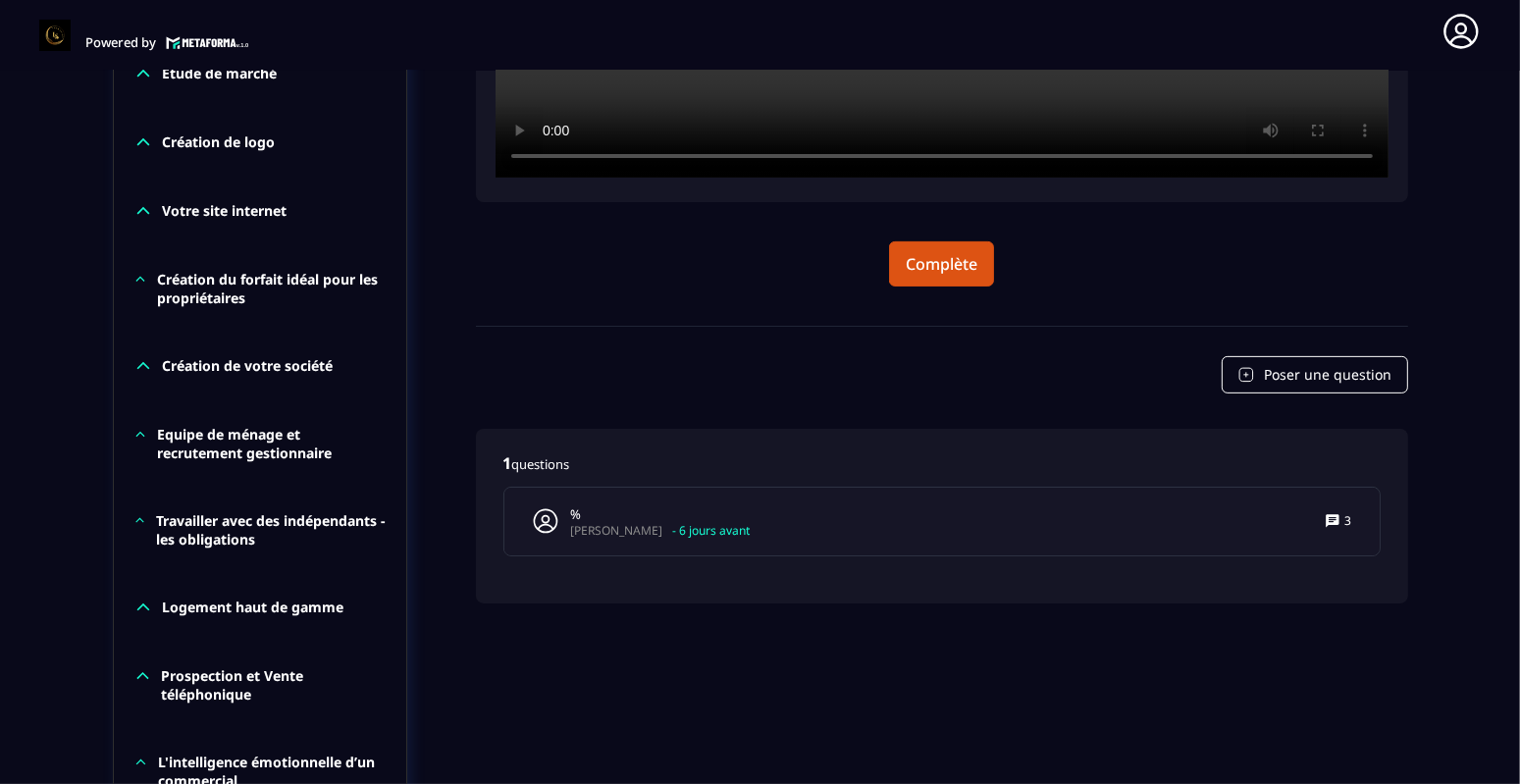scroll, scrollTop: 791, scrollLeft: 0, axis: vertical 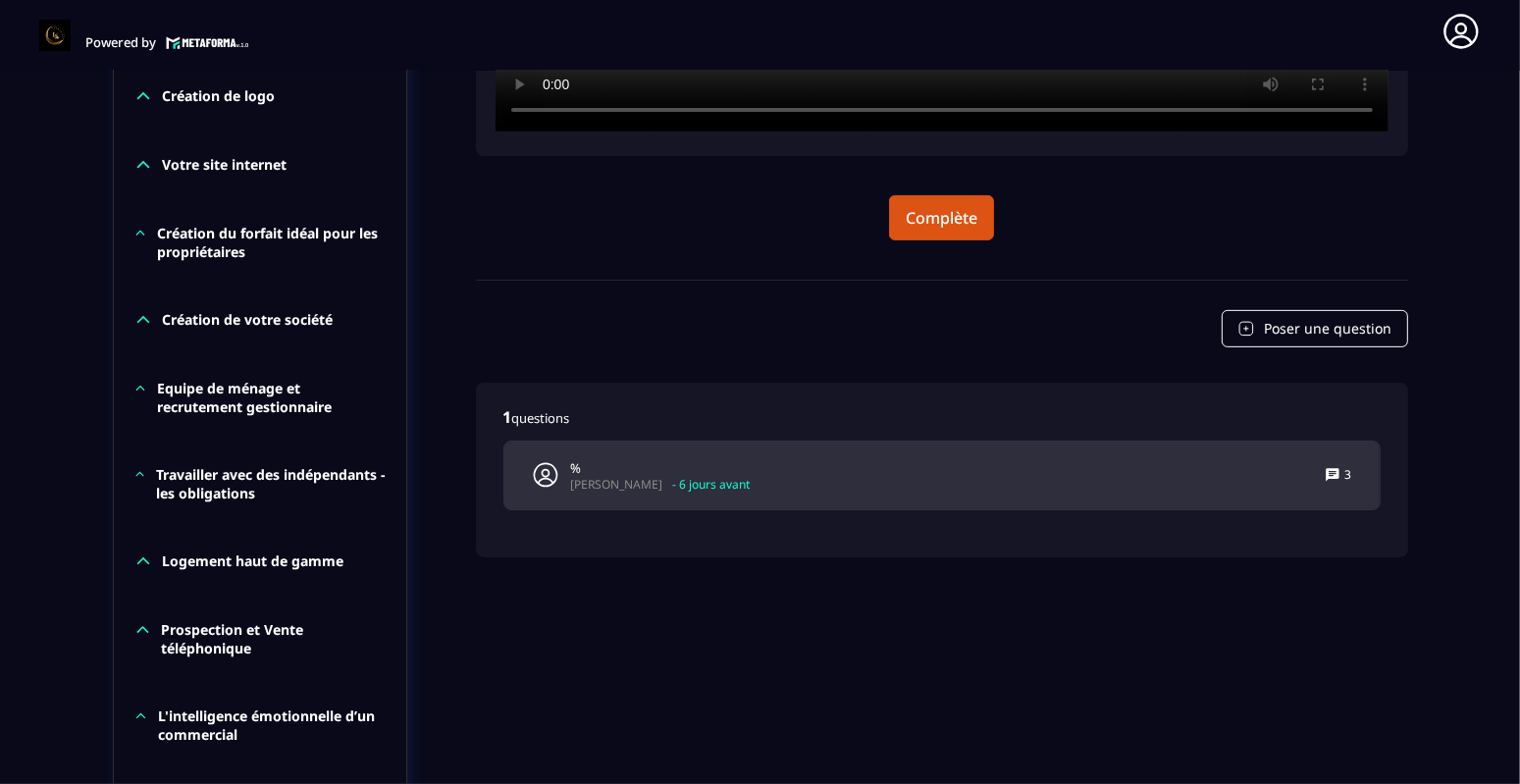 click on "% [PERSON_NAME]  - 6 jours avant 3" at bounding box center [942, 475] 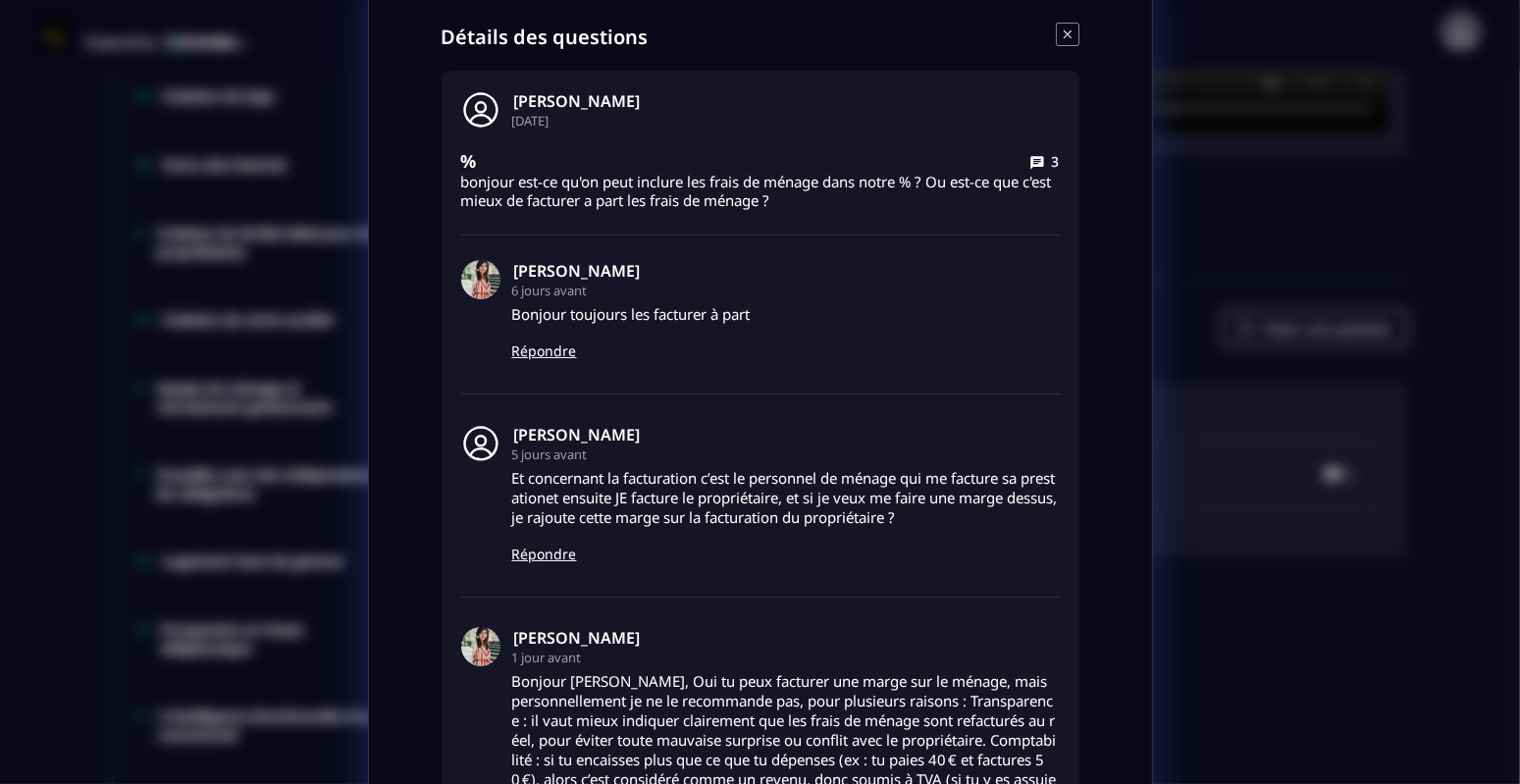 scroll, scrollTop: 0, scrollLeft: 0, axis: both 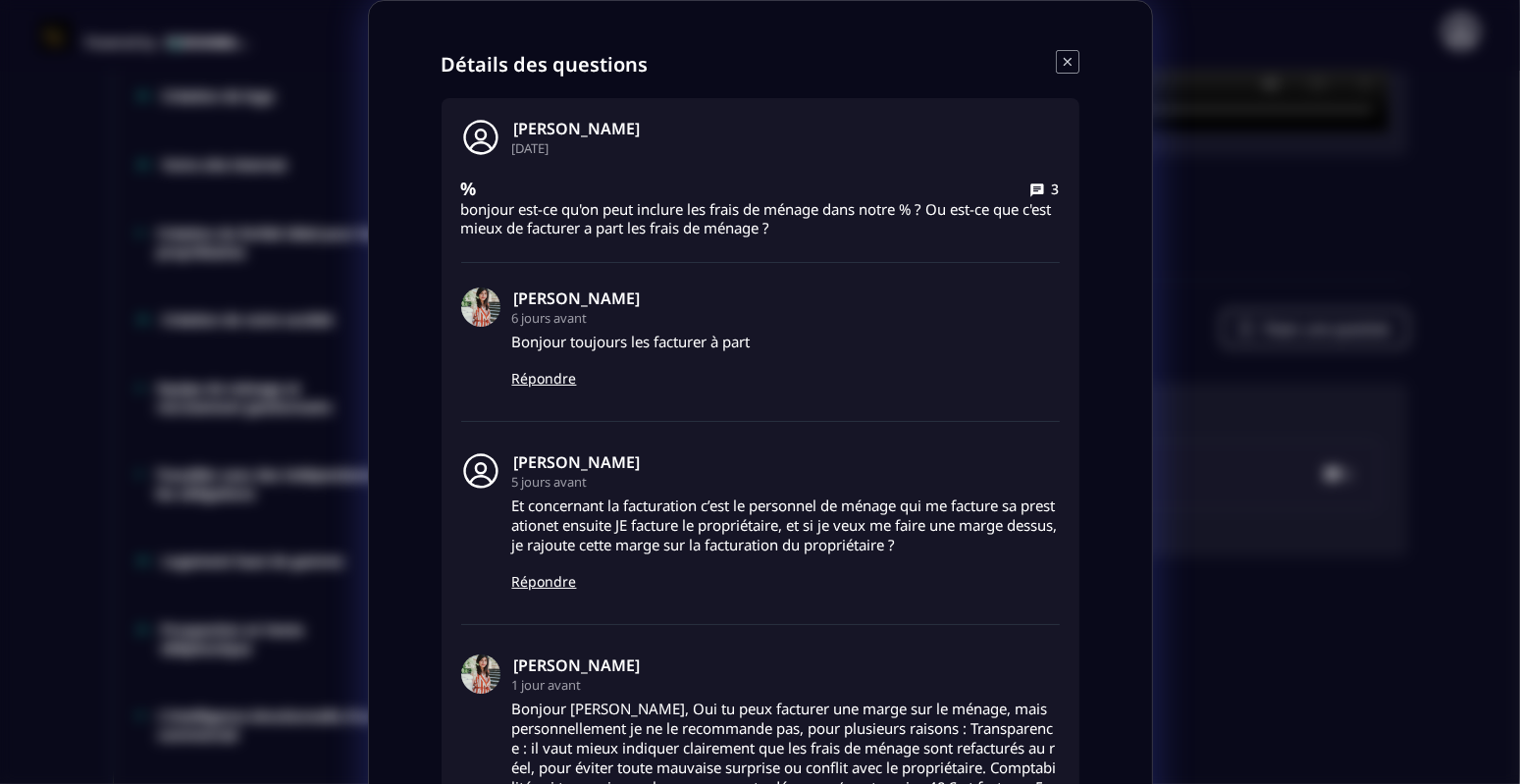 click 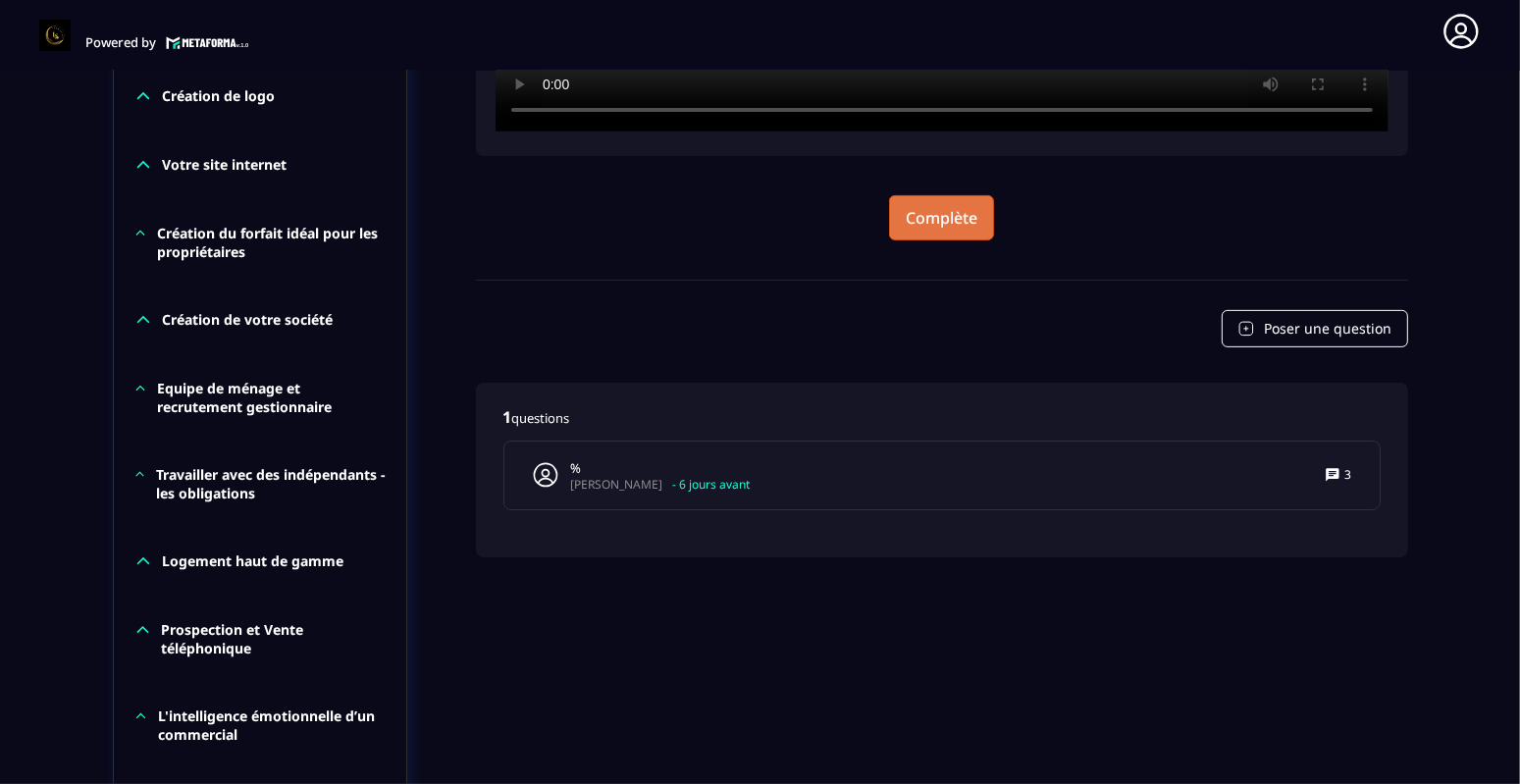 click on "Complète" at bounding box center [941, 218] 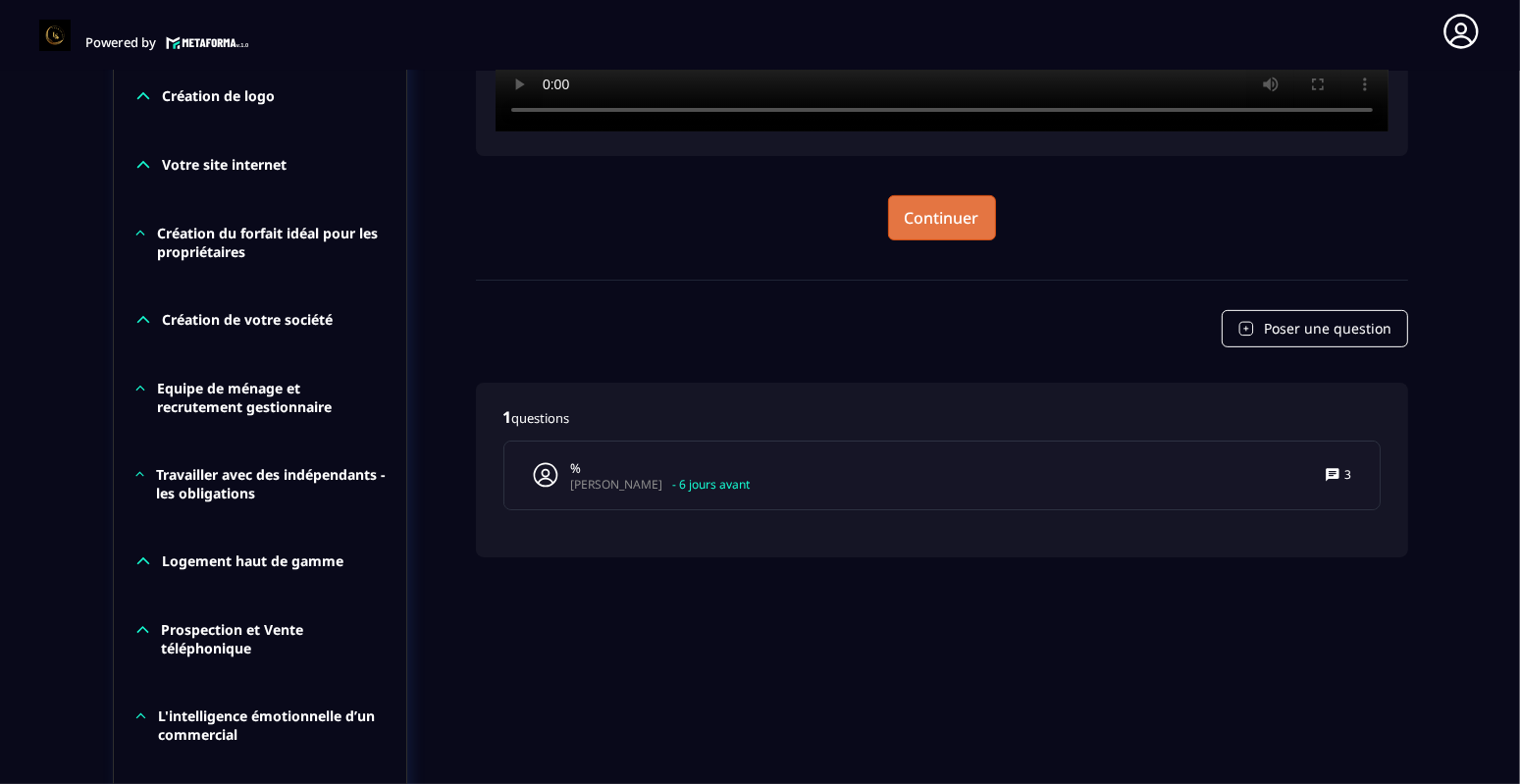 click on "Continuer" at bounding box center (942, 218) 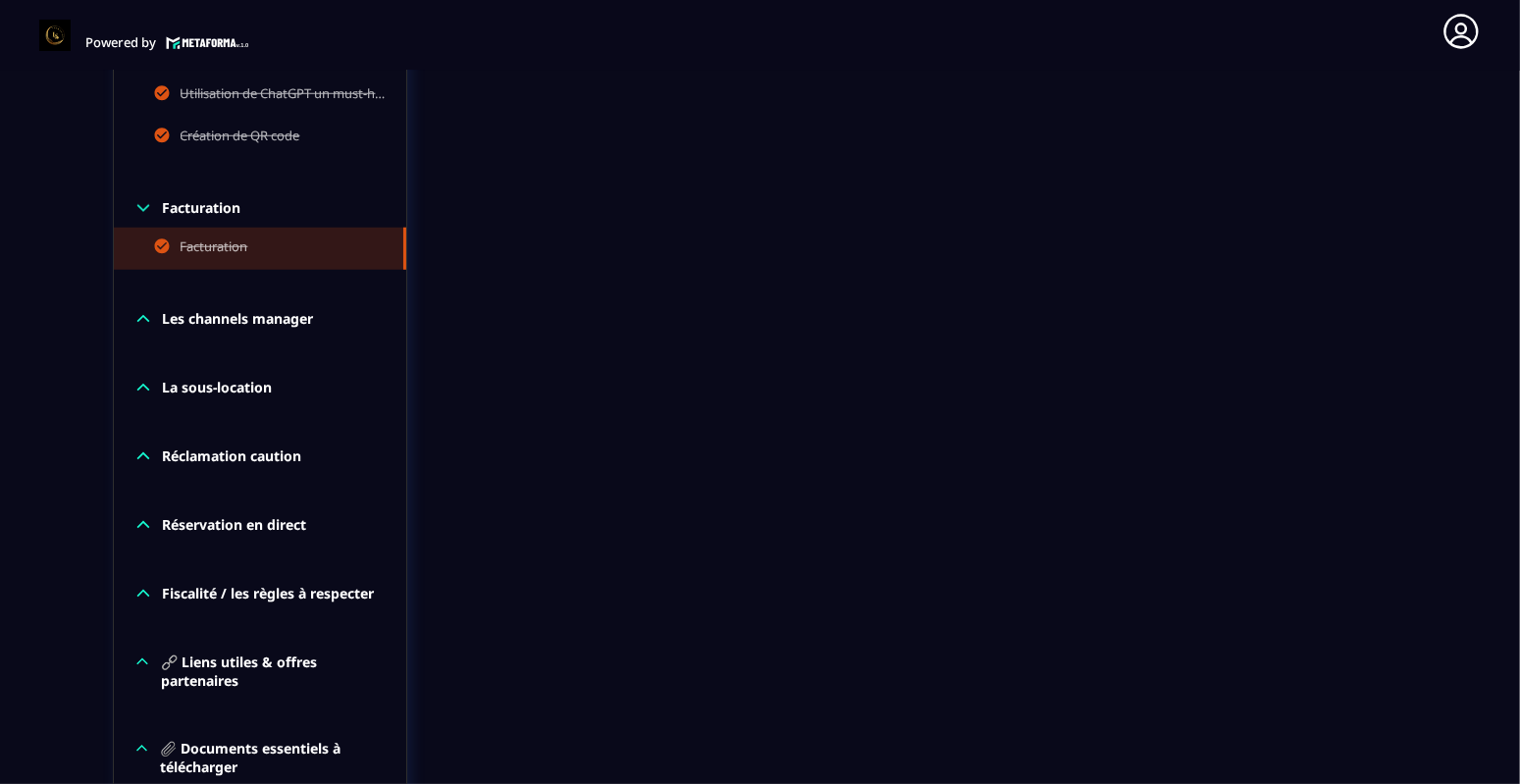 scroll, scrollTop: 1870, scrollLeft: 0, axis: vertical 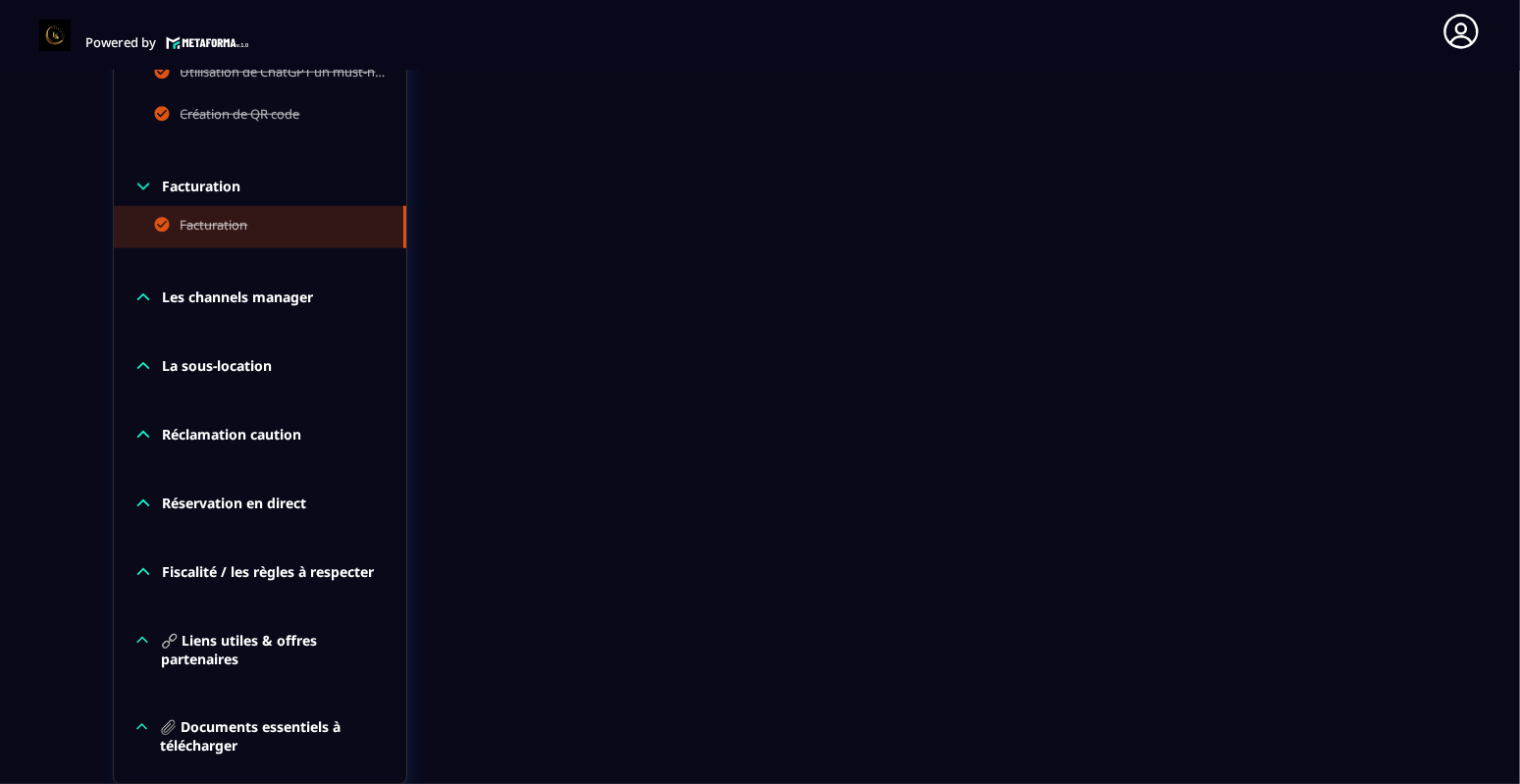 click on "Les channels manager" at bounding box center [238, 297] 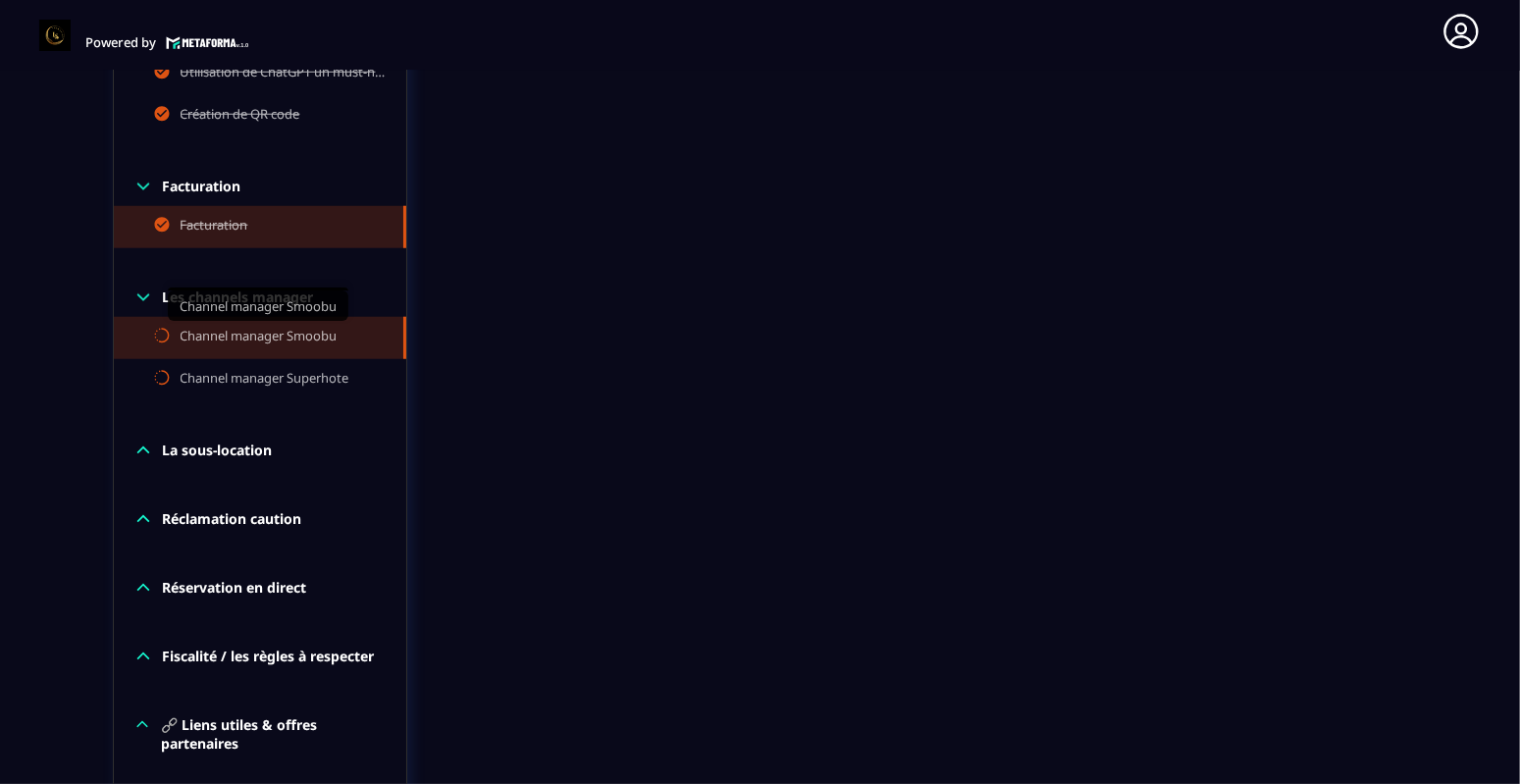 click on "Channel manager Smoobu" at bounding box center [259, 338] 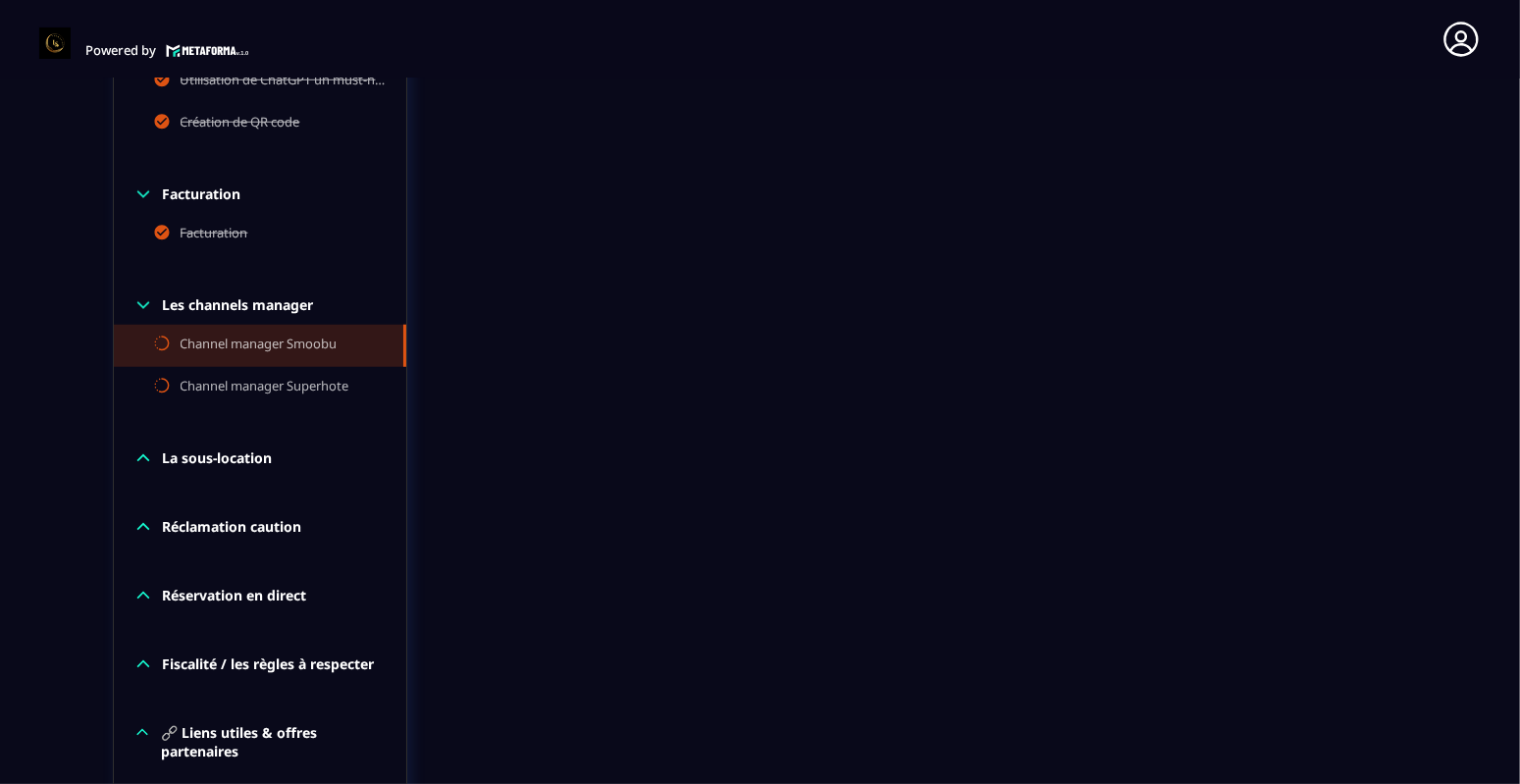 scroll, scrollTop: 8, scrollLeft: 0, axis: vertical 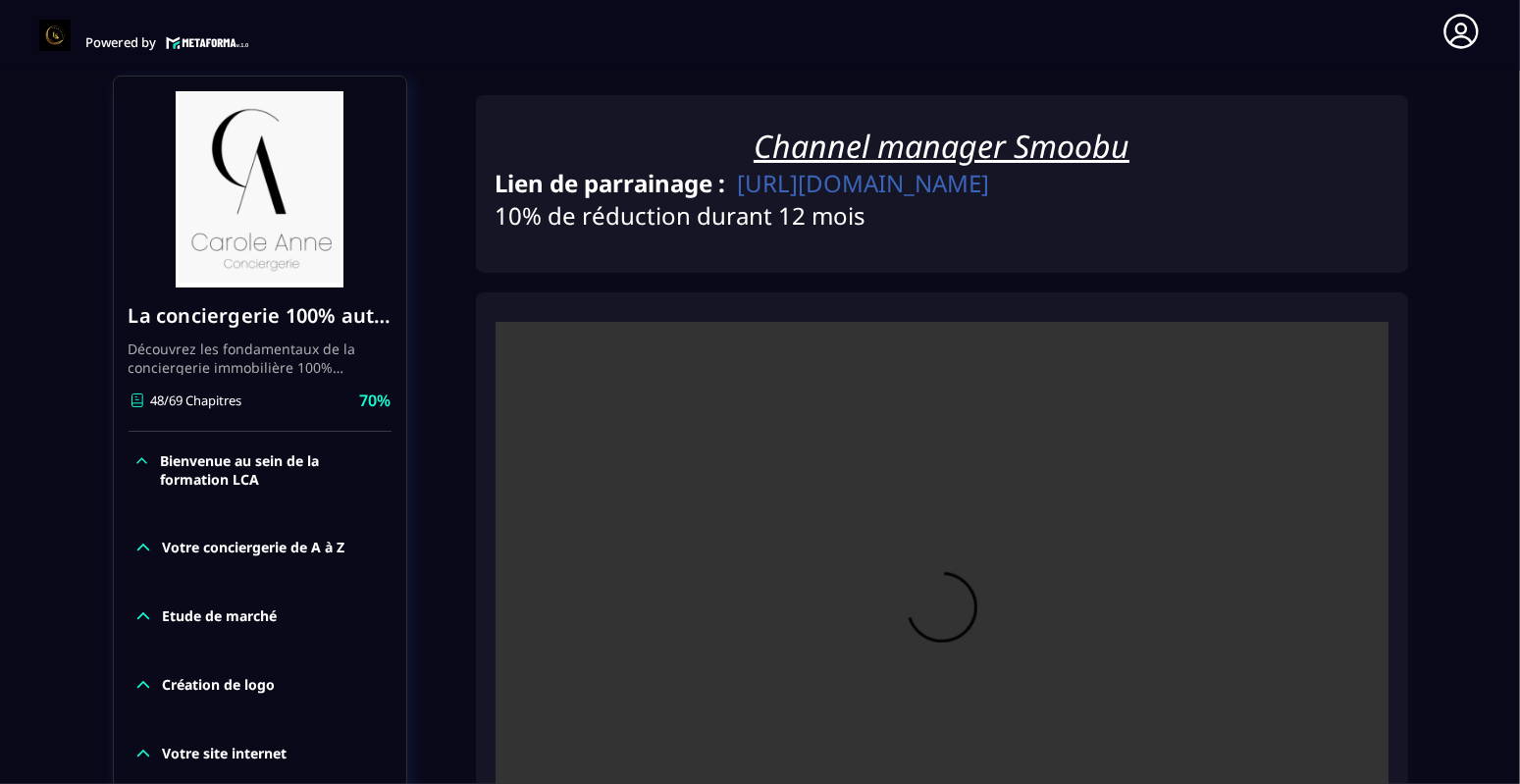 drag, startPoint x: 753, startPoint y: 129, endPoint x: 915, endPoint y: 197, distance: 175.69291 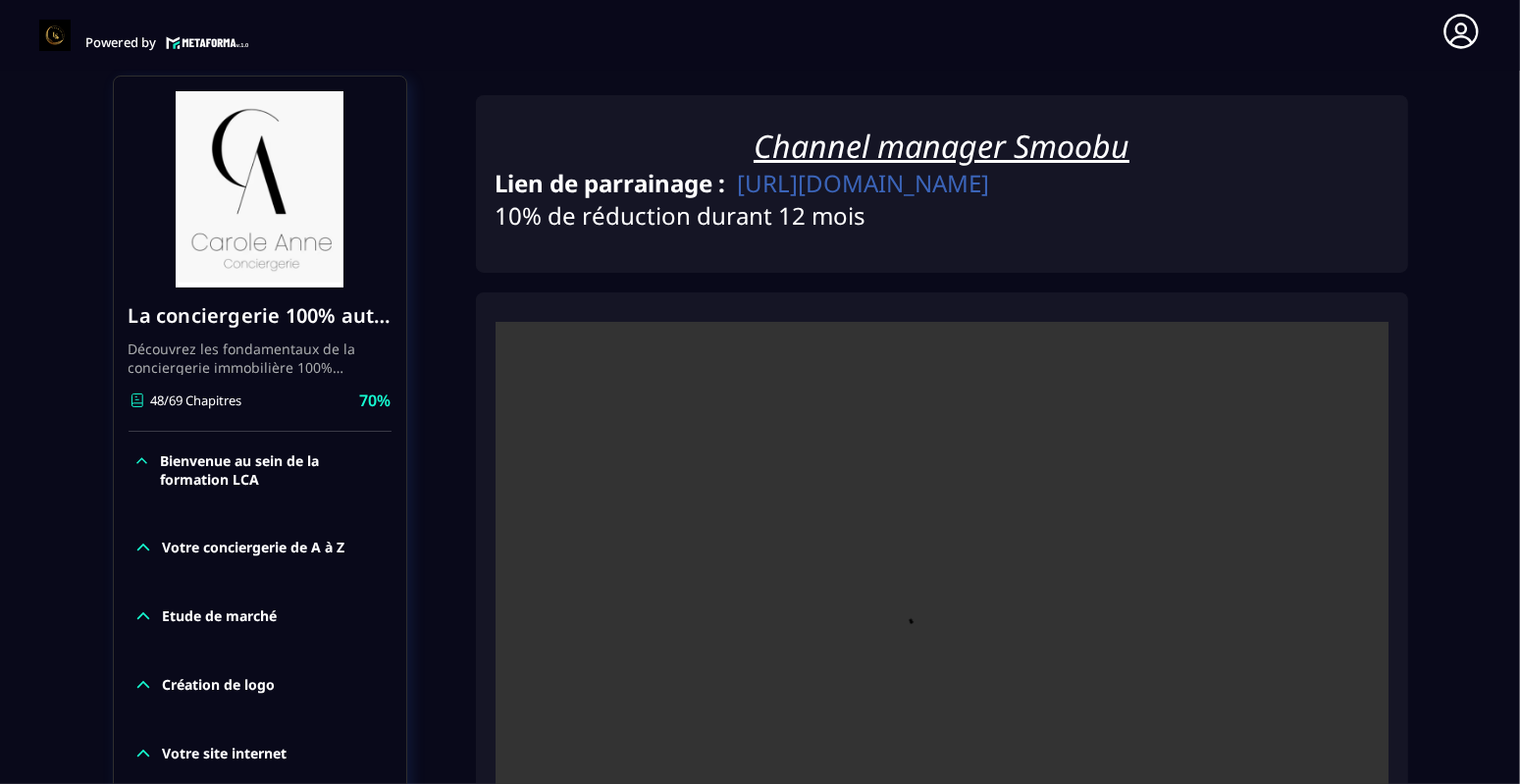 click on "Channel manager Smoobu Lien de parrainage :    [URL][DOMAIN_NAME]     10% de réduction durant 12 mois" at bounding box center [942, 188] 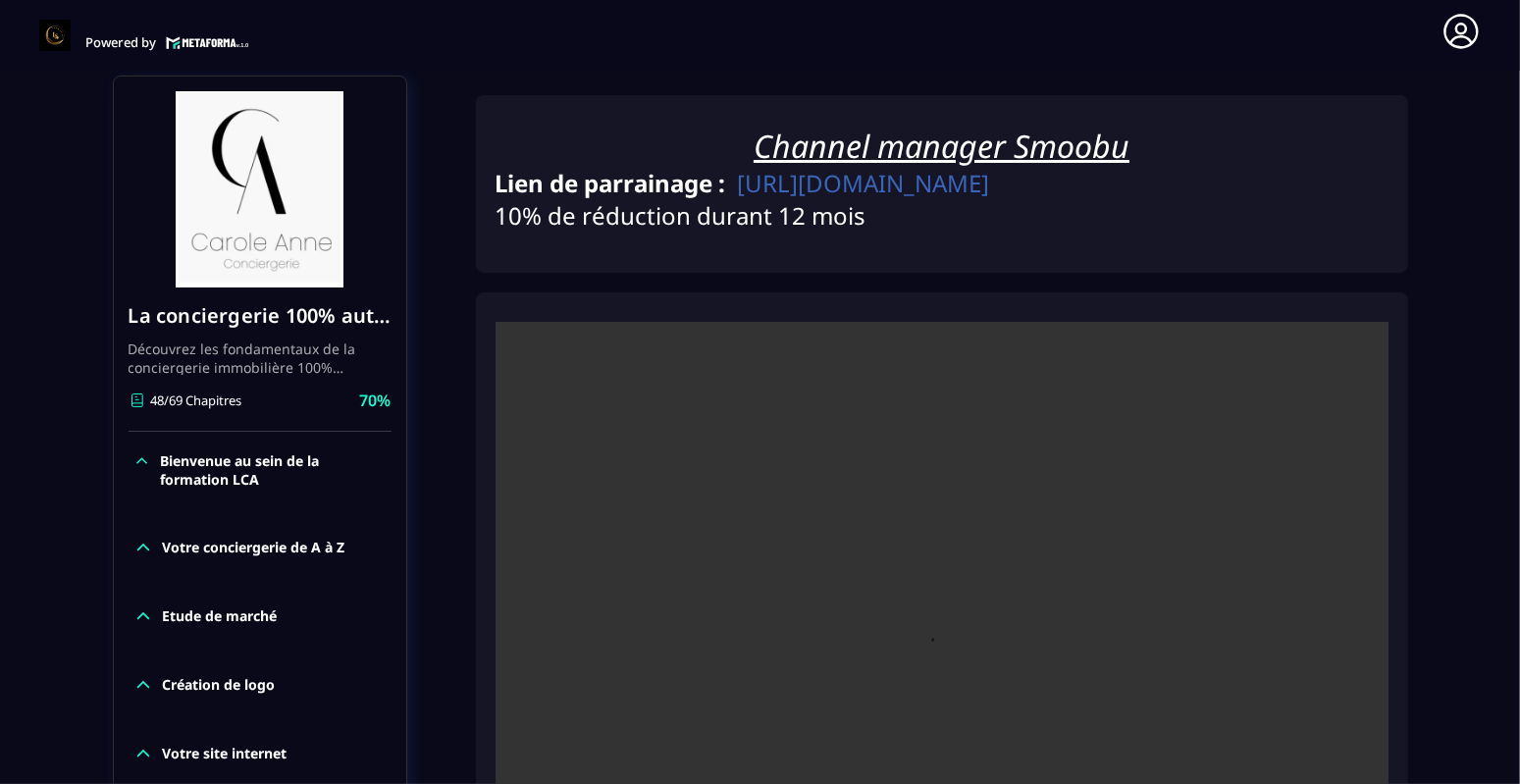 drag, startPoint x: 915, startPoint y: 197, endPoint x: 871, endPoint y: 126, distance: 83.52844 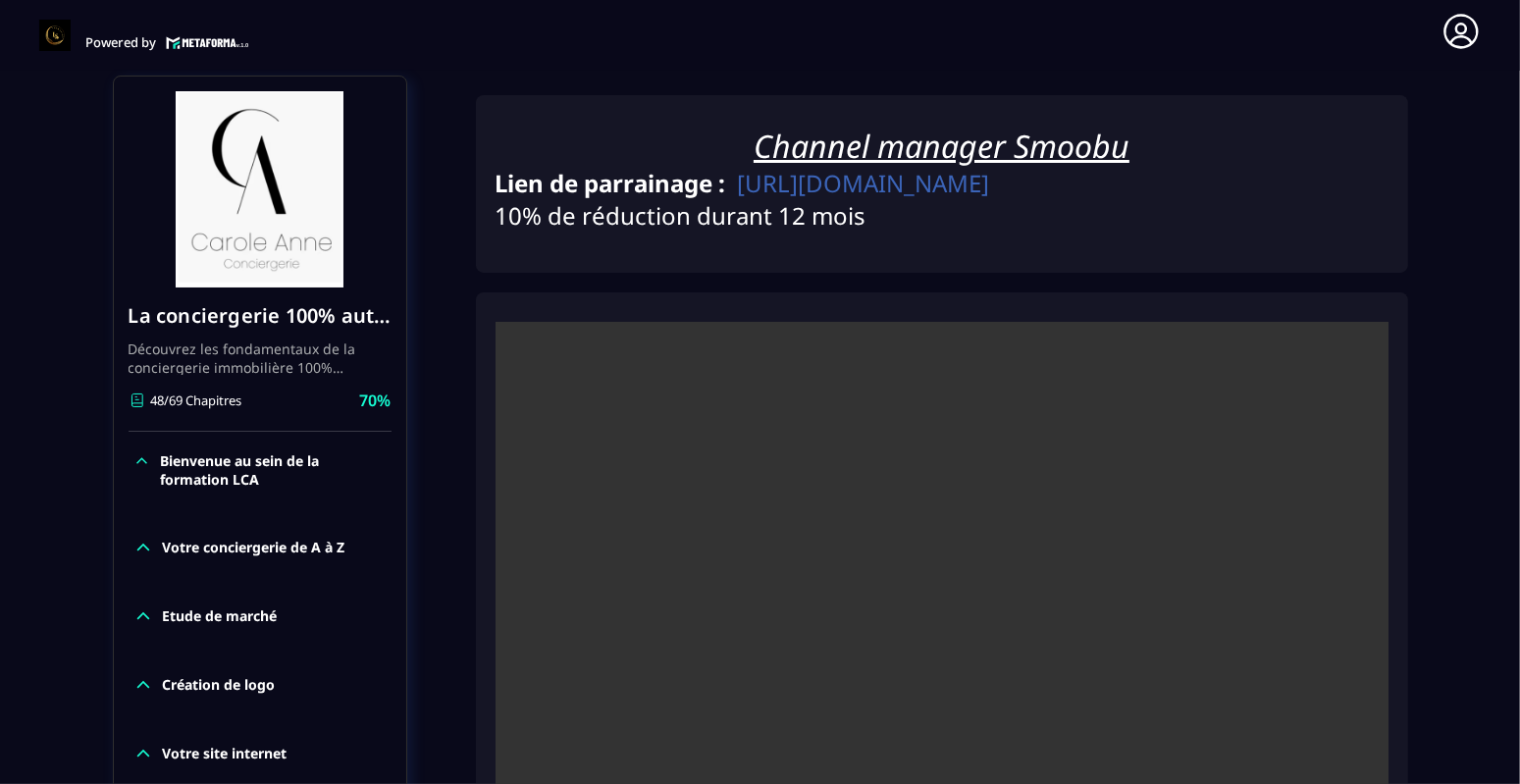 copy on "Channel manager Smoobu Lien de parrainage :    [URL][DOMAIN_NAME]     10% de réduction durant 12 mois" 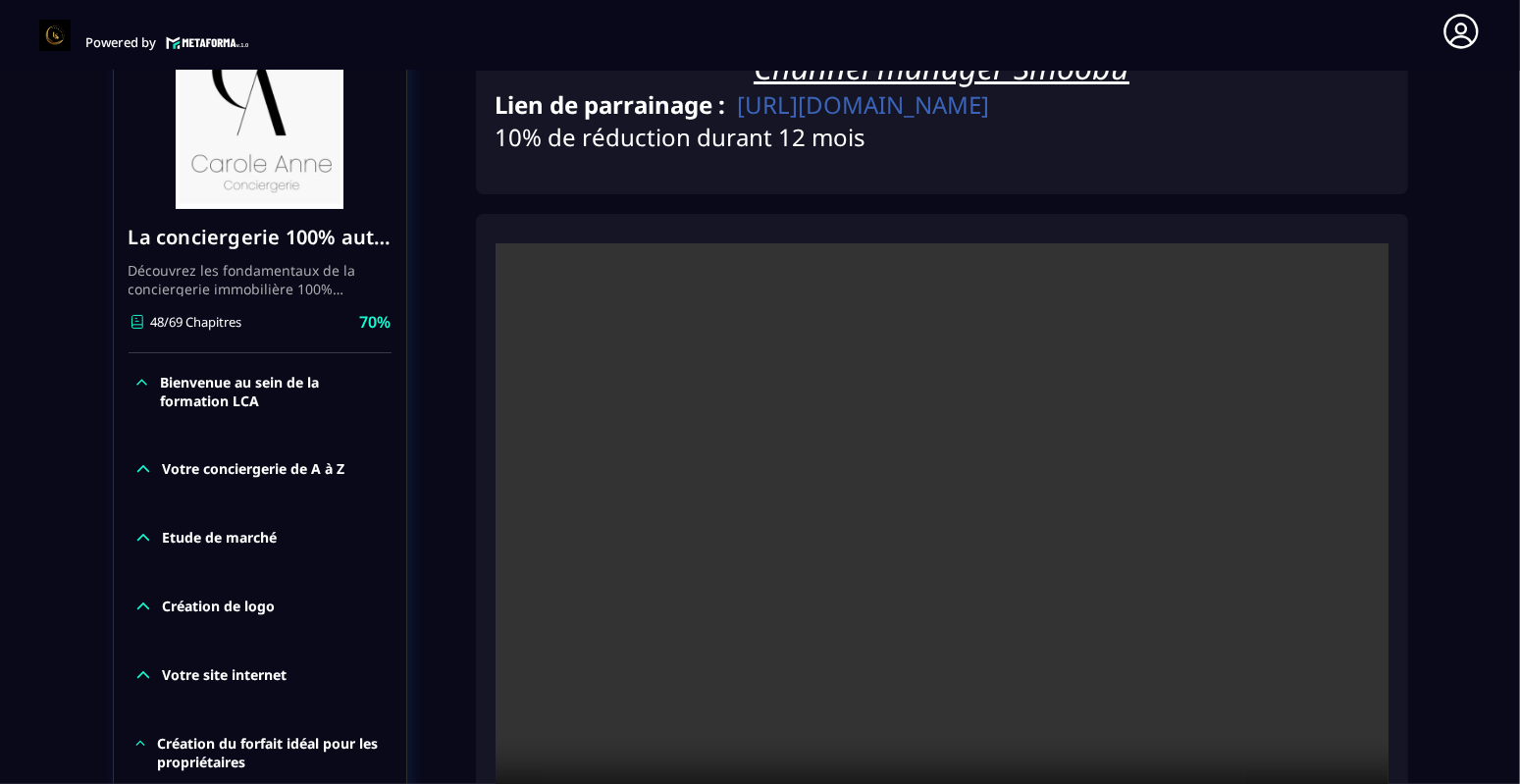 scroll, scrollTop: 497, scrollLeft: 0, axis: vertical 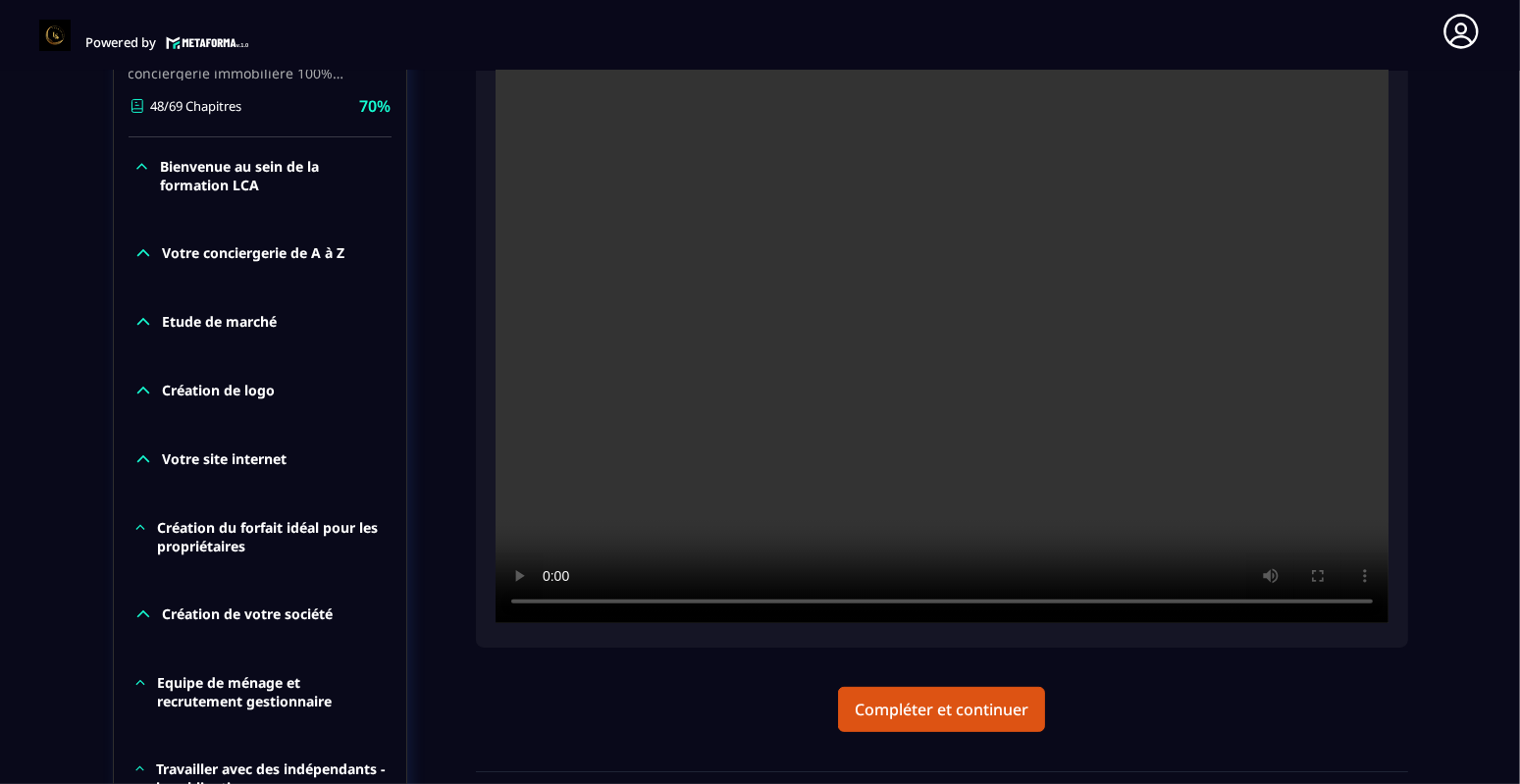 click at bounding box center (942, 325) 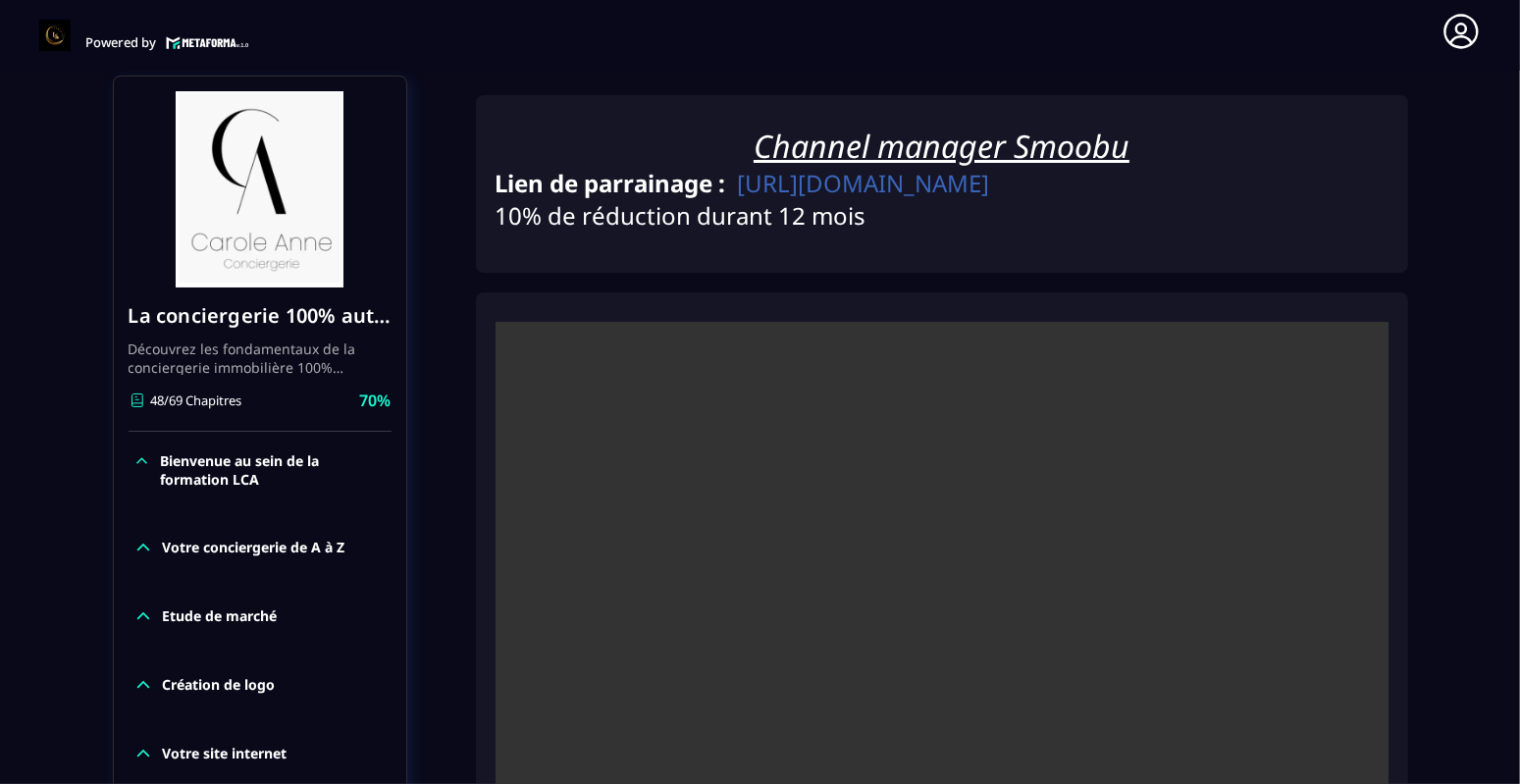 scroll, scrollTop: 300, scrollLeft: 0, axis: vertical 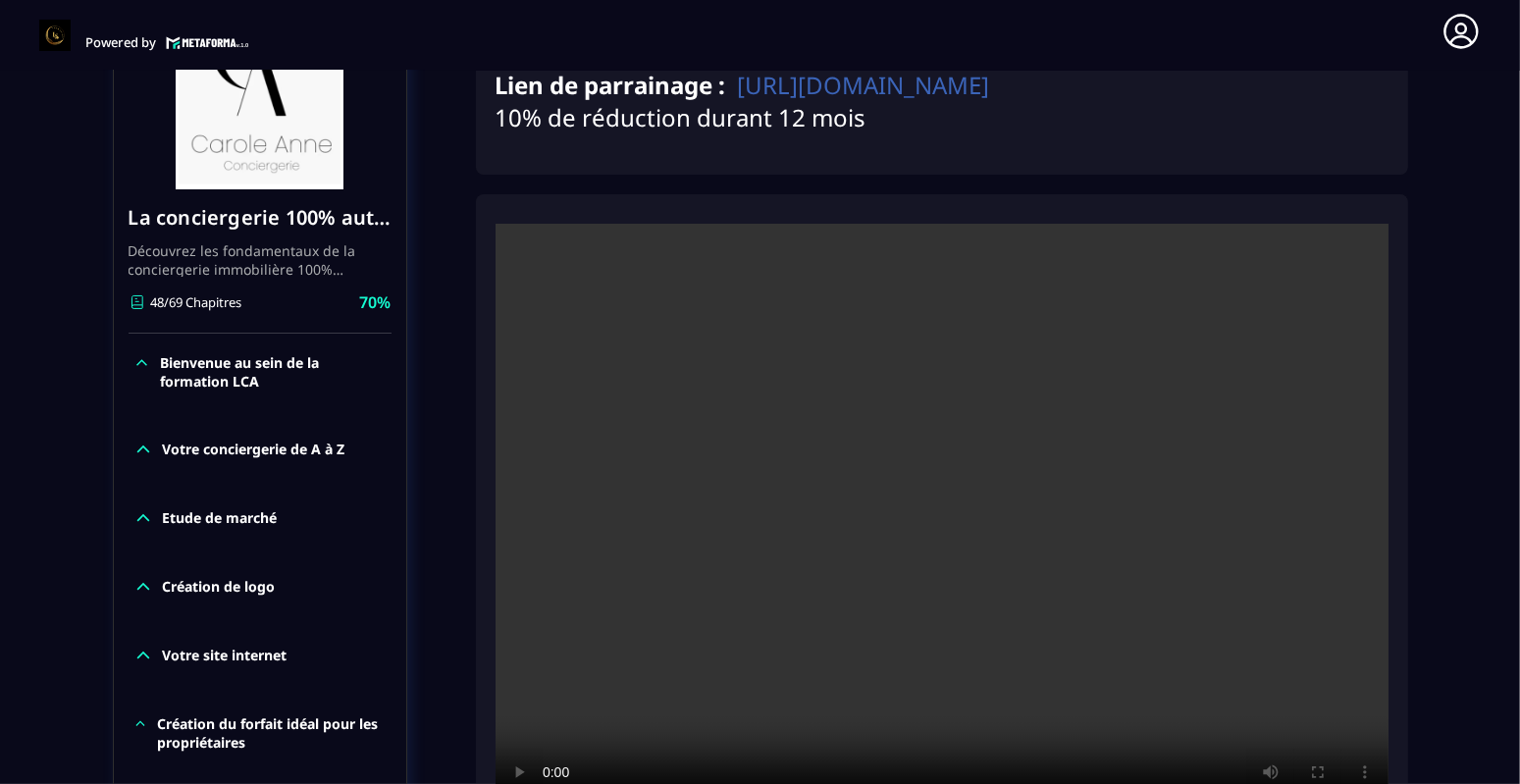 type 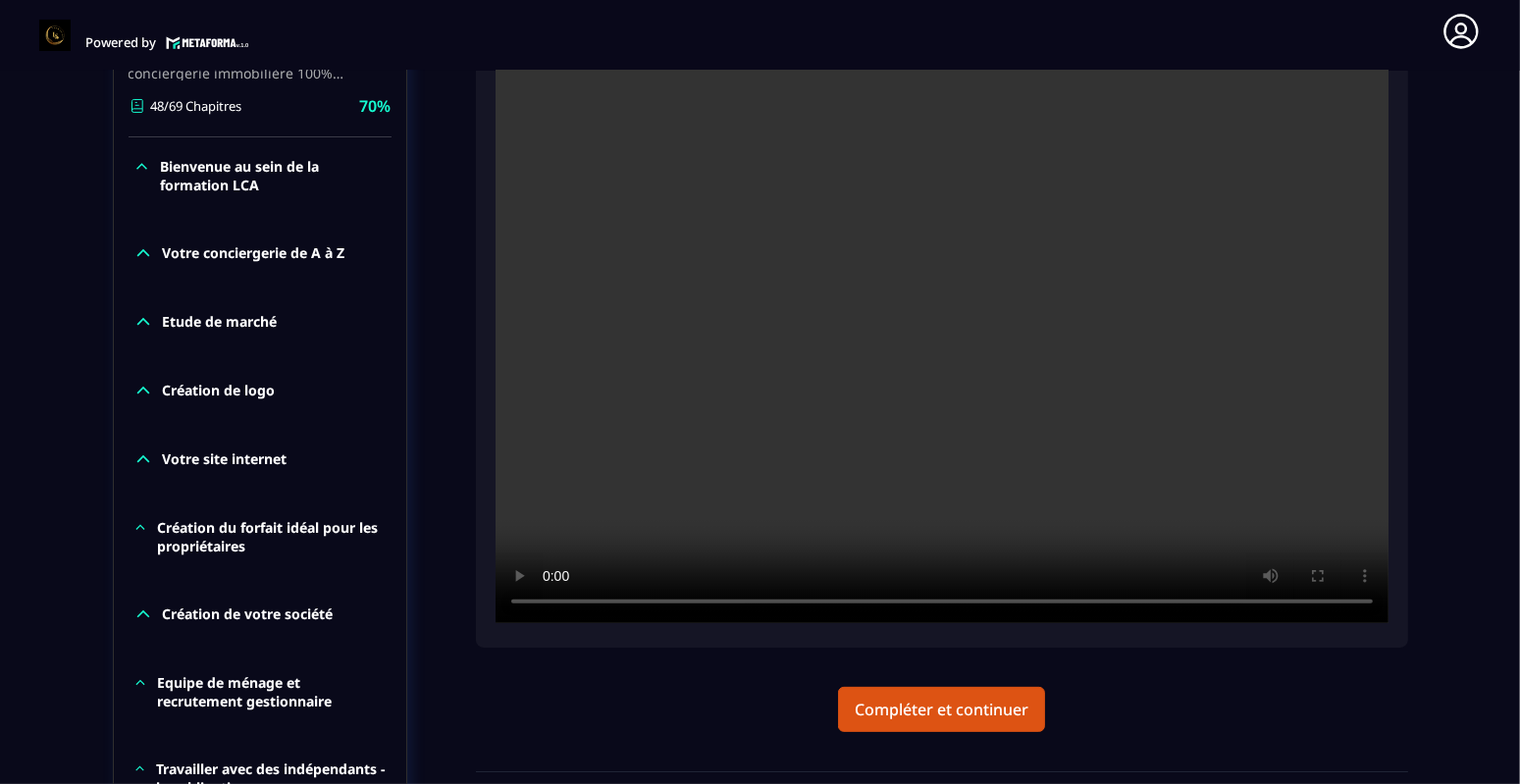 scroll, scrollTop: 398, scrollLeft: 0, axis: vertical 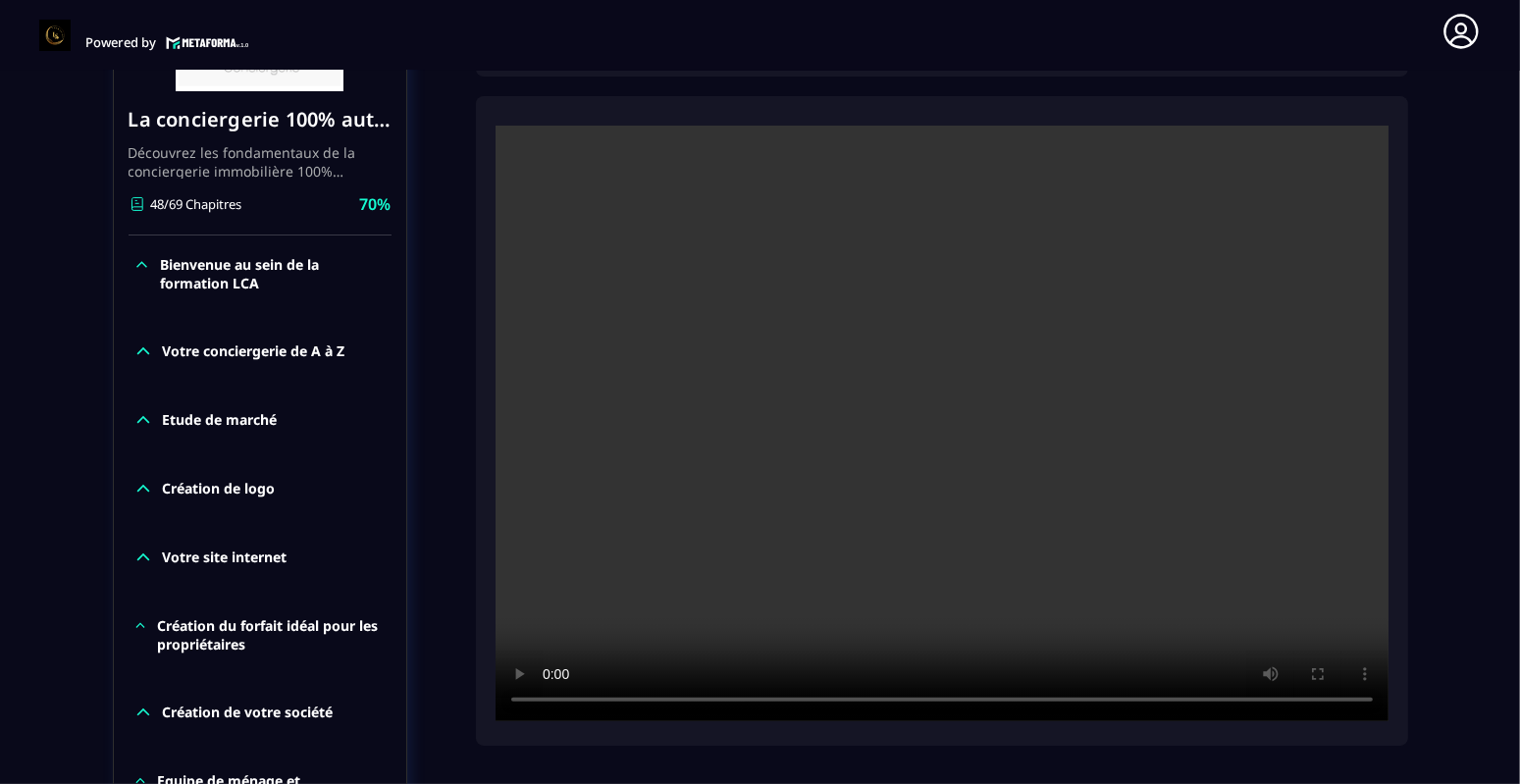 click on "Formations / La conciergerie 100% automatisée / Channel manager Smoobu La conciergerie 100% automatisée Découvrez les fondamentaux de la conciergerie immobilière 100% automatisée.
Cette formation est conçue pour vous permettre de lancer et maîtriser votre activité de conciergerie en toute simplicité.
Vous apprendrez :
✅ Les bases essentielles de la conciergerie pour démarrer sereinement.
✅ Les outils incontournables pour gérer vos clients et vos biens de manière efficace.
✅ L'automatisation des tâches répétitives pour gagner un maximum de temps au quotidien.
Objectif : Vous fournir toutes les clés pour créer une activité rentable et automatisée, tout en gardant du temps pour vous. 48/69 Chapitres 70%  Bienvenue au sein de la formation LCA Votre conciergerie de A à Z Etude de marché Création de logo Votre site internet Création du forfait idéal pour les propriétaires Création de votre société Equipe de ménage et recrutement gestionnaire Logement haut de gamme 70%" at bounding box center (760, 1068) 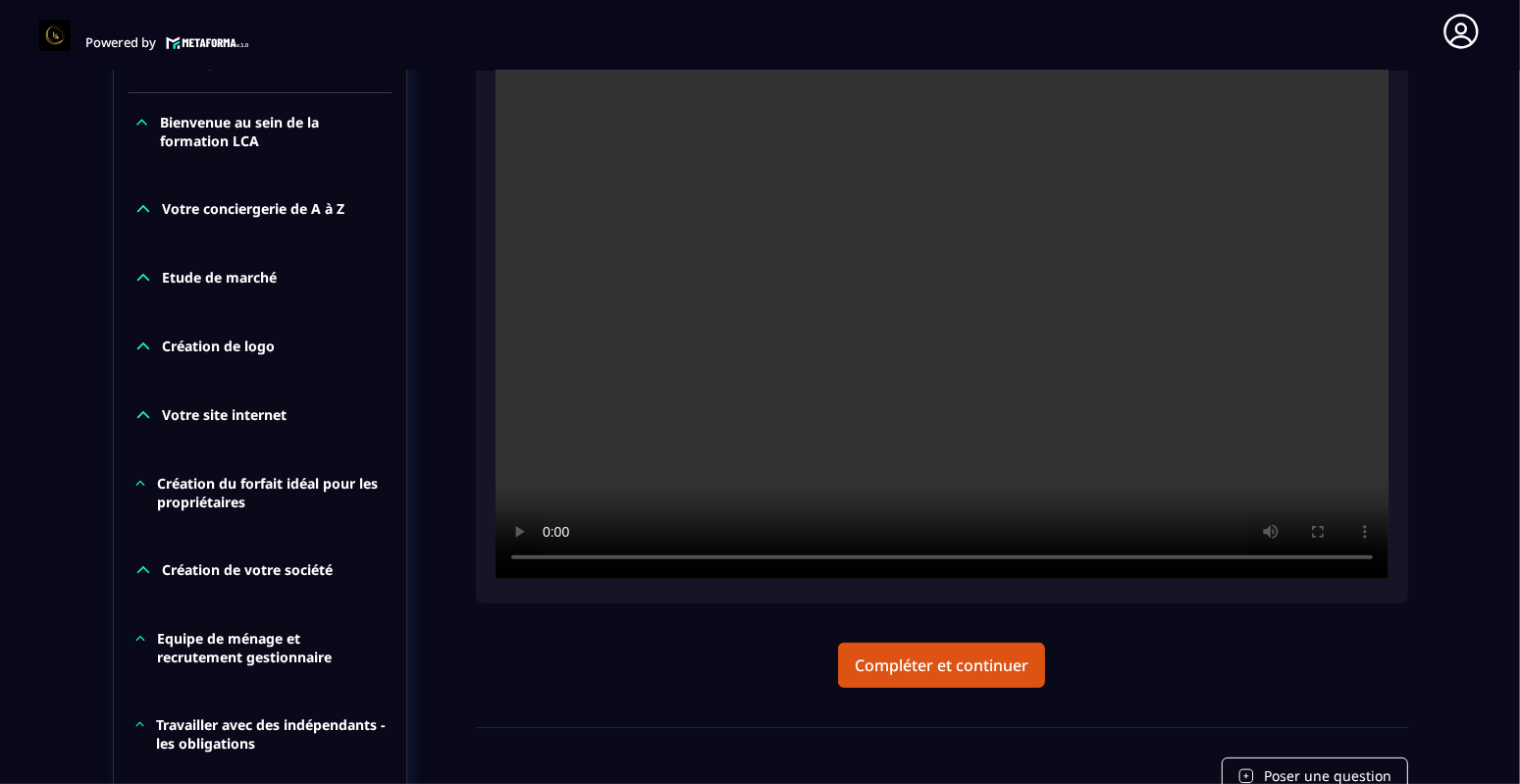 scroll, scrollTop: 497, scrollLeft: 0, axis: vertical 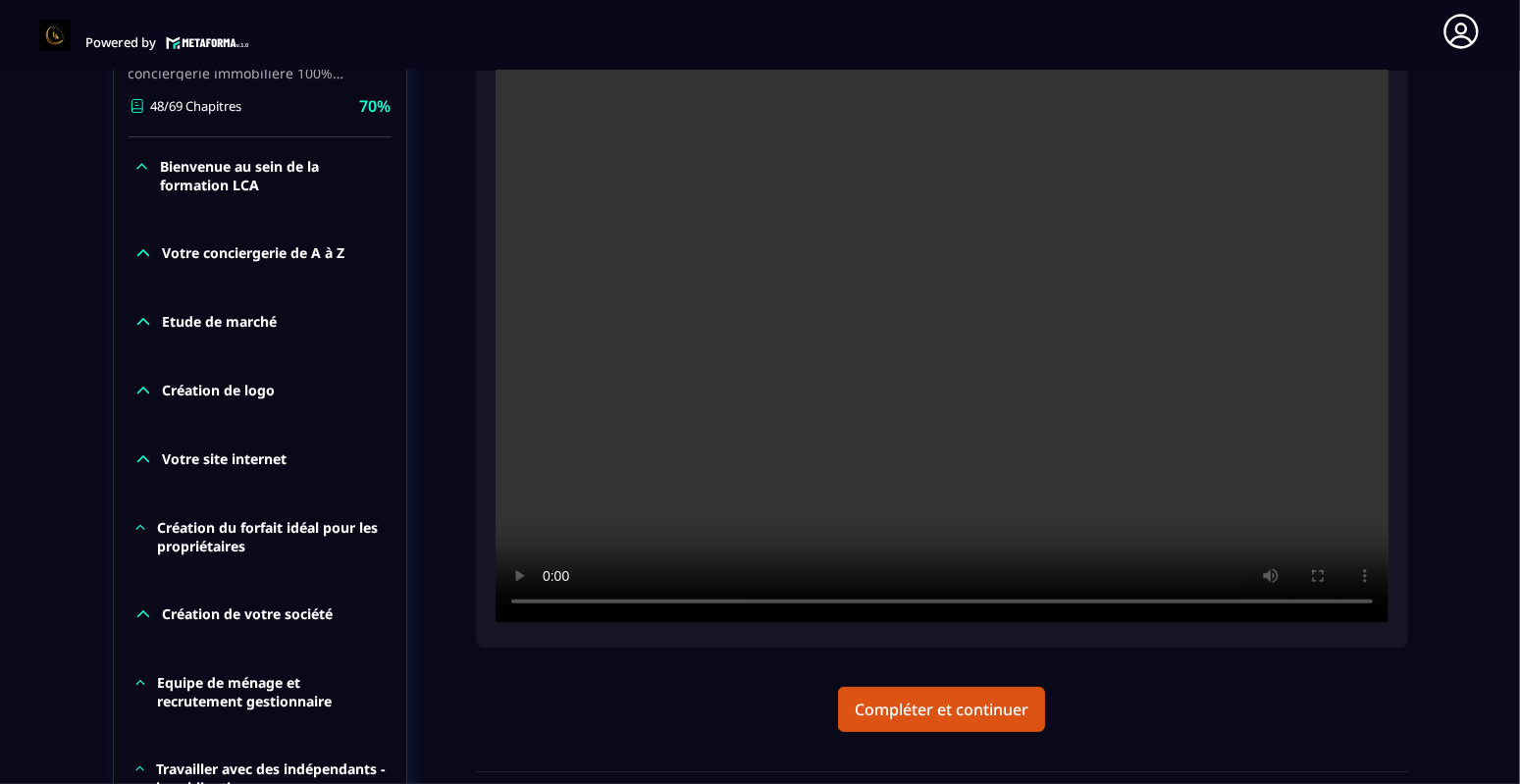 drag, startPoint x: 1202, startPoint y: 187, endPoint x: 1251, endPoint y: 194, distance: 49.49747 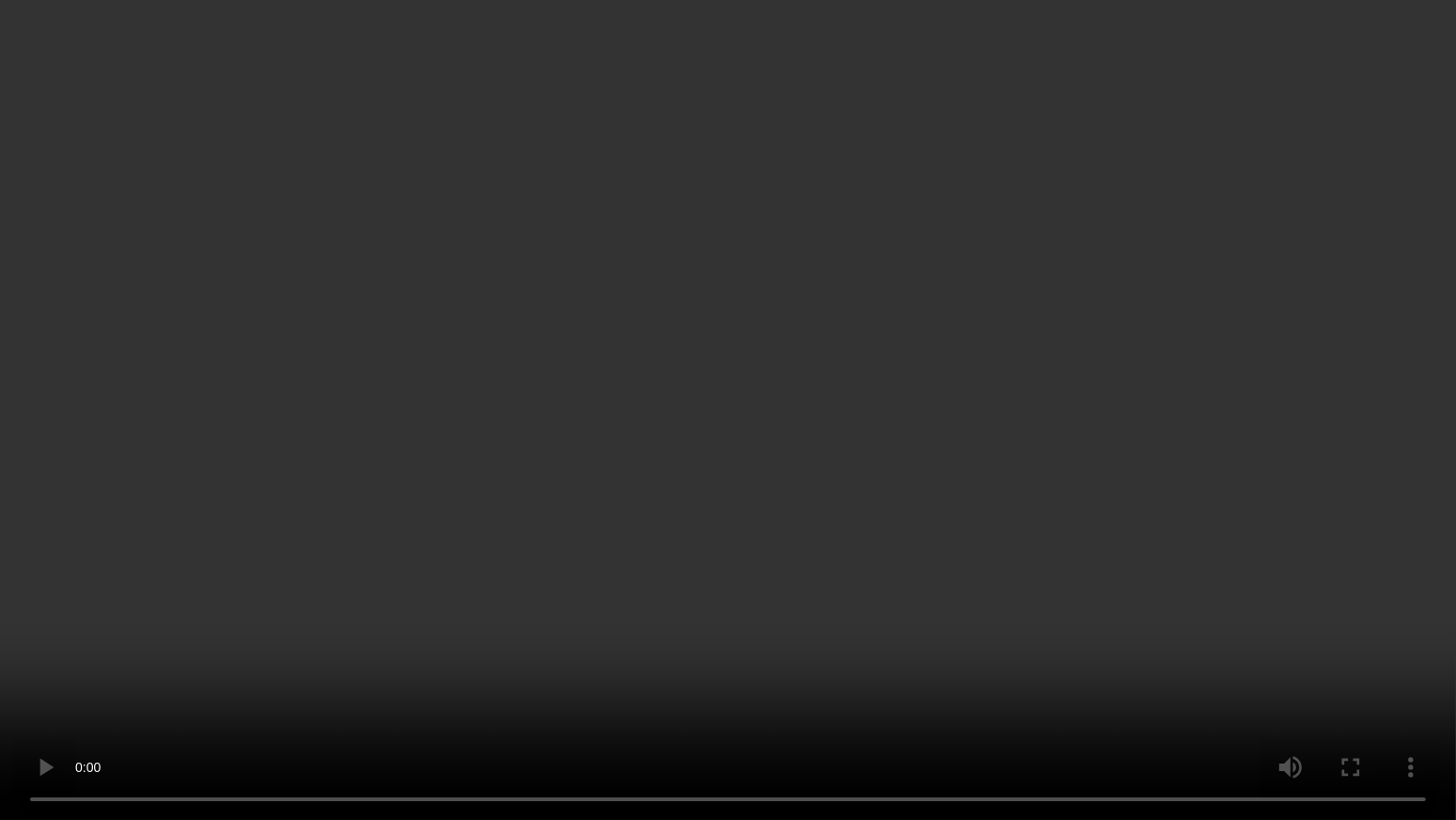 click at bounding box center (728, 410) 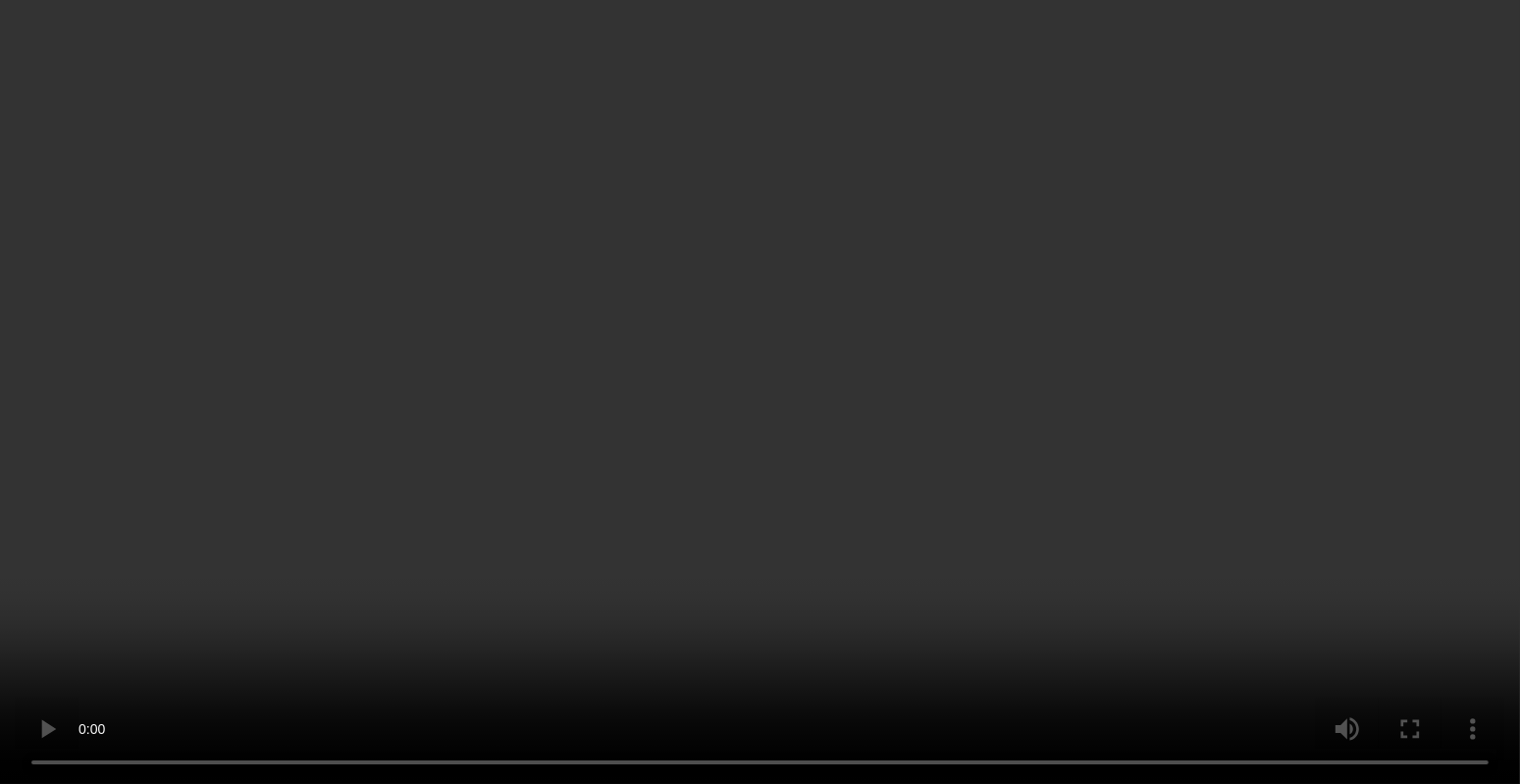scroll, scrollTop: 889, scrollLeft: 0, axis: vertical 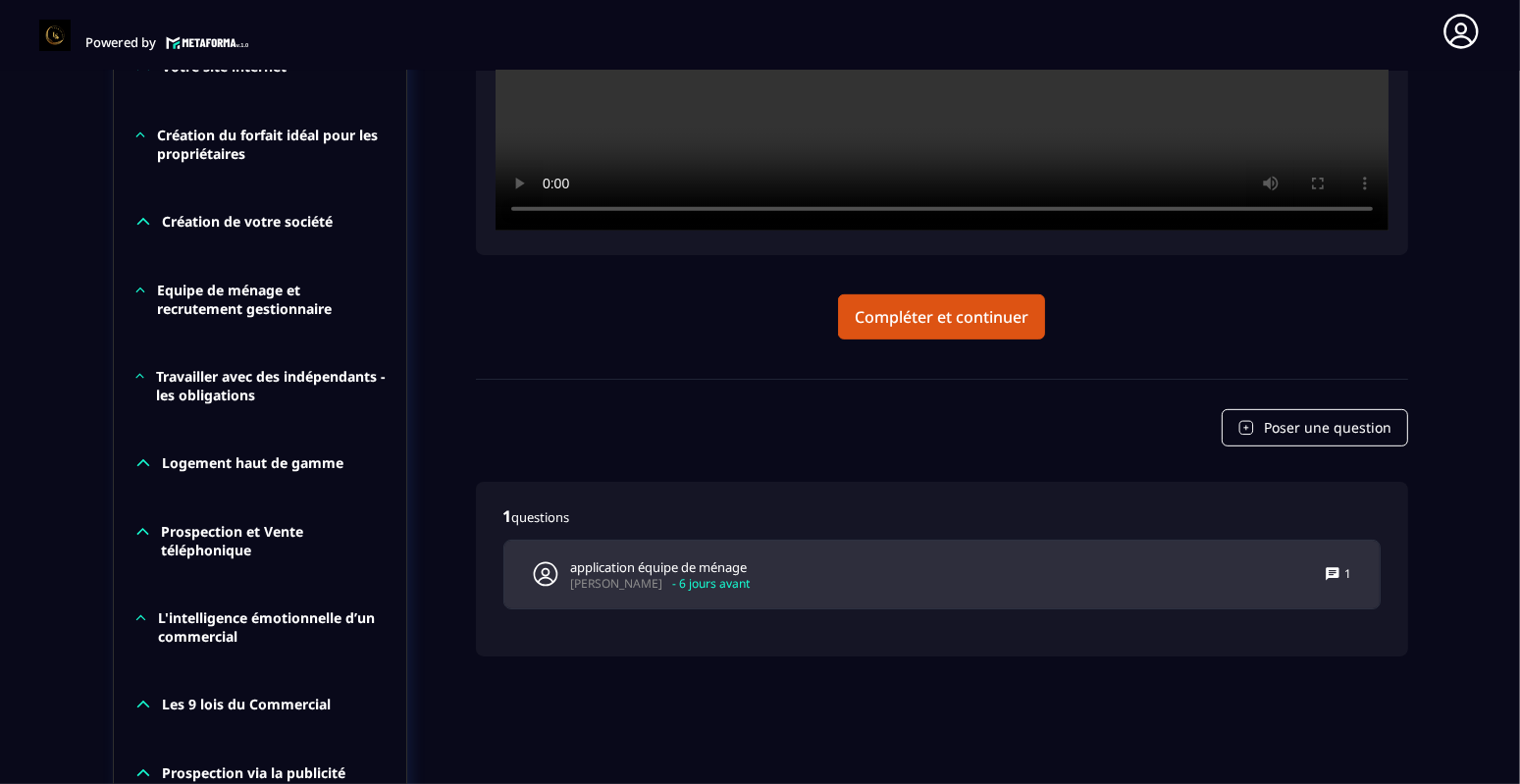 click on "application équipe de ménage [PERSON_NAME]  - 6 jours avant 1" at bounding box center [942, 574] 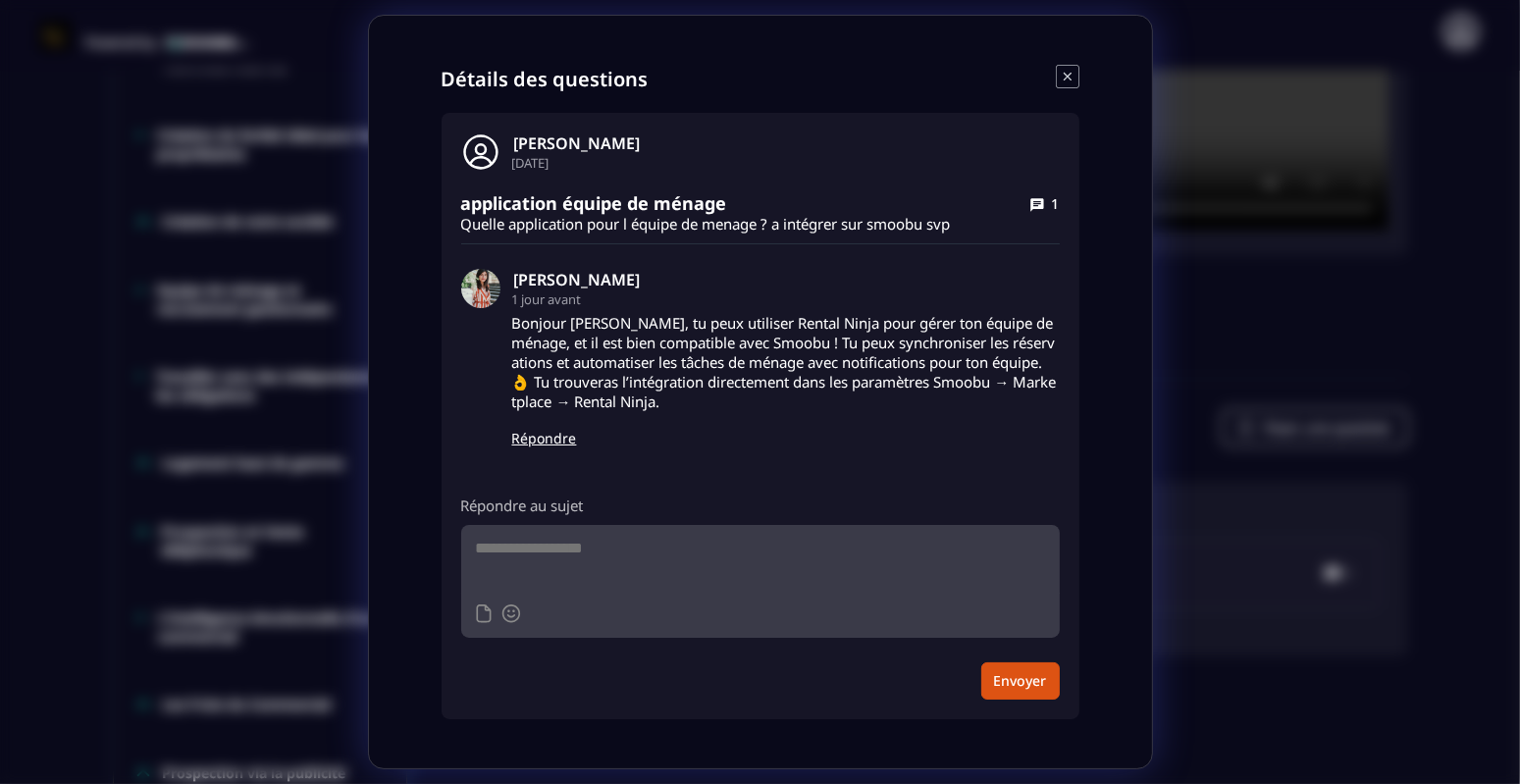 click on "Détails des questions [PERSON_NAME] [DATE] application équipe de ménage 1 Quelle application pour l équipe de menage ? a intégrer sur smoobu svp Lara D 1 jour avant Bonjour [PERSON_NAME], tu peux utiliser Rental Ninja pour gérer ton équipe de ménage, et il est bien compatible avec Smoobu !
Tu peux synchroniser les réservations et automatiser les tâches de ménage avec notifications pour ton équipe. 👌
Tu trouveras l’intégration directement dans les paramètres Smoobu → Marketplace → Rental Ninja. Répondre Répondre au sujet Envoyer" at bounding box center (760, 392) 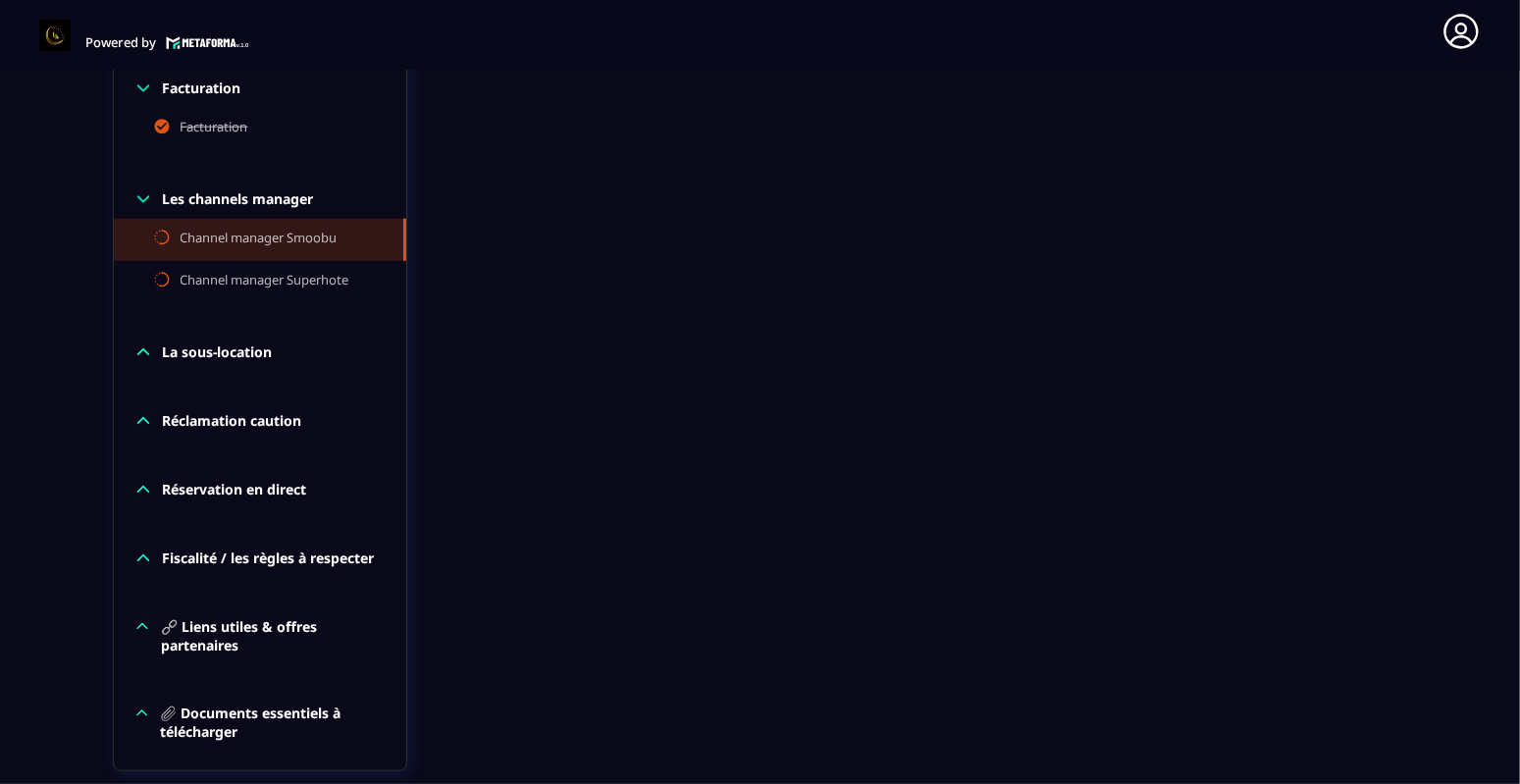 scroll, scrollTop: 1870, scrollLeft: 0, axis: vertical 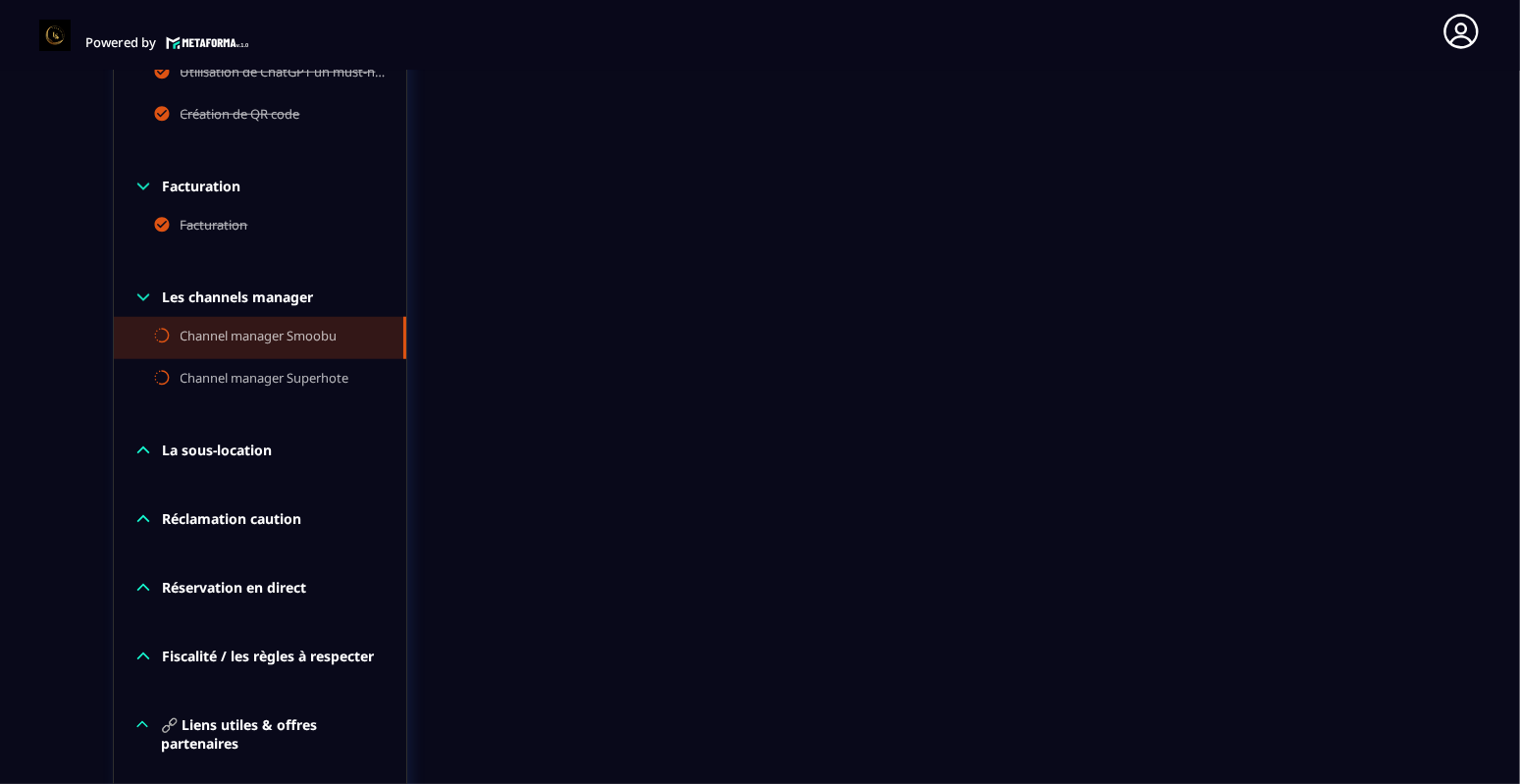 click on "Channel manager Smoobu Lien de parrainage :    [URL][DOMAIN_NAME]     10% de réduction durant 12 mois  Compléter et continuer  Poser une question 1  questions application équipe de ménage [PERSON_NAME]  - 6 jours avant 1" at bounding box center [942, -349] 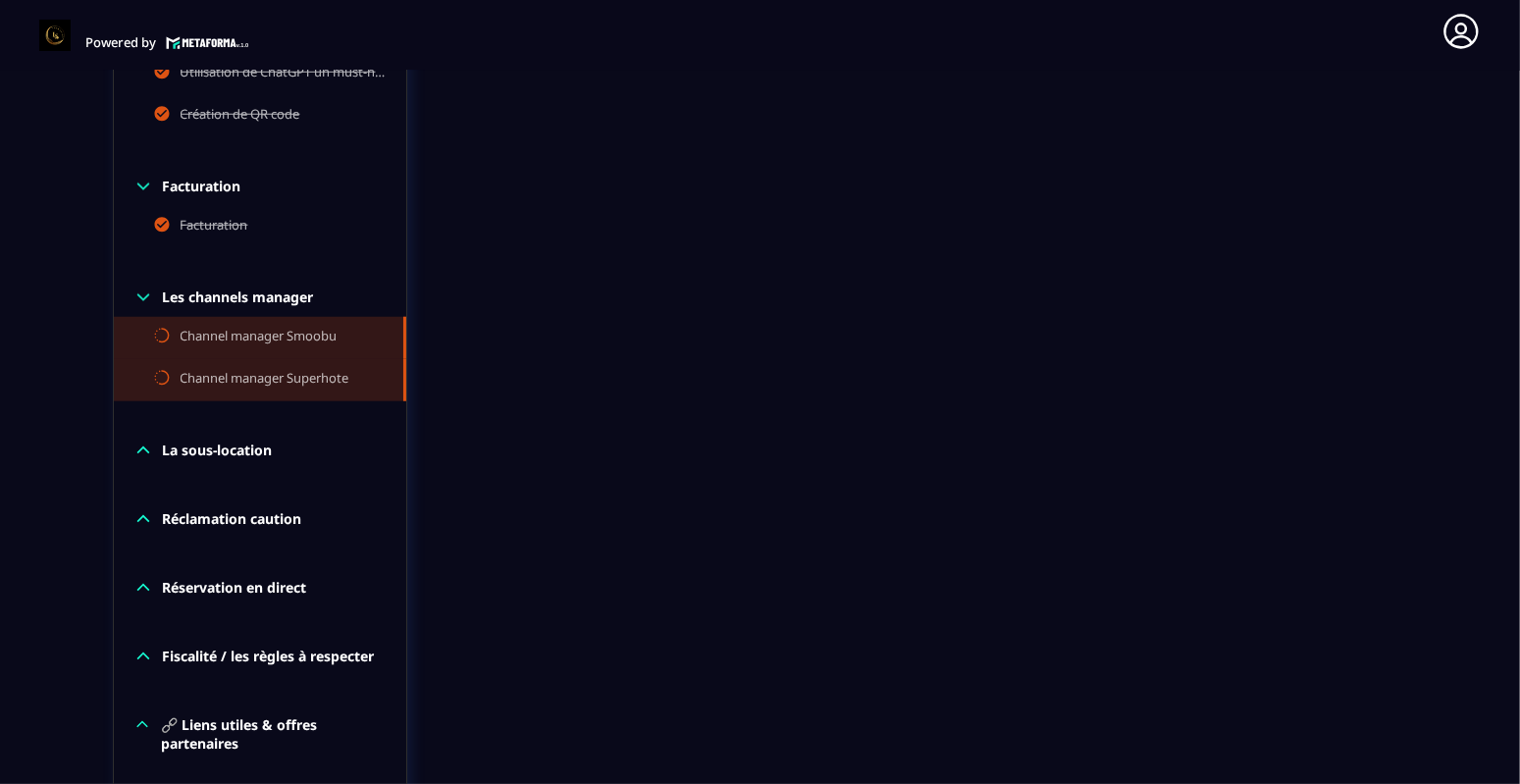 click on "Channel manager Superhote" at bounding box center (265, 380) 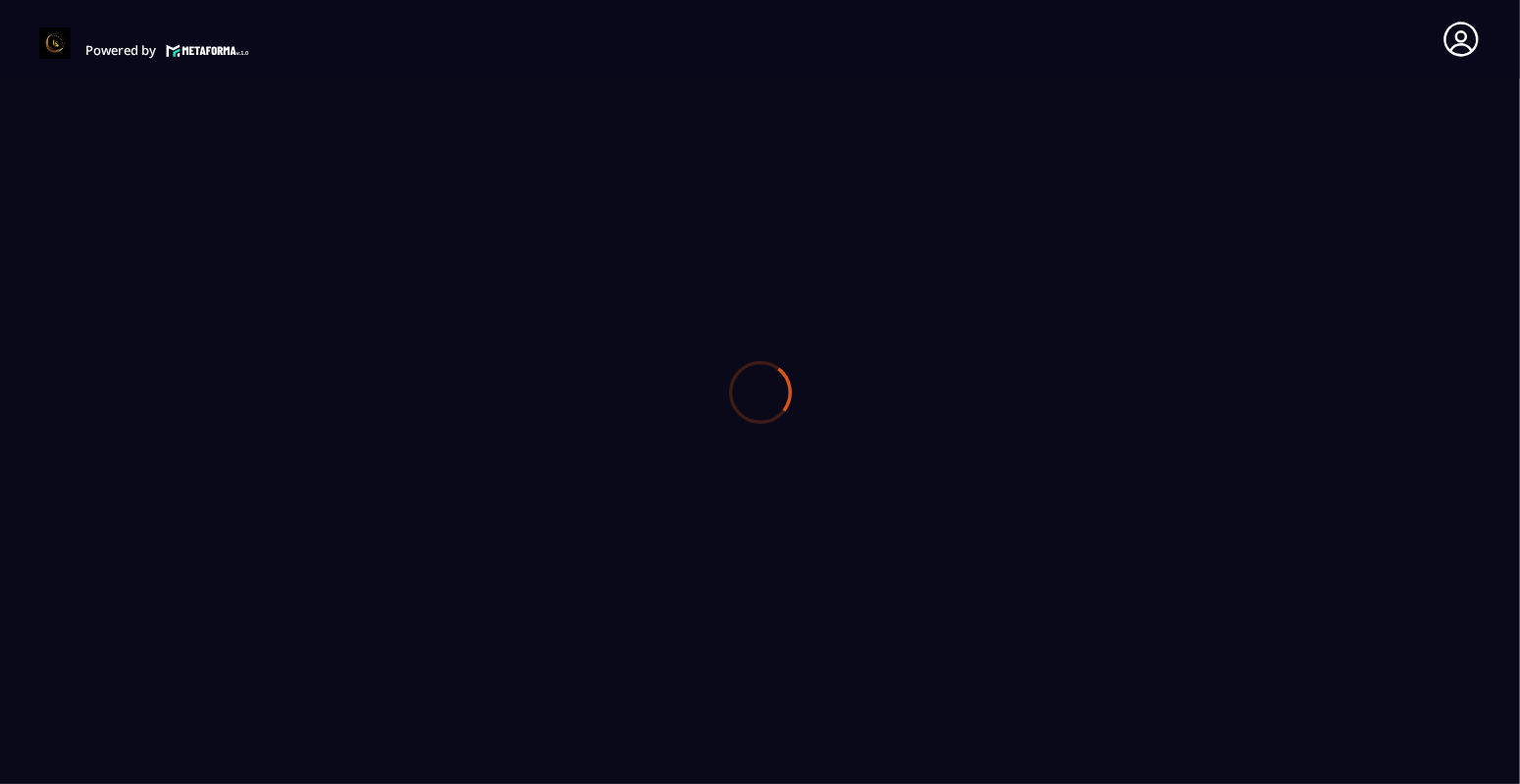 scroll, scrollTop: 0, scrollLeft: 0, axis: both 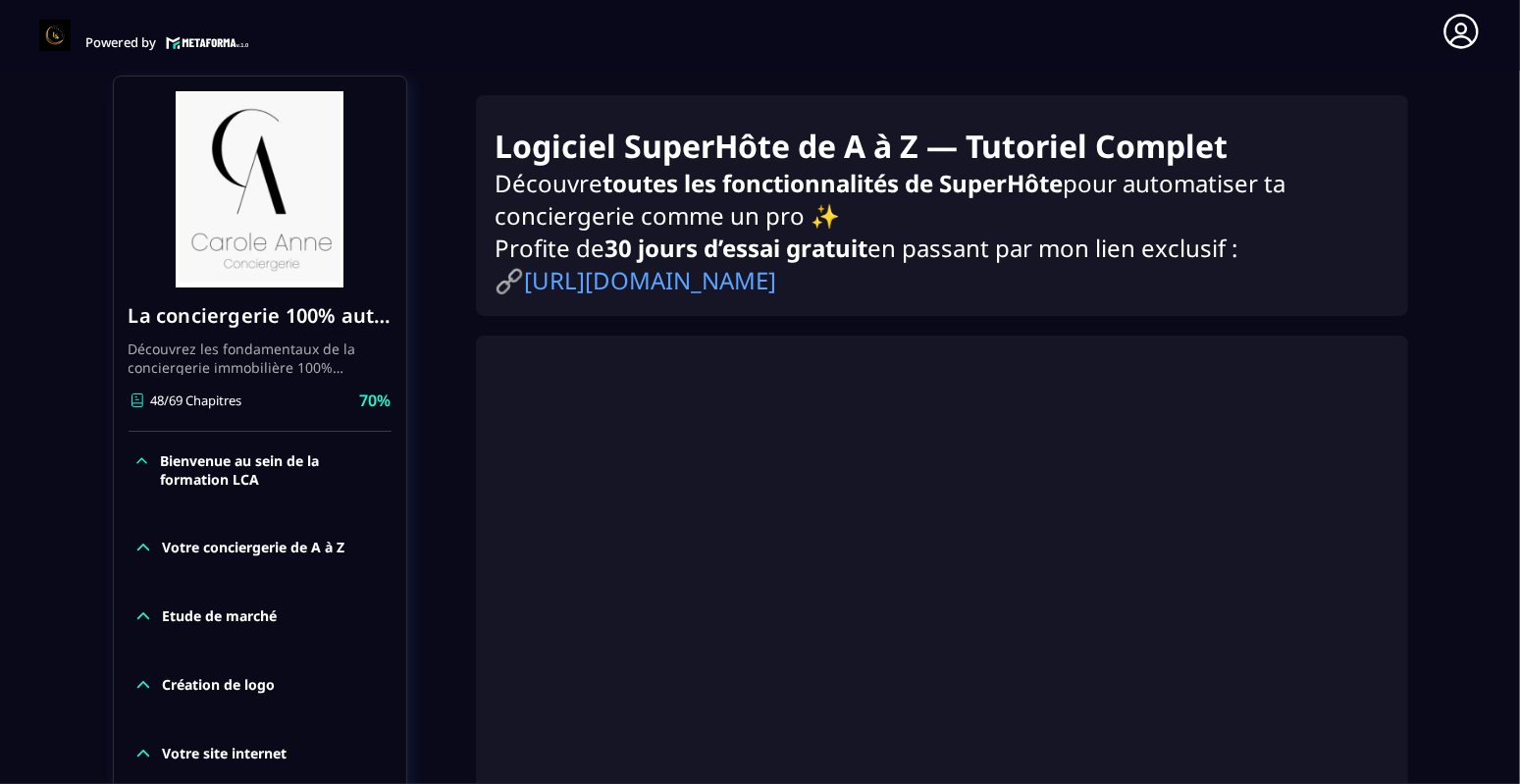 drag, startPoint x: 496, startPoint y: 130, endPoint x: 982, endPoint y: 260, distance: 503.08647 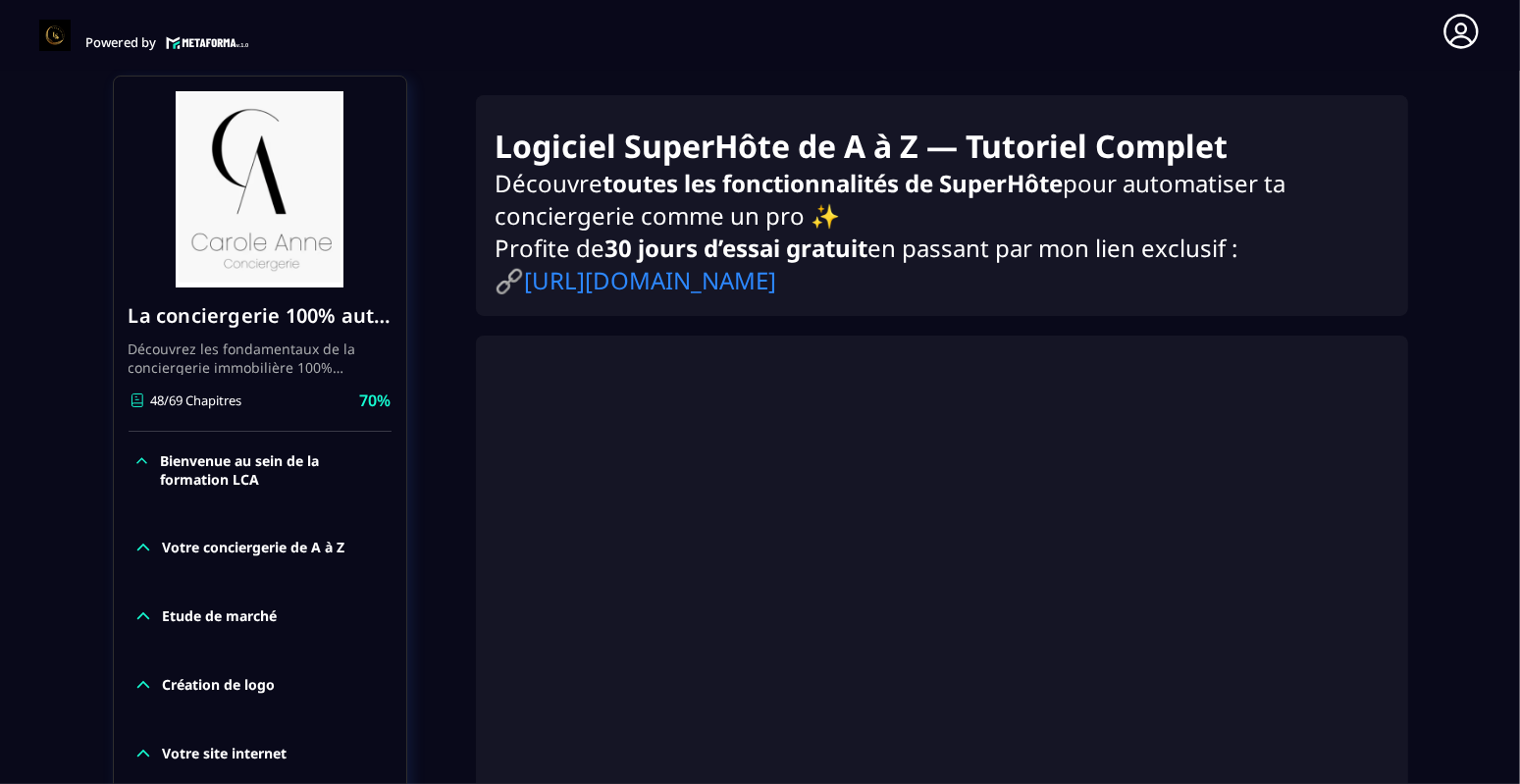drag, startPoint x: 982, startPoint y: 260, endPoint x: 870, endPoint y: 237, distance: 114.337221 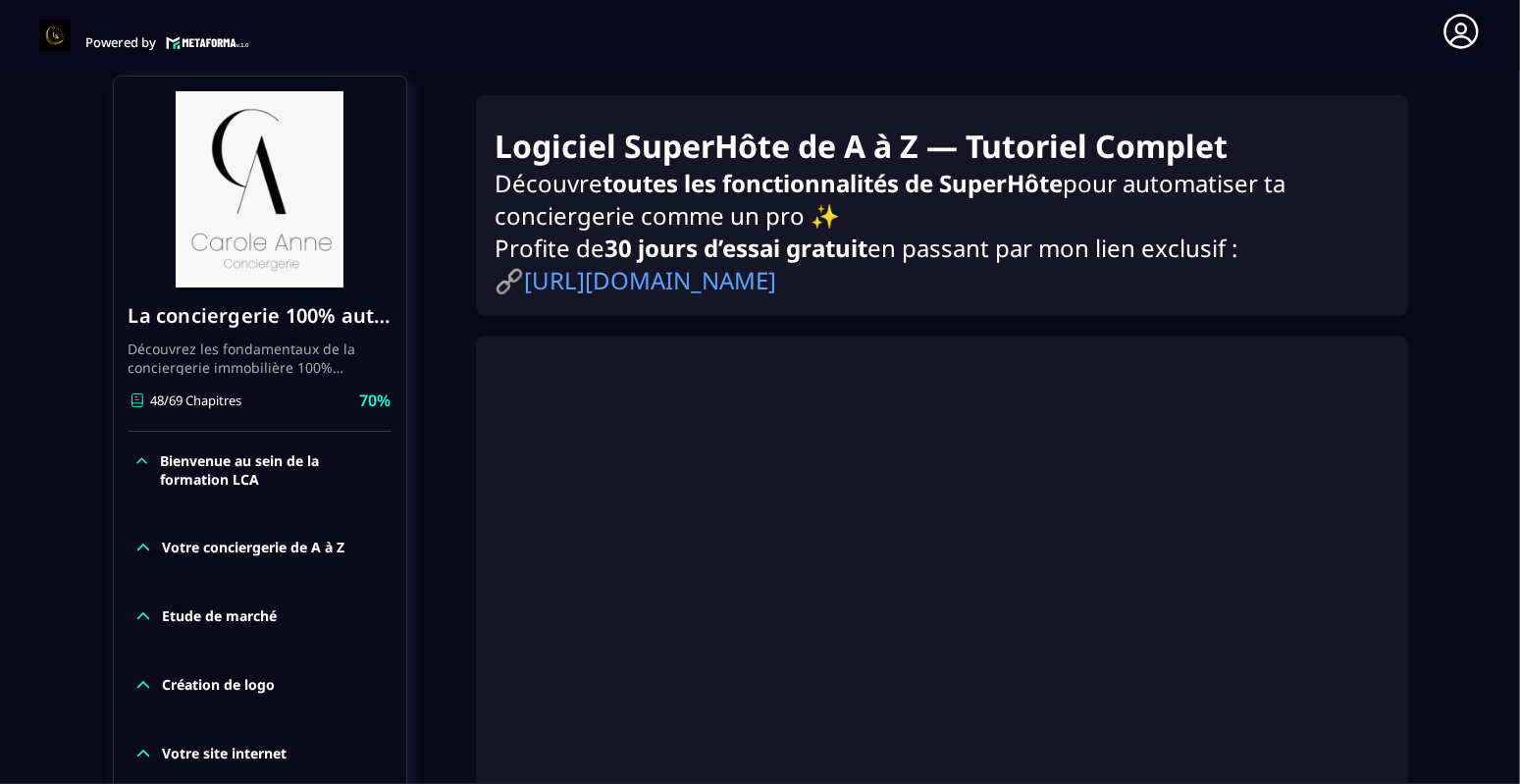 click on "Découvre  toutes les fonctionnalités de SuperHôte  pour automatiser ta conciergerie comme un pro ✨" at bounding box center (942, 199) 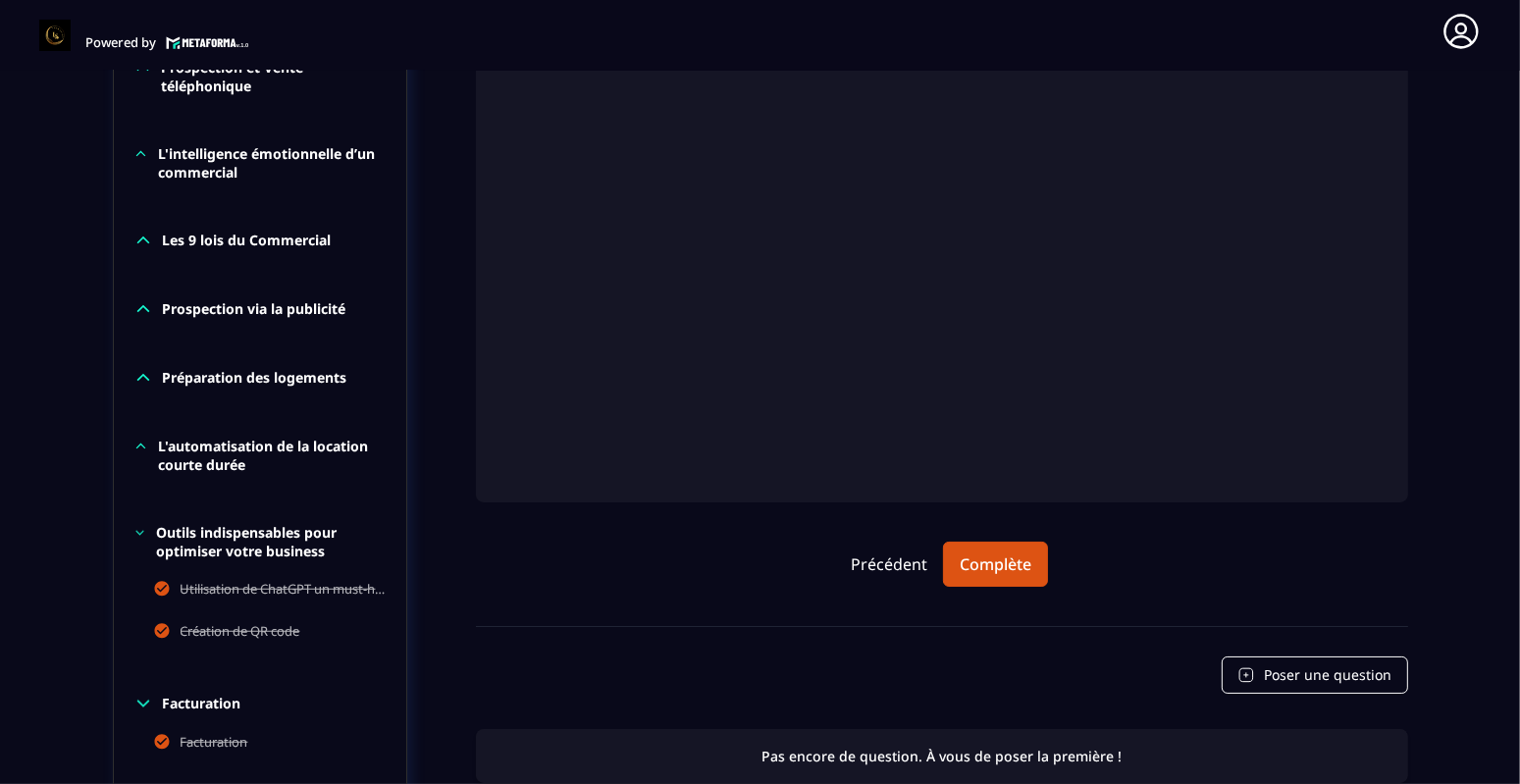 scroll, scrollTop: 1380, scrollLeft: 0, axis: vertical 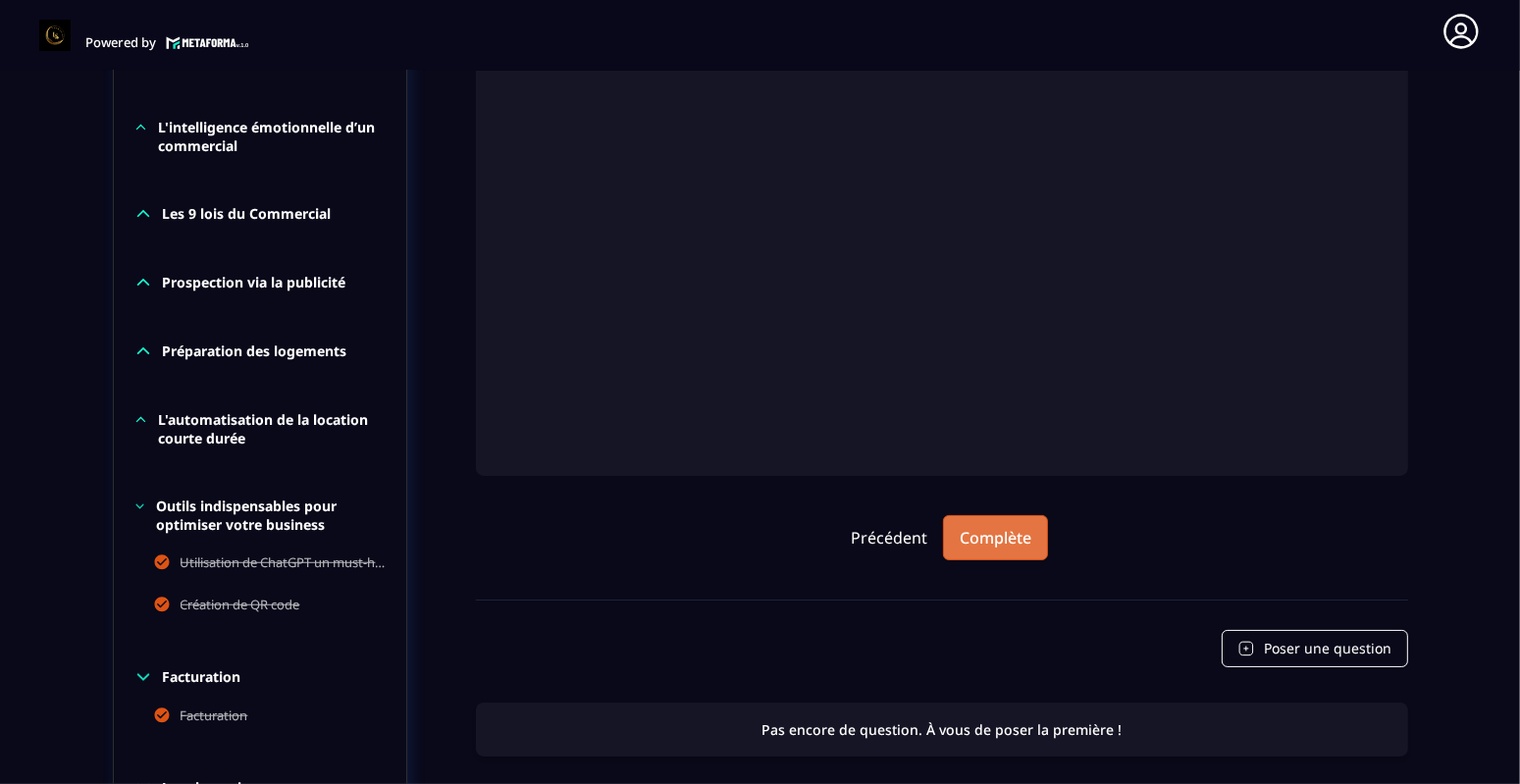 click on "Complète" at bounding box center [995, 538] 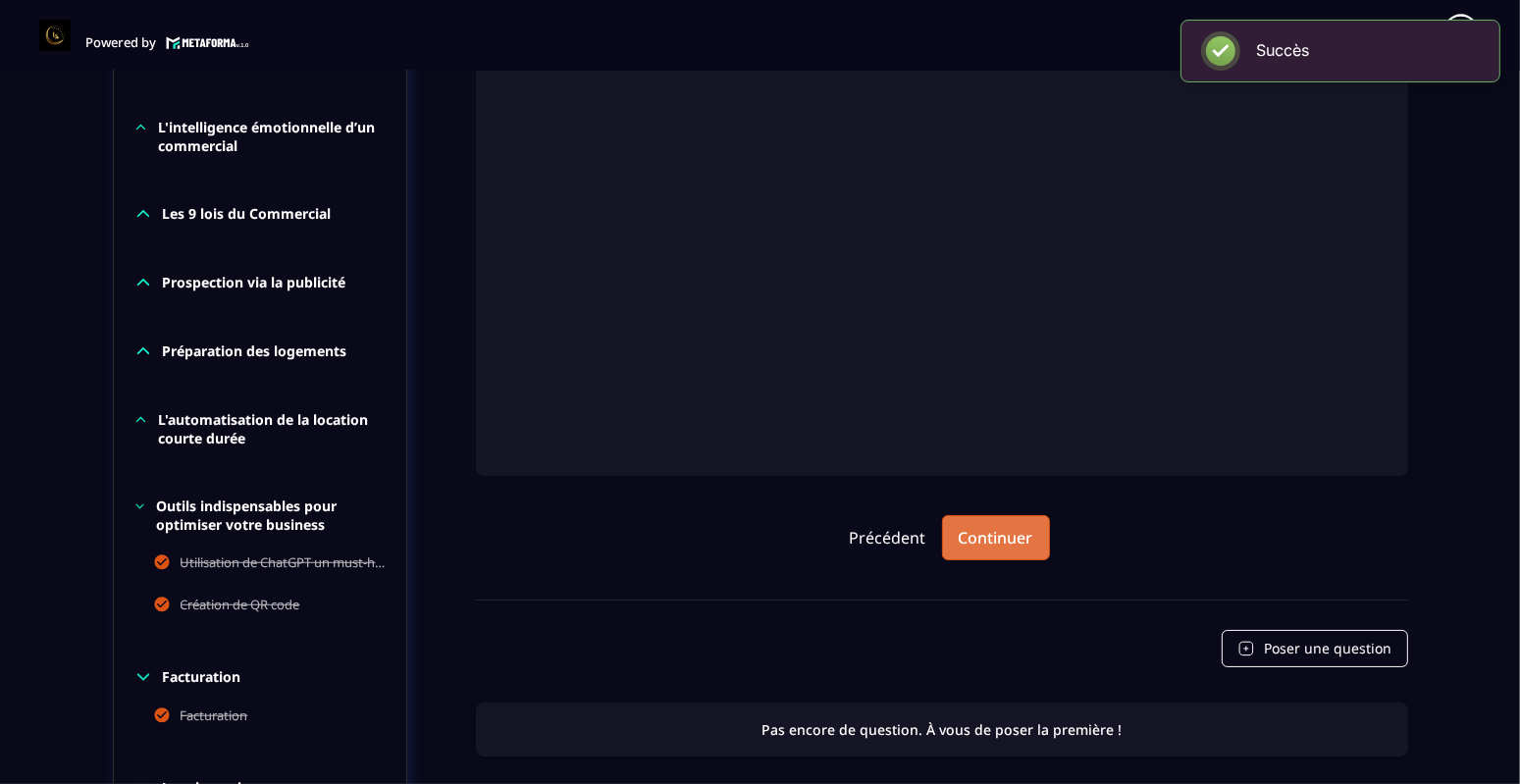 click on "Continuer" at bounding box center (996, 538) 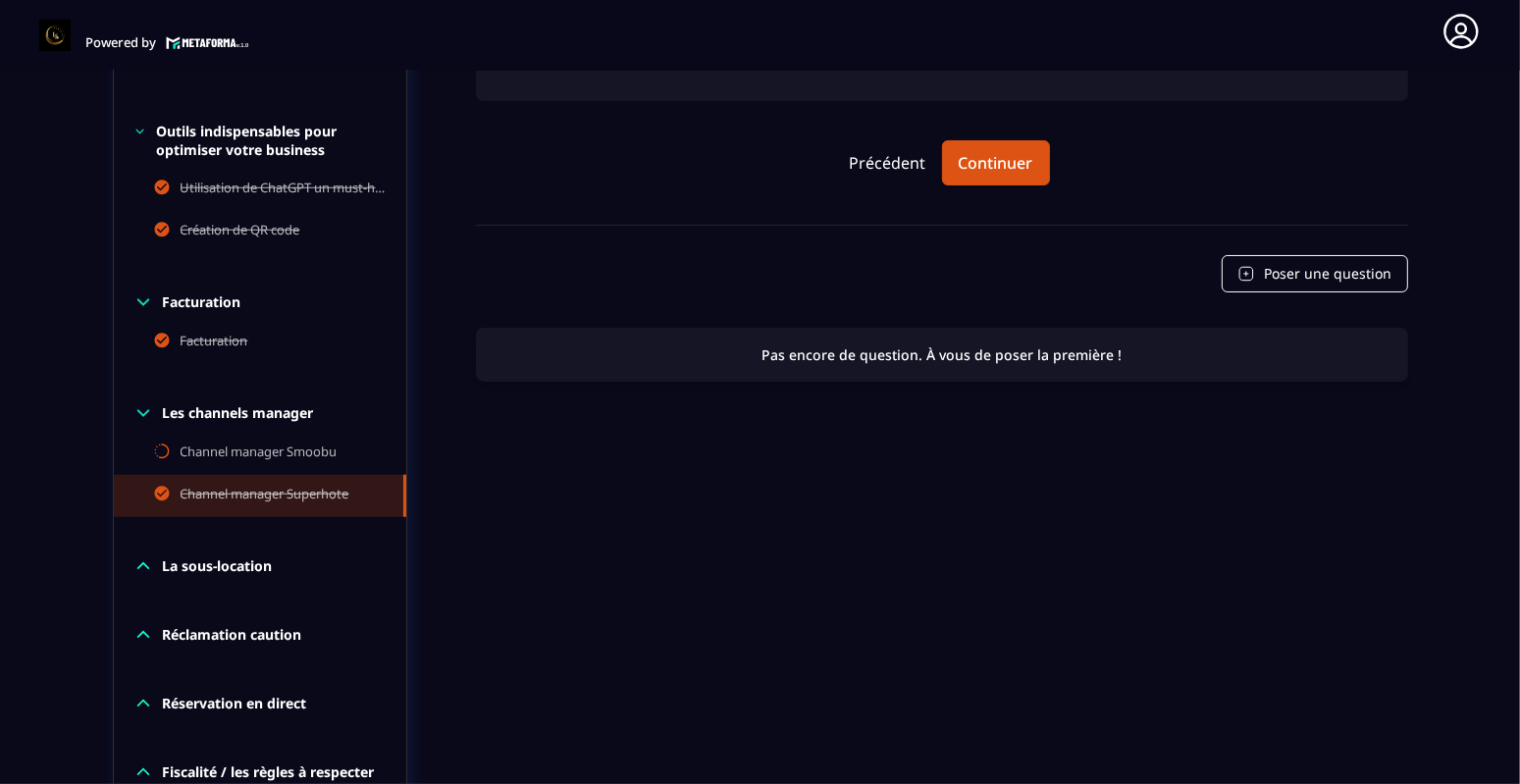 scroll, scrollTop: 1766, scrollLeft: 0, axis: vertical 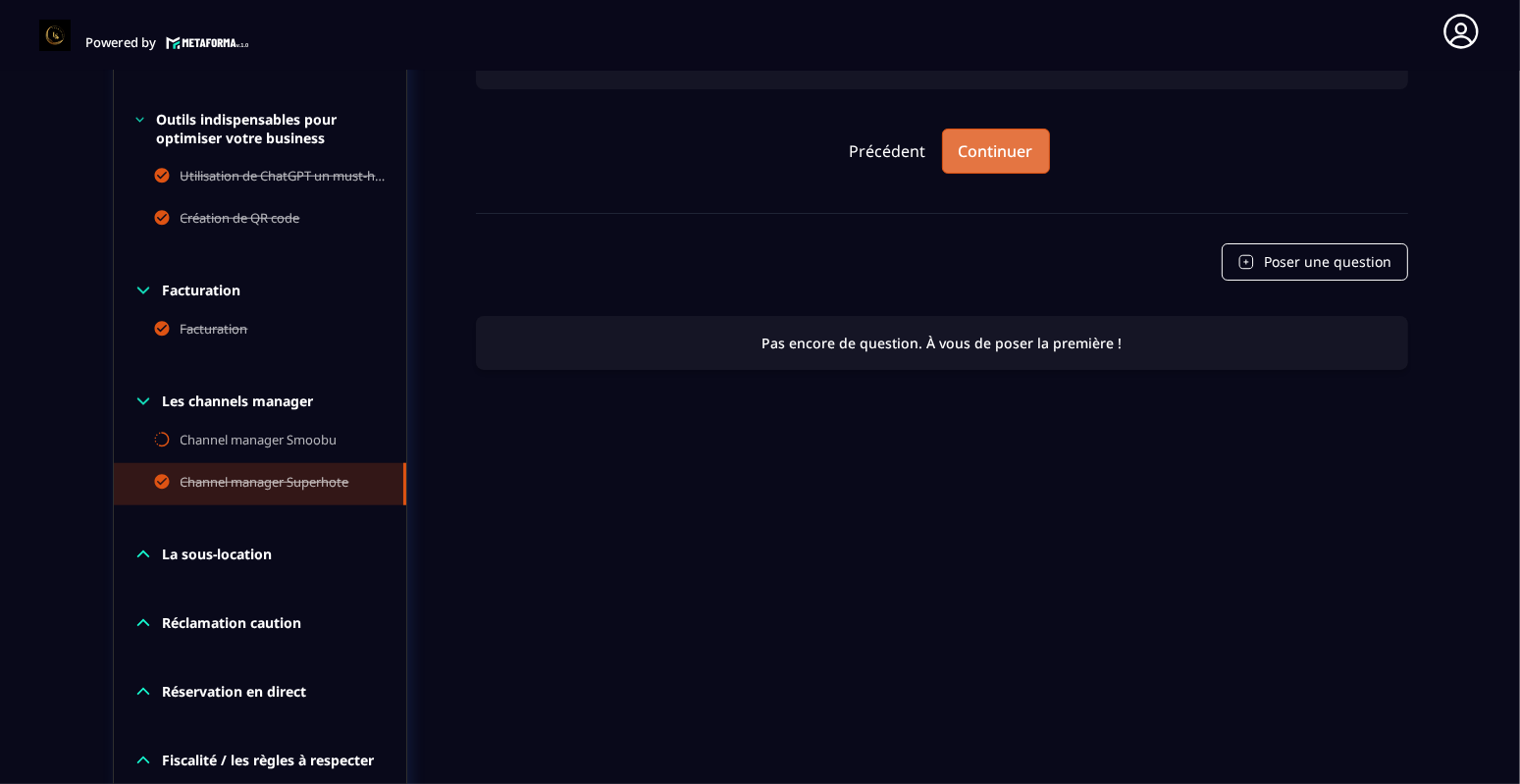click on "Continuer" at bounding box center (996, 151) 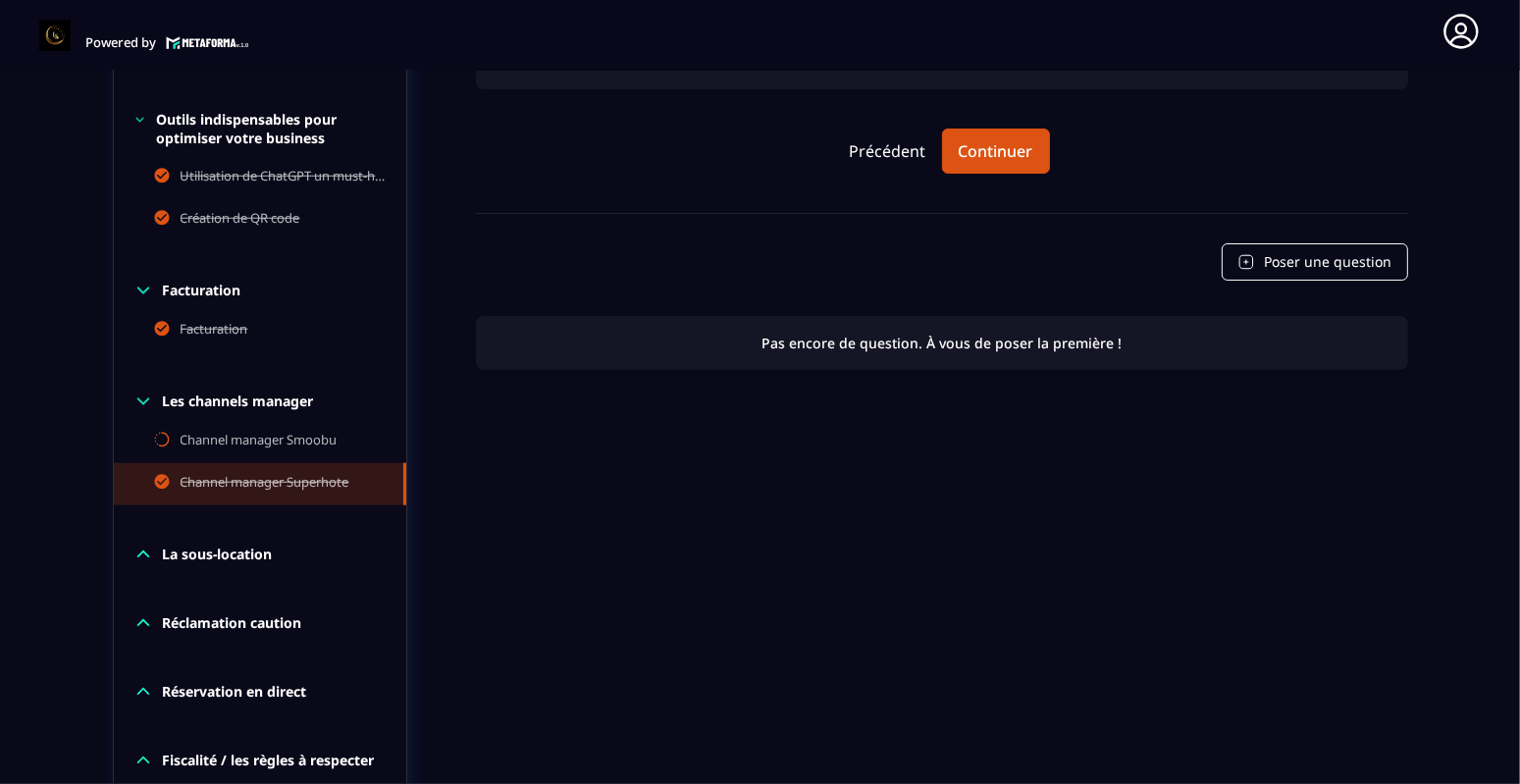 click on "La sous-location" at bounding box center [218, 554] 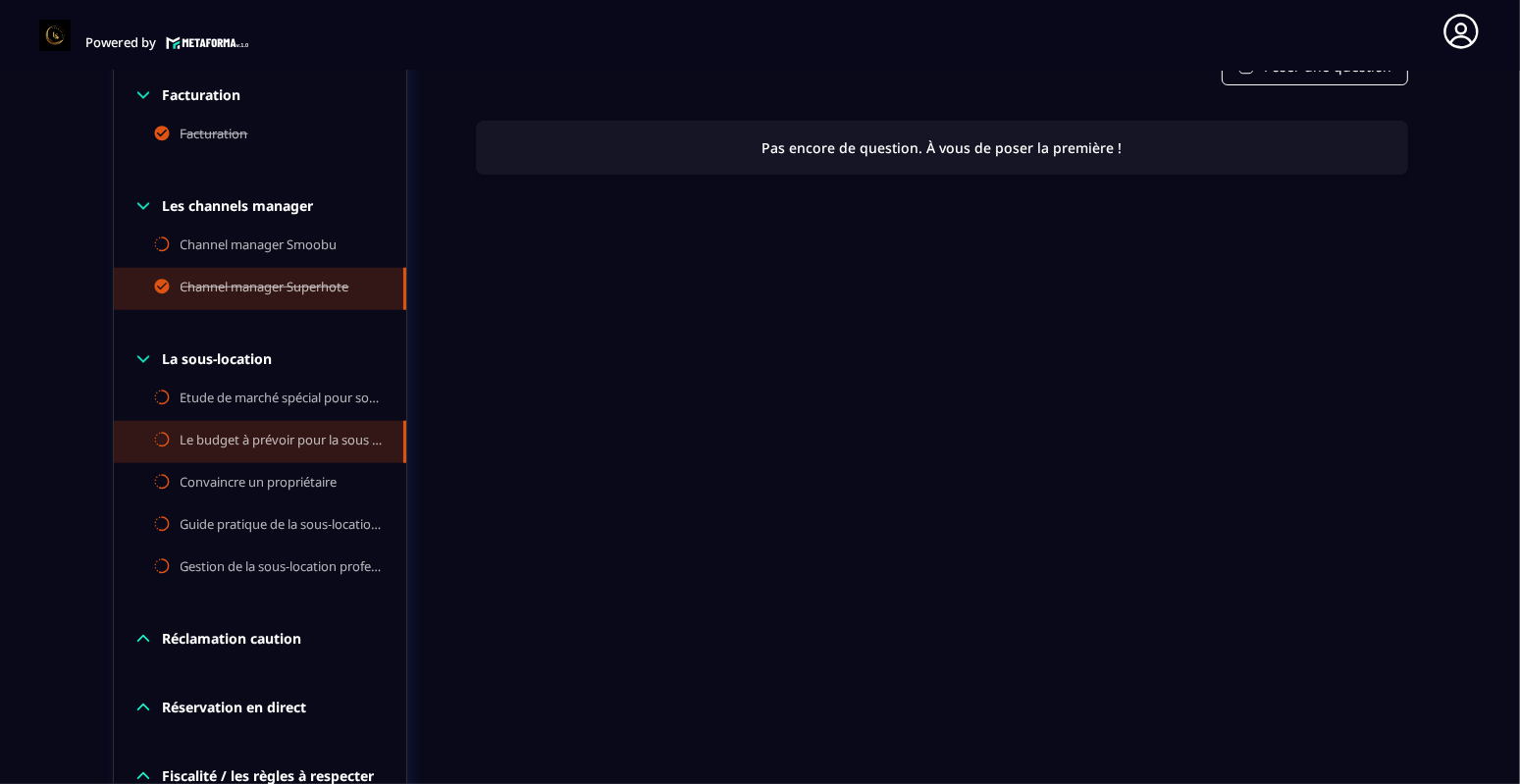 scroll, scrollTop: 1962, scrollLeft: 0, axis: vertical 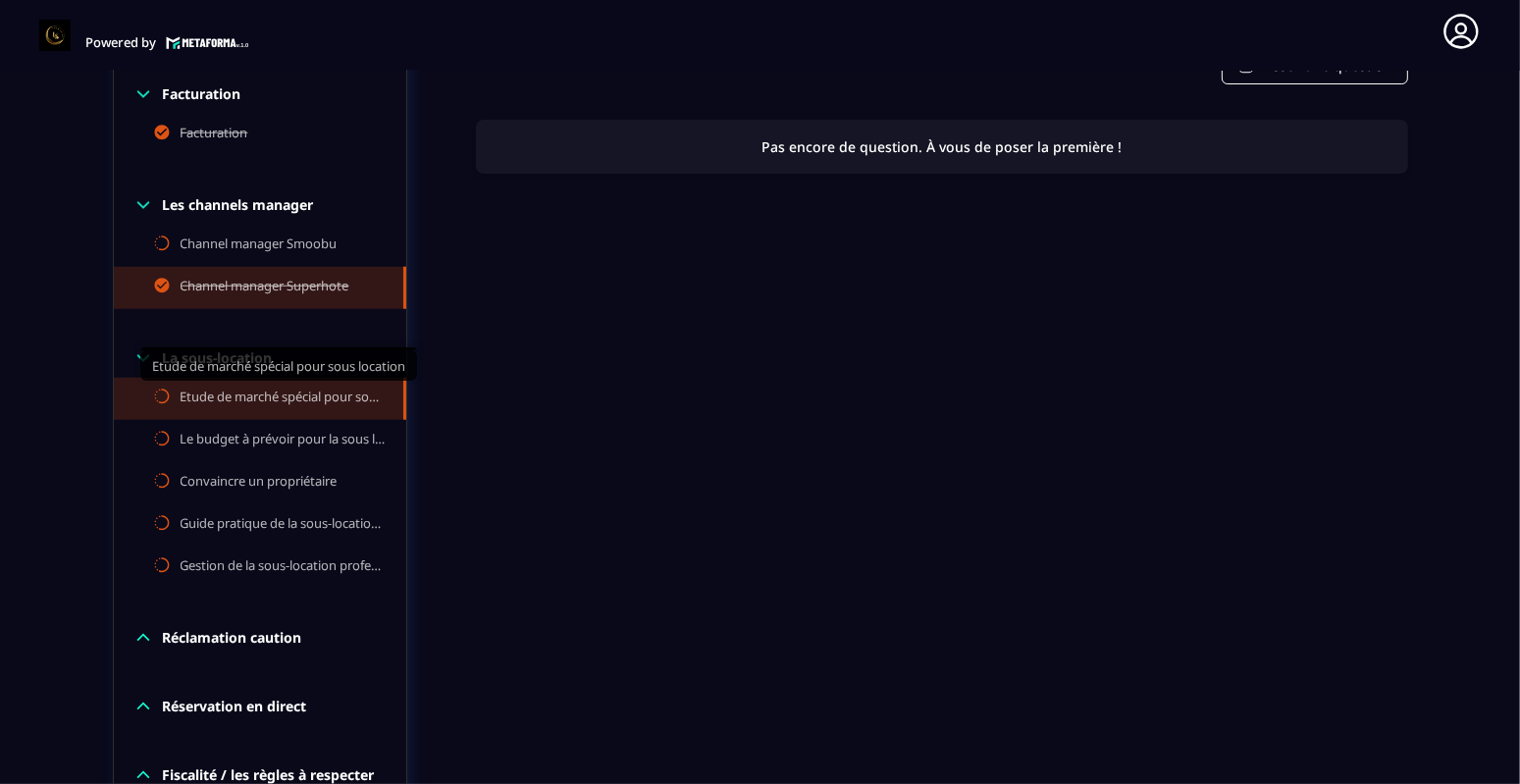 click on "Etude de marché spécial pour sous location" at bounding box center (282, 398) 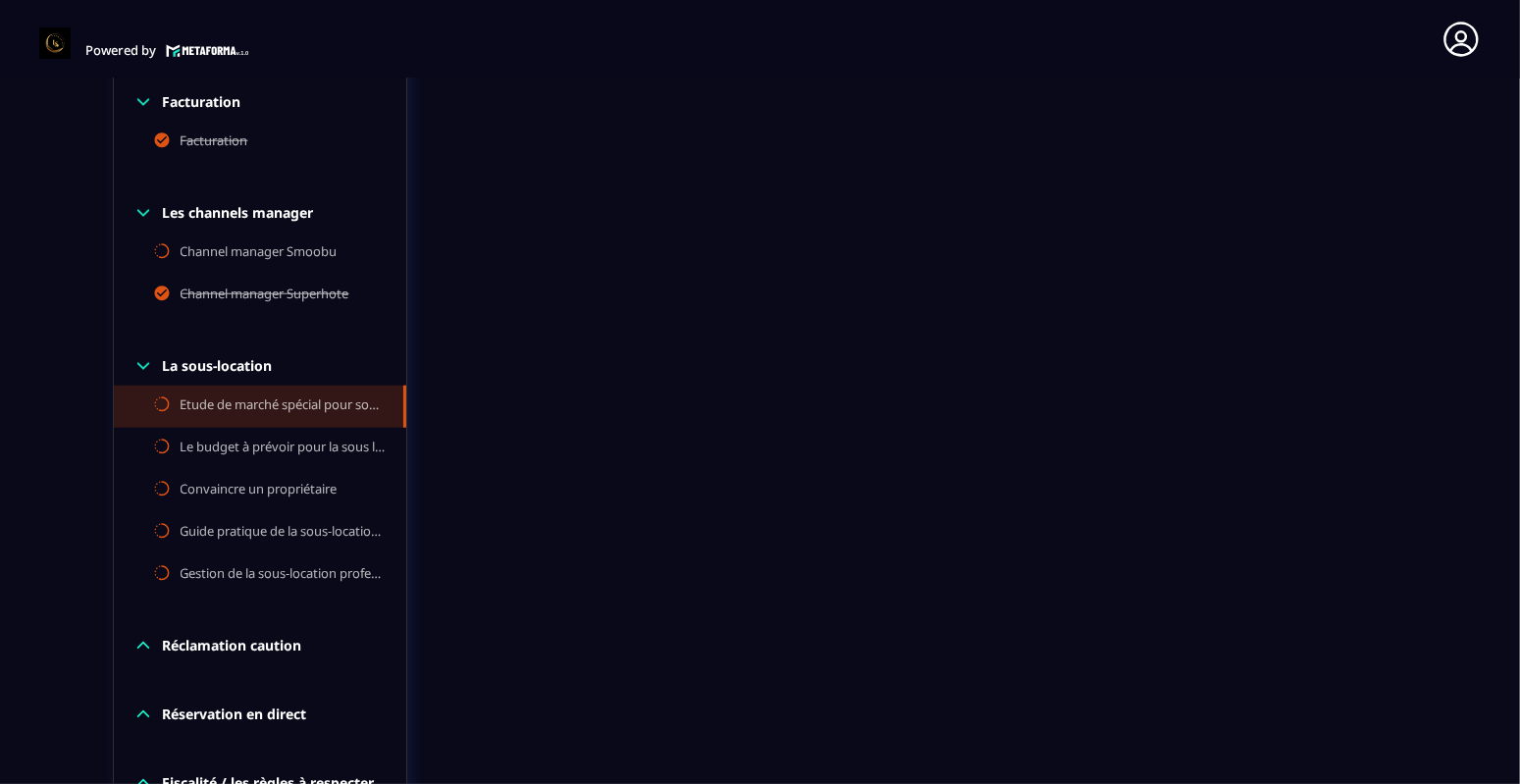 scroll, scrollTop: 8, scrollLeft: 0, axis: vertical 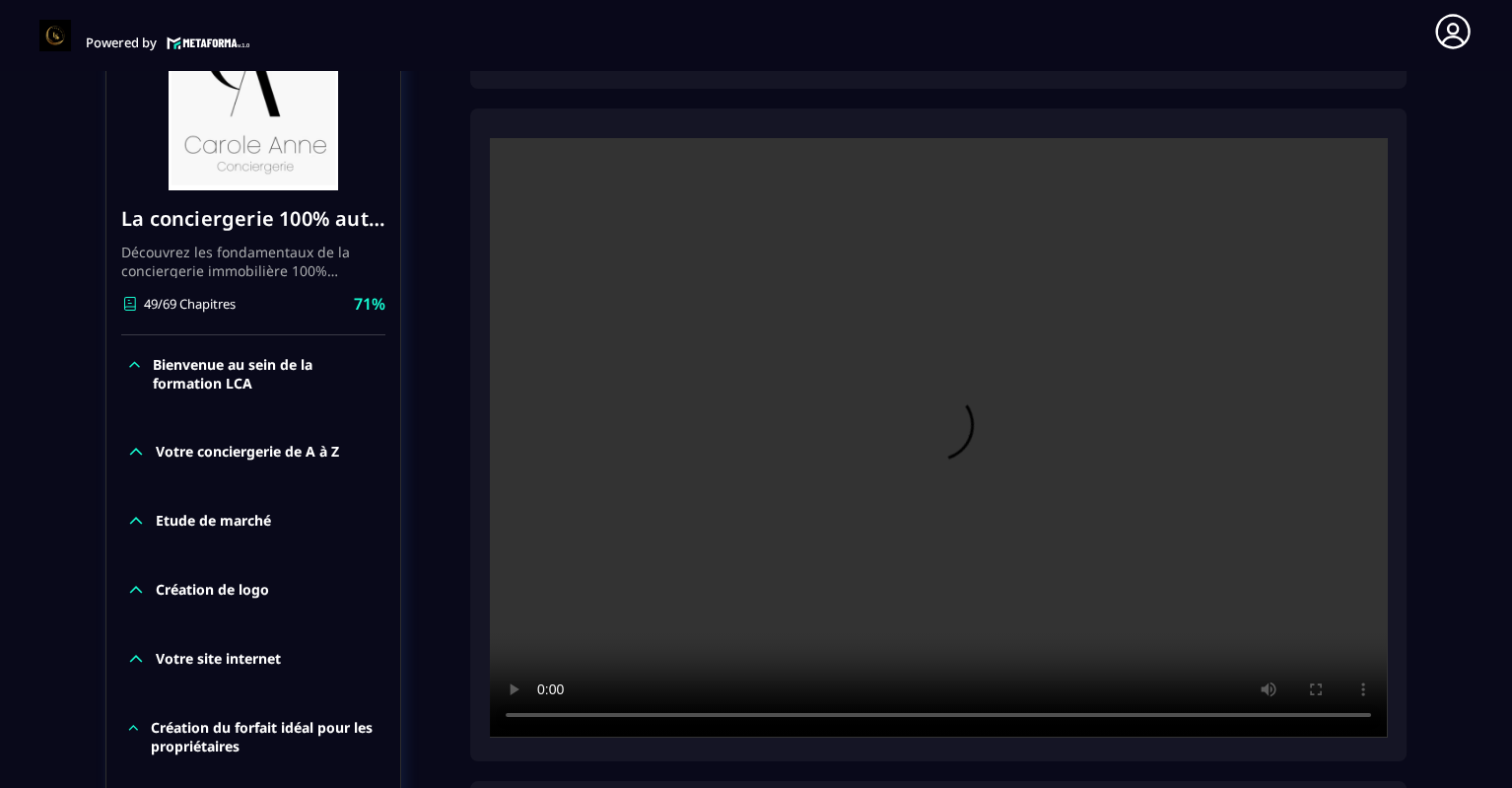click at bounding box center (938, 437) 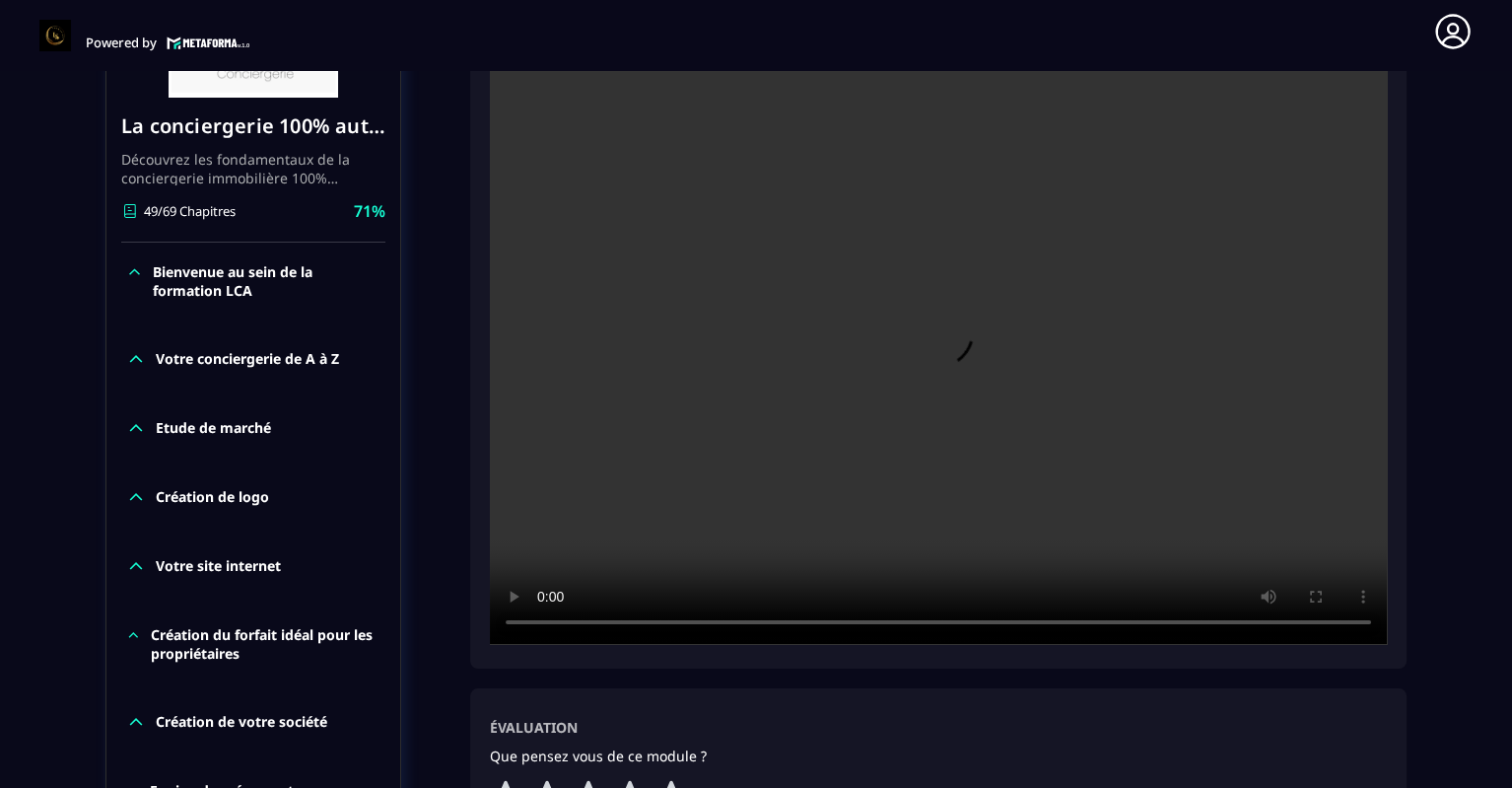 scroll, scrollTop: 0, scrollLeft: 0, axis: both 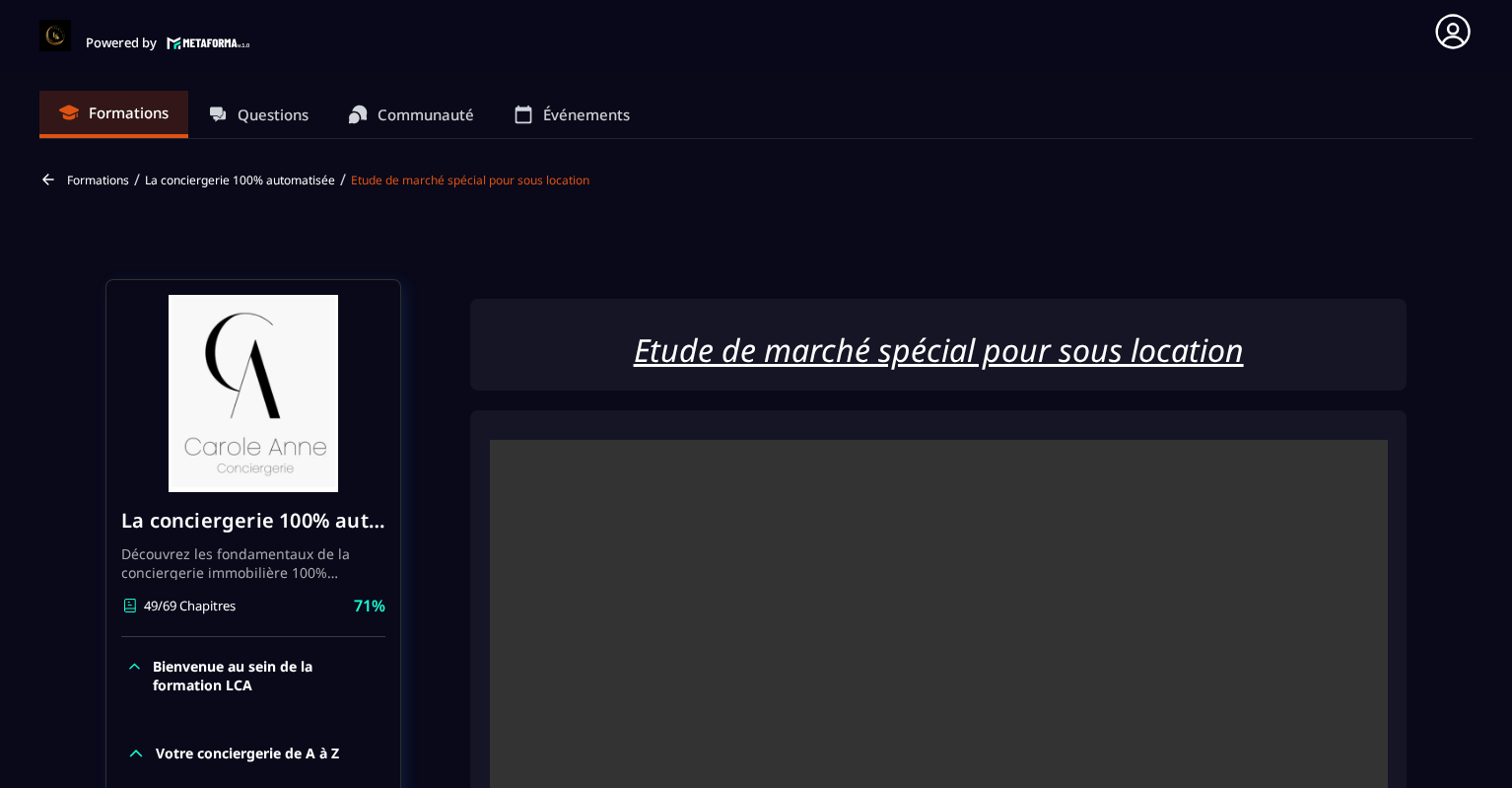 click on "Formations / La conciergerie 100% automatisée / Etude de marché spécial pour sous location La conciergerie 100% automatisée Découvrez les fondamentaux de la conciergerie immobilière 100% automatisée.
Cette formation est conçue pour vous permettre de lancer et maîtriser votre activité de conciergerie en toute simplicité.
Vous apprendrez :
✅ Les bases essentielles de la conciergerie pour démarrer sereinement.
✅ Les outils incontournables pour gérer vos clients et vos biens de manière efficace.
✅ L'automatisation des tâches répétitives pour gagner un maximum de temps au quotidien.
Objectif : Vous fournir toutes les clés pour créer une activité rentable et automatisée, tout en gardant du temps pour vous. 49/69 Chapitres 71%  Bienvenue au sein de la formation LCA Votre conciergerie de A à Z Etude de marché Création de logo Votre site internet Création du forfait idéal pour les propriétaires Création de votre société Equipe de ménage et recrutement gestionnaire 71%" at bounding box center (756, 1579) 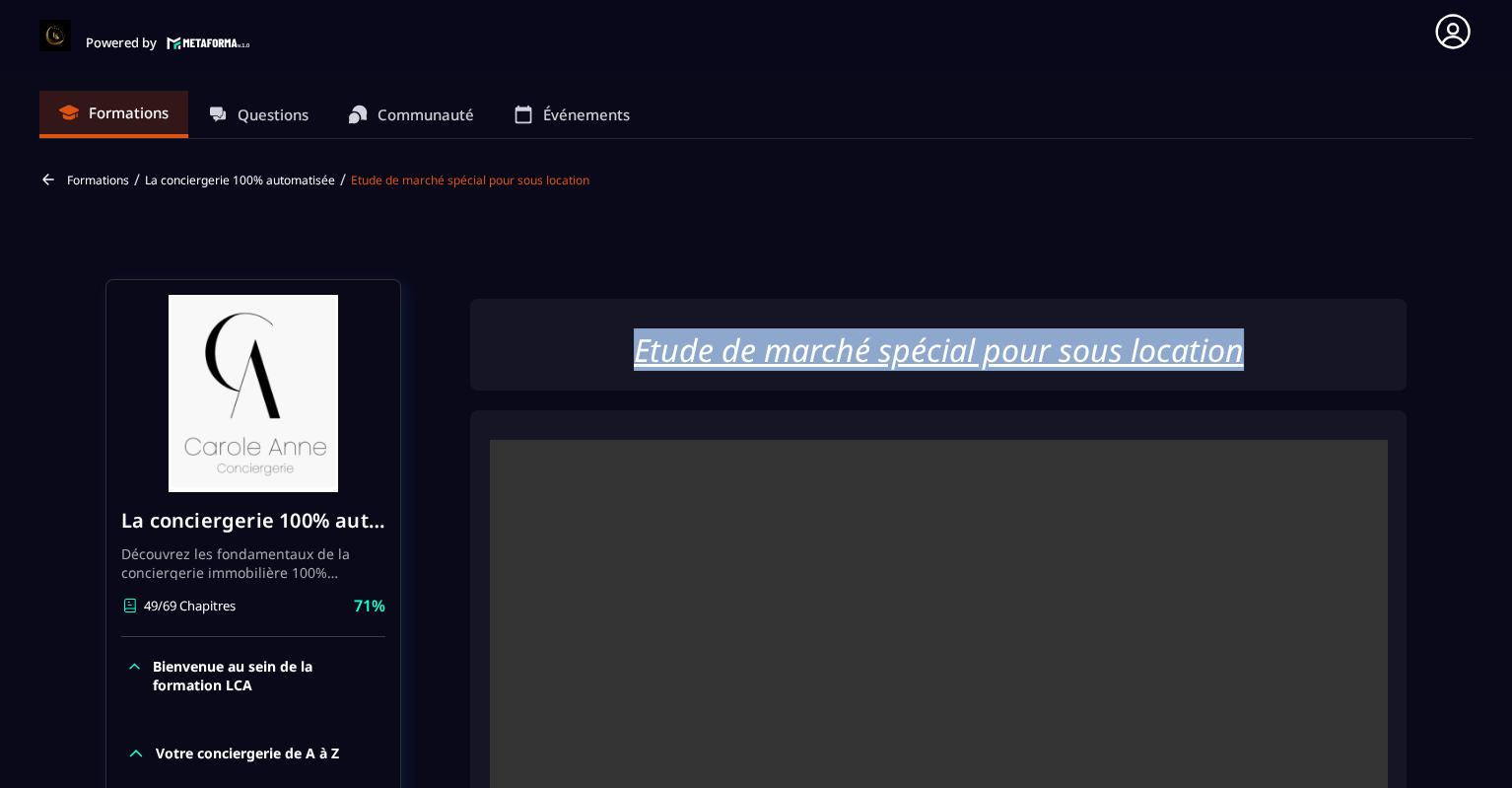 drag, startPoint x: 693, startPoint y: 340, endPoint x: 1182, endPoint y: 354, distance: 489.20037 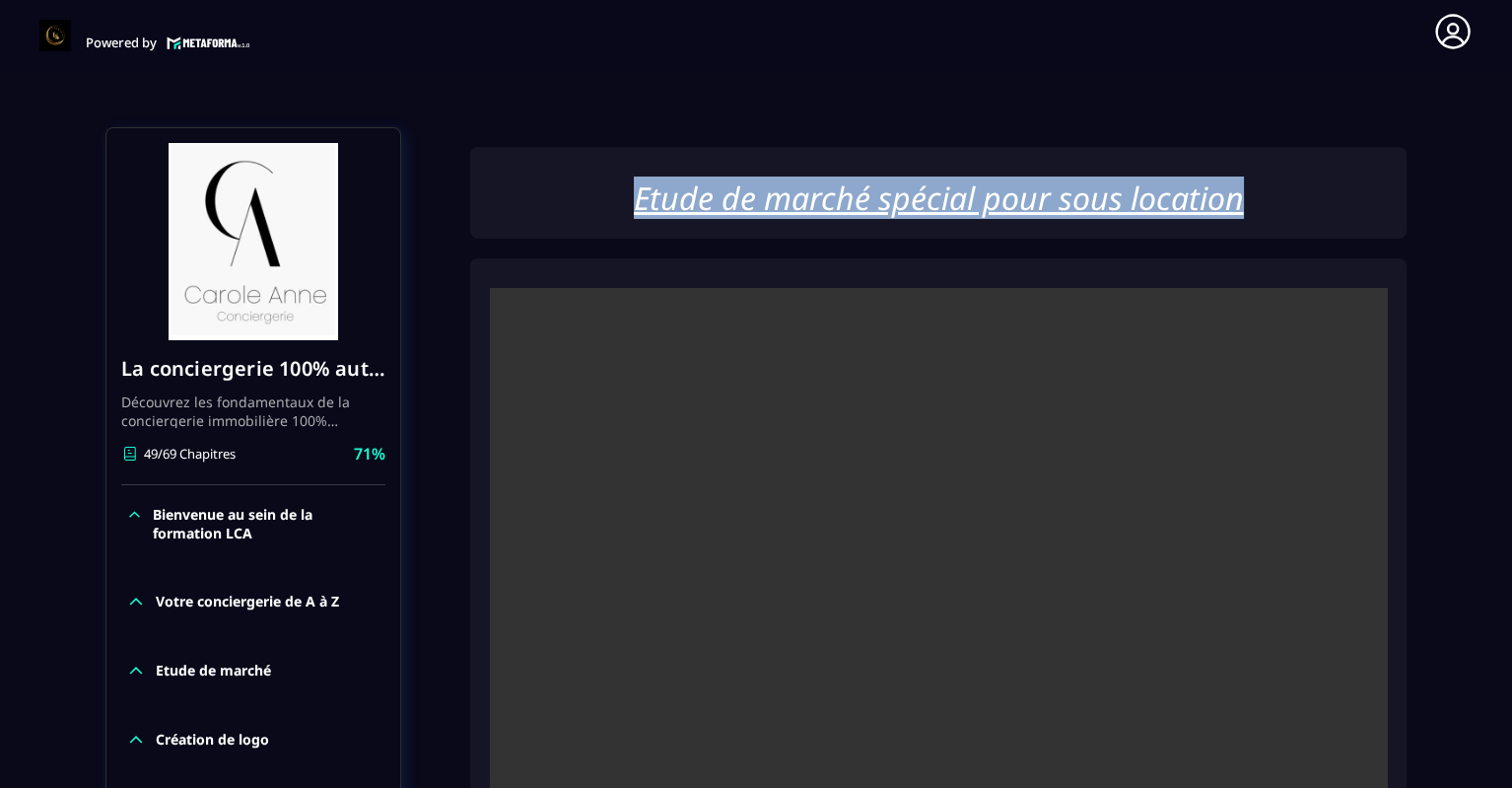 scroll, scrollTop: 394, scrollLeft: 0, axis: vertical 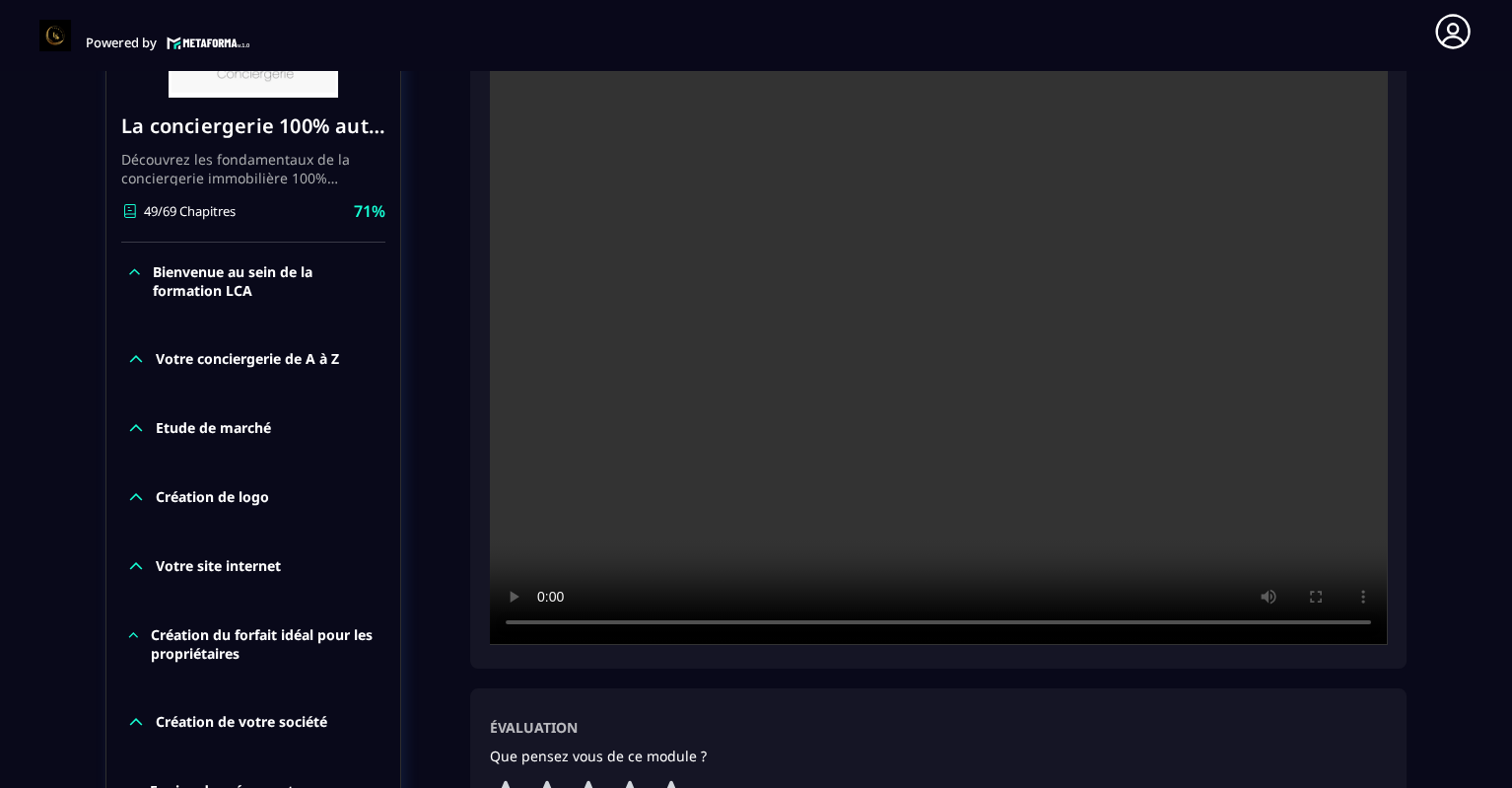click at bounding box center (938, 344) 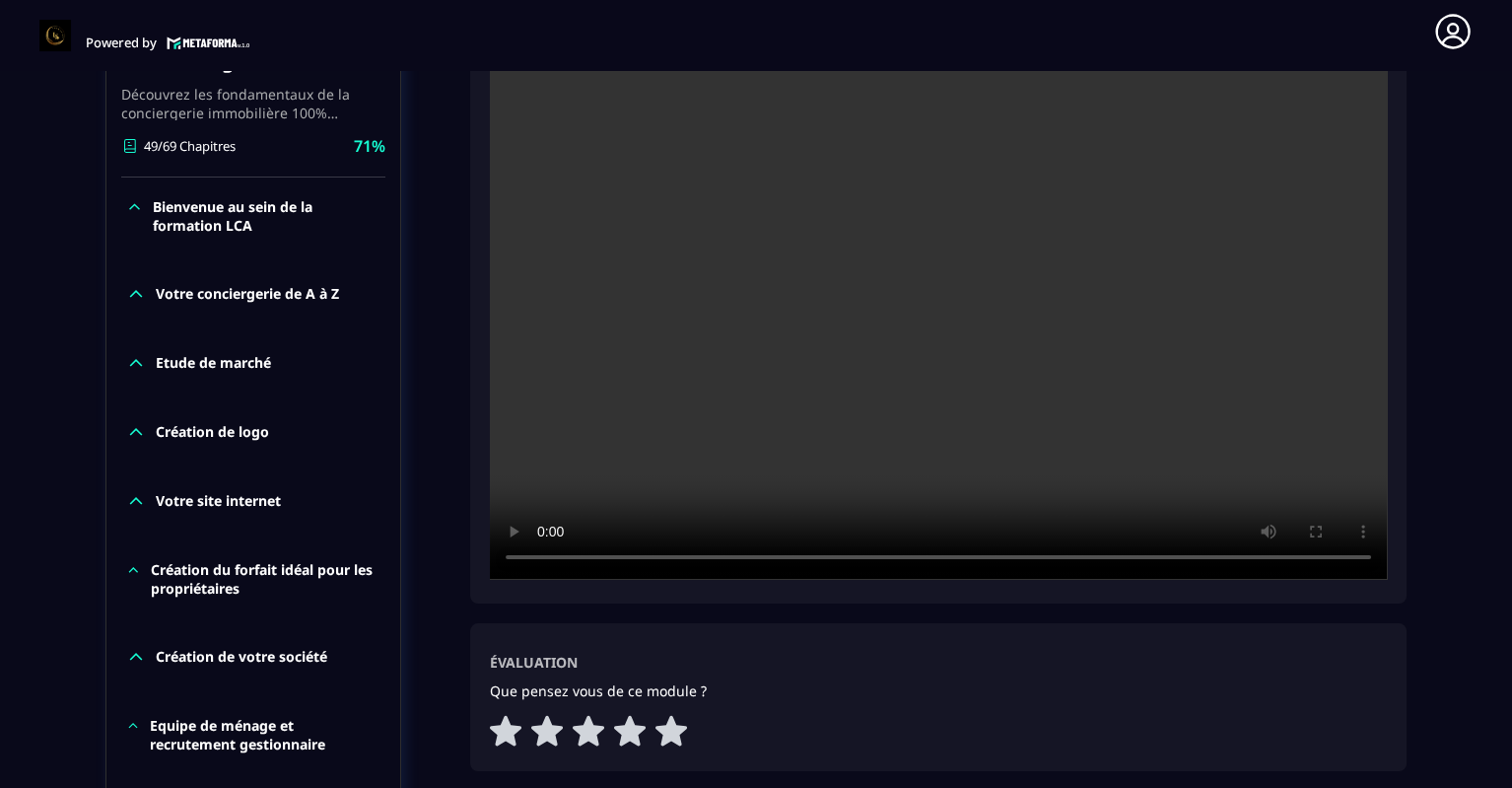 scroll, scrollTop: 493, scrollLeft: 0, axis: vertical 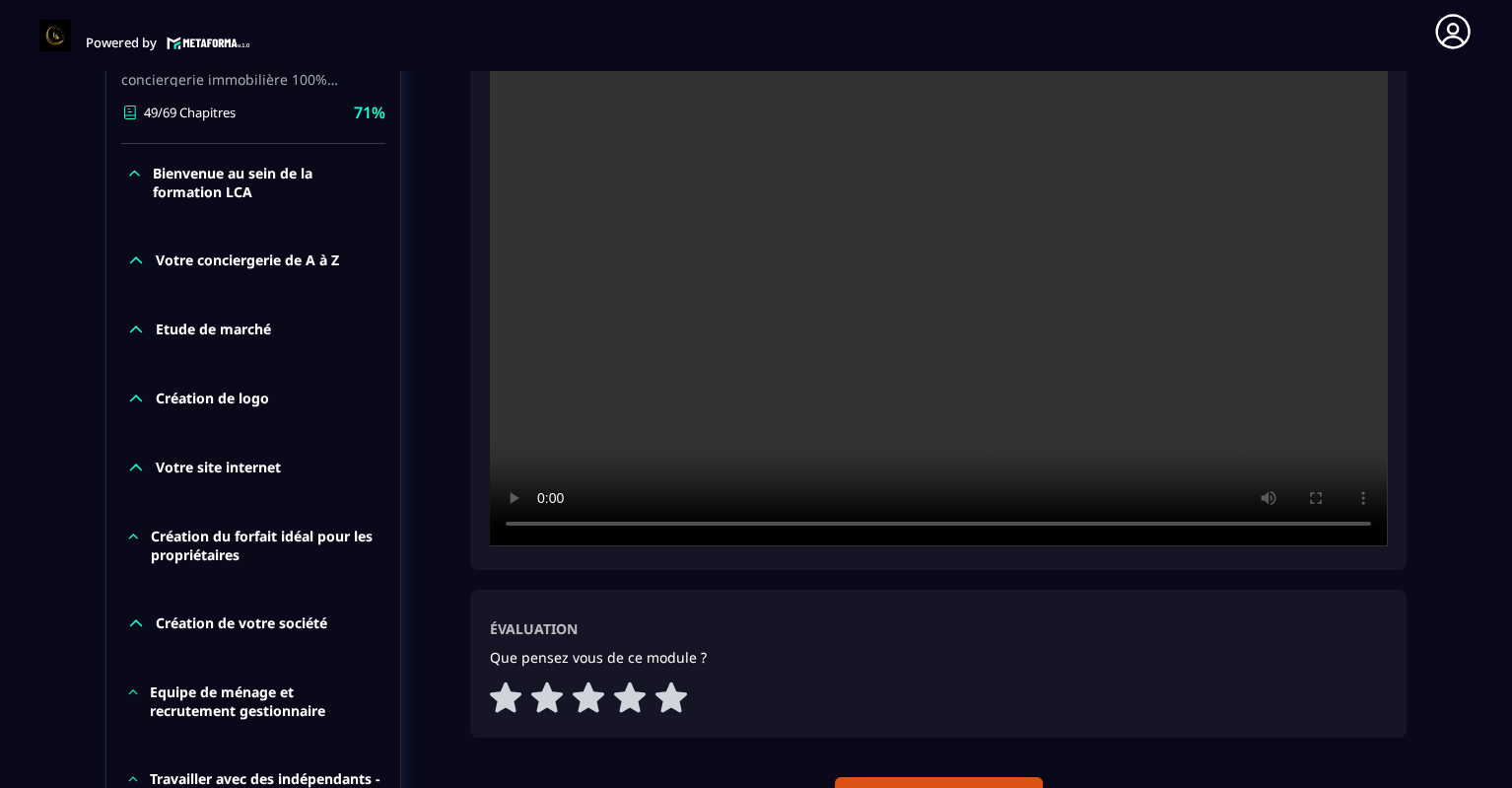 type 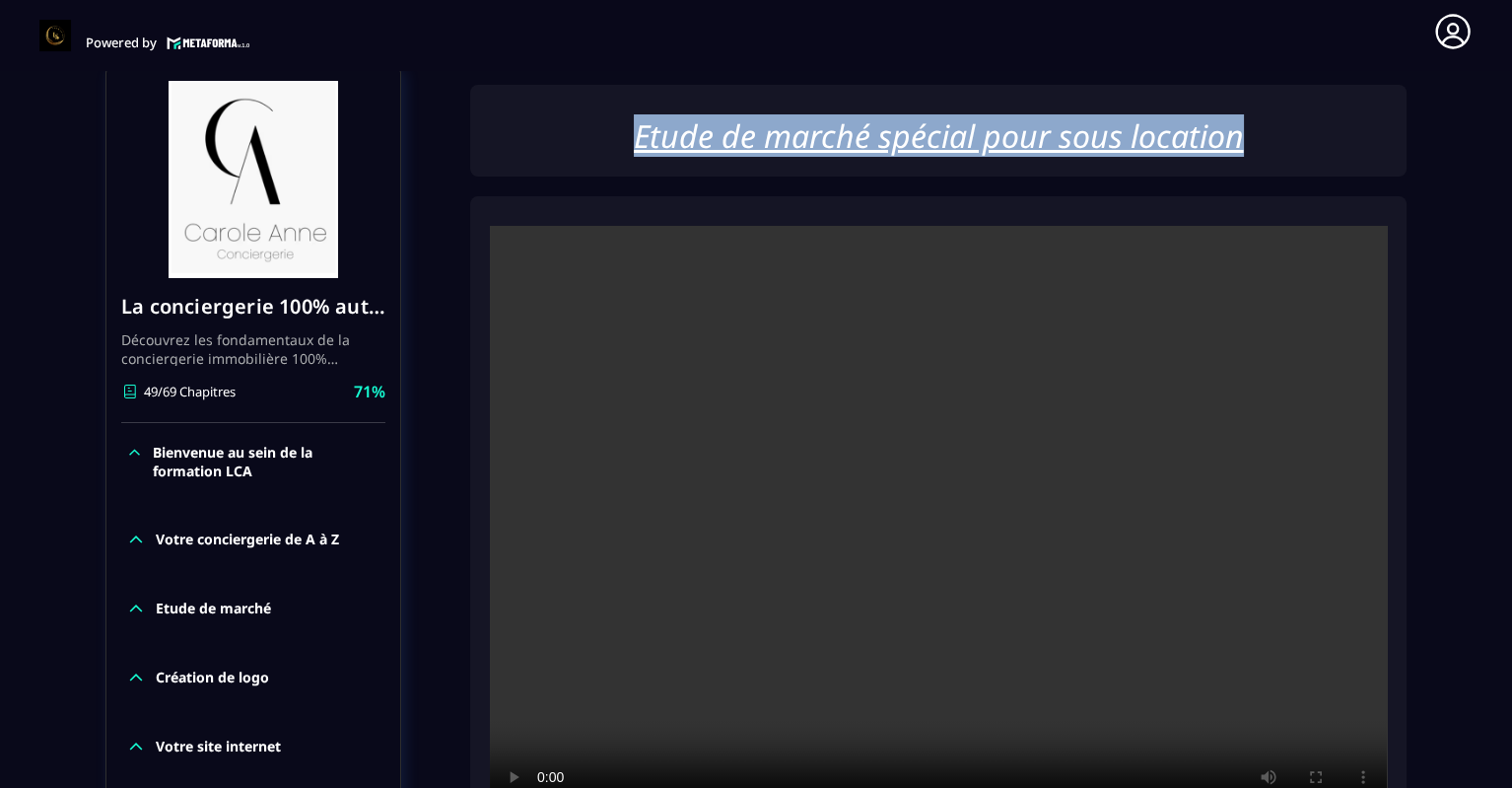 scroll, scrollTop: 197, scrollLeft: 0, axis: vertical 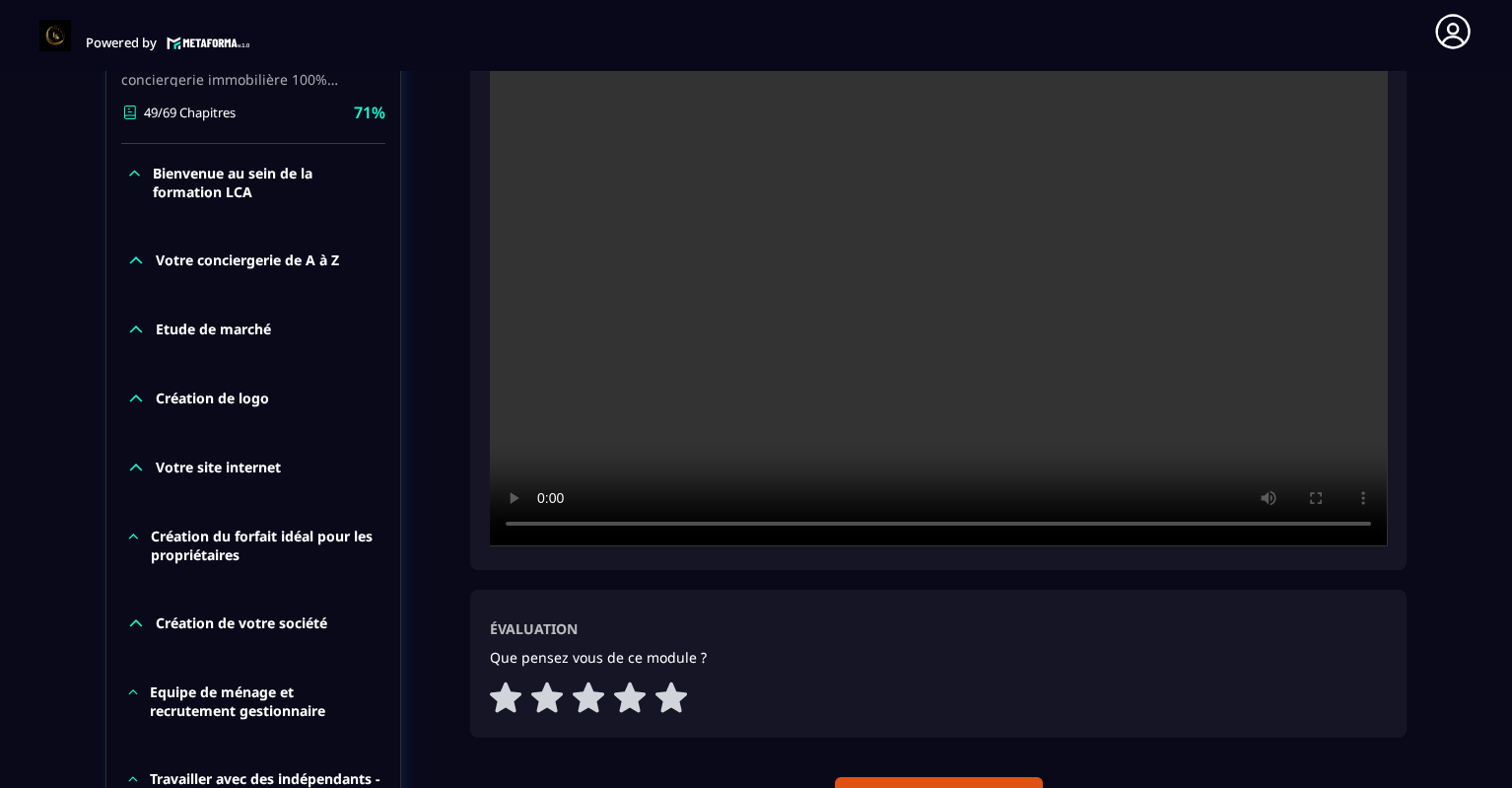 click at bounding box center (938, 246) 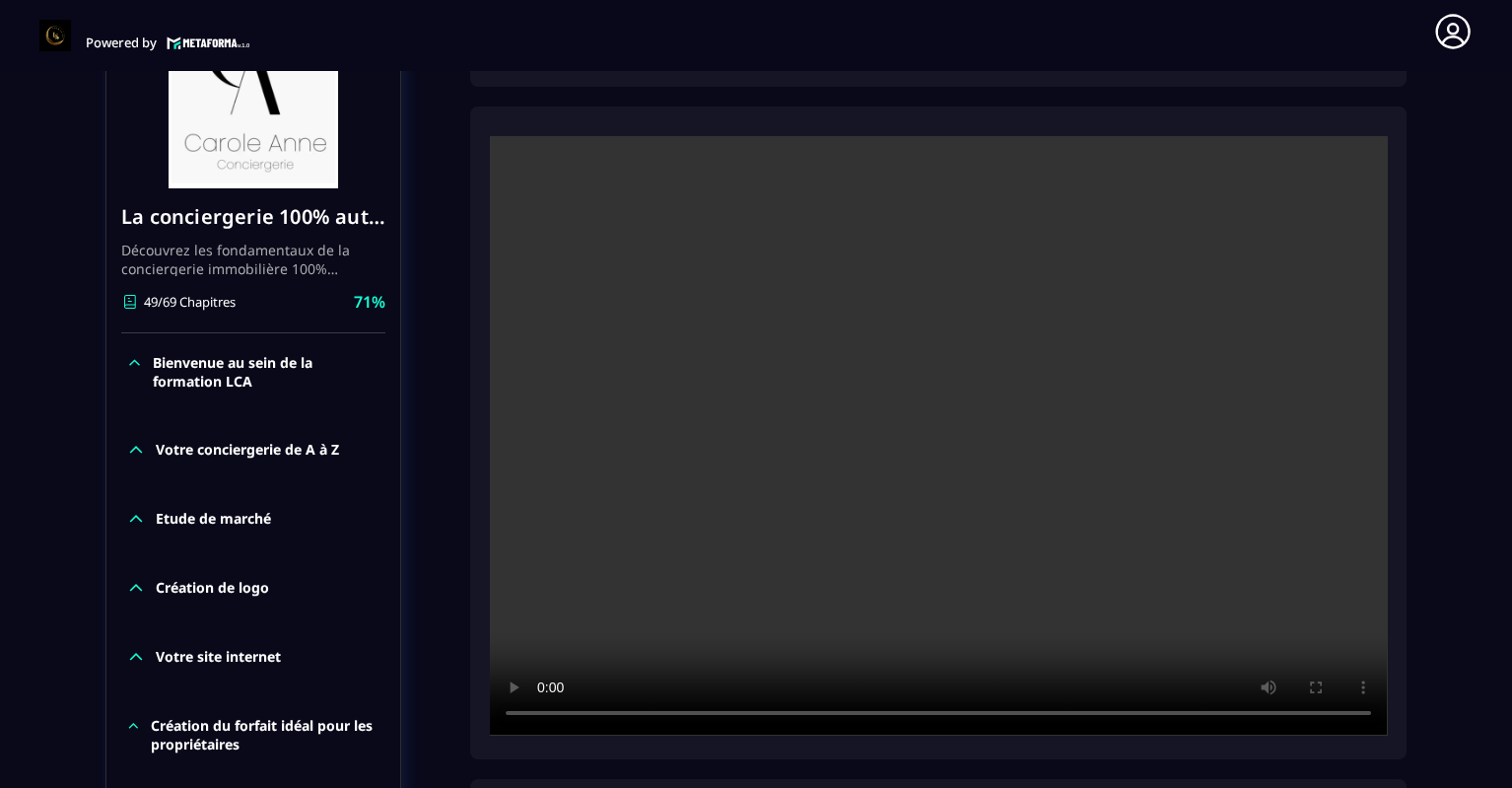 scroll, scrollTop: 296, scrollLeft: 0, axis: vertical 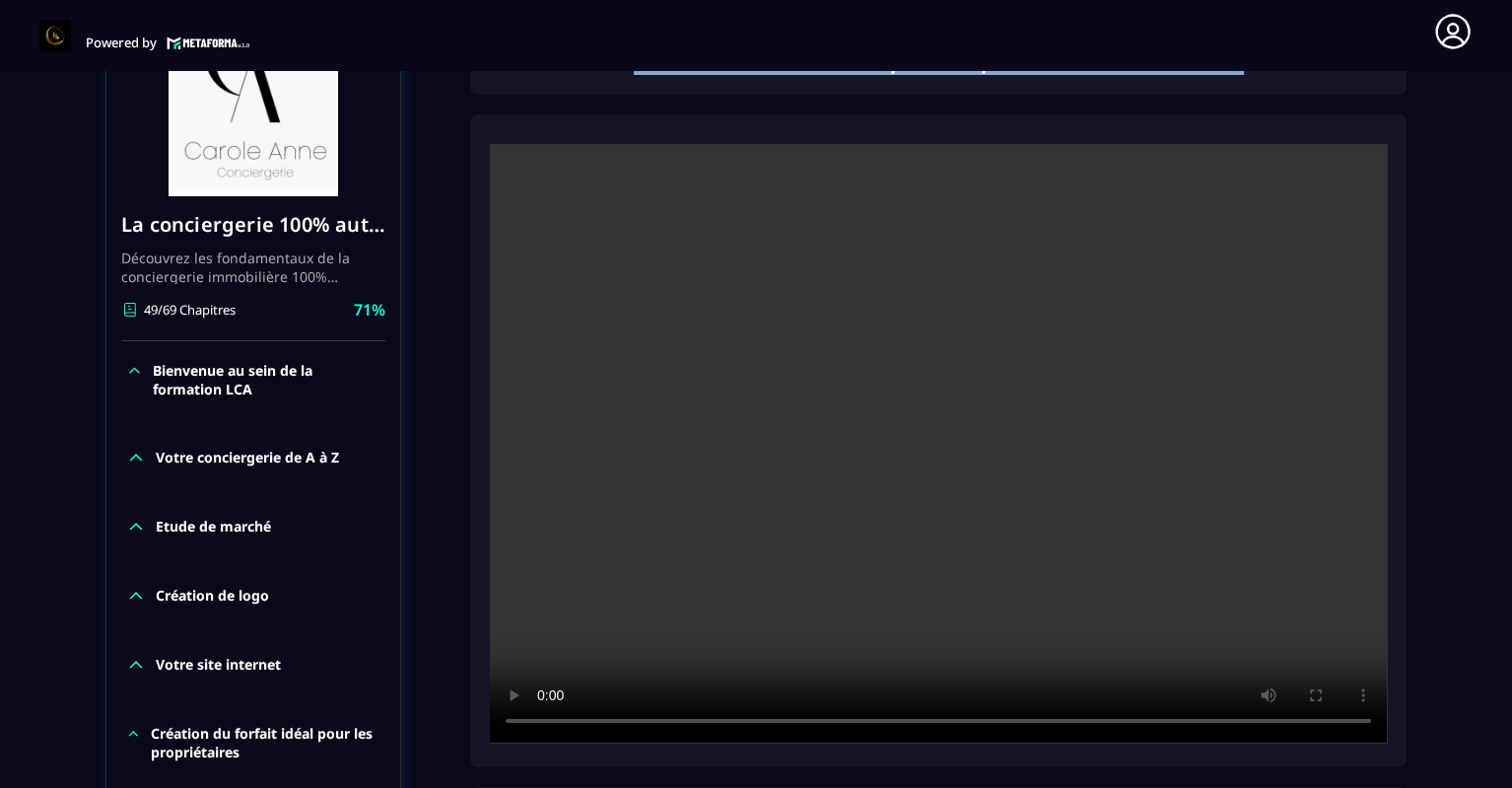 click at bounding box center (938, 443) 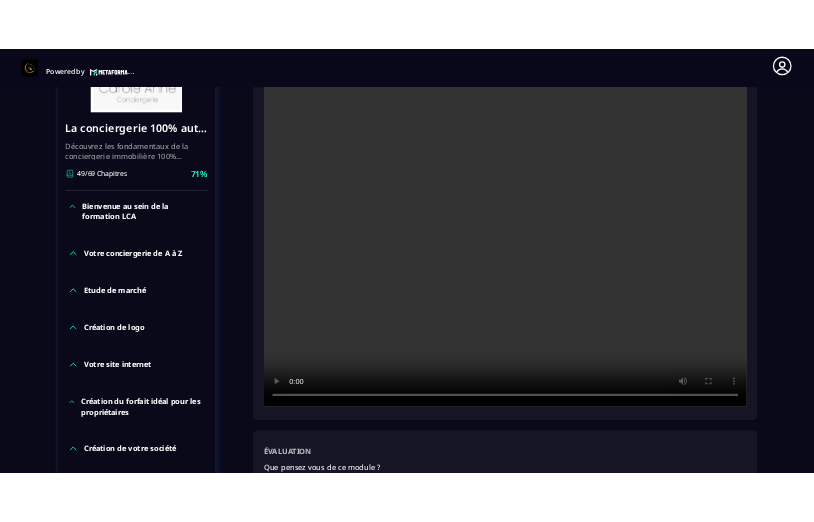 scroll, scrollTop: 500, scrollLeft: 0, axis: vertical 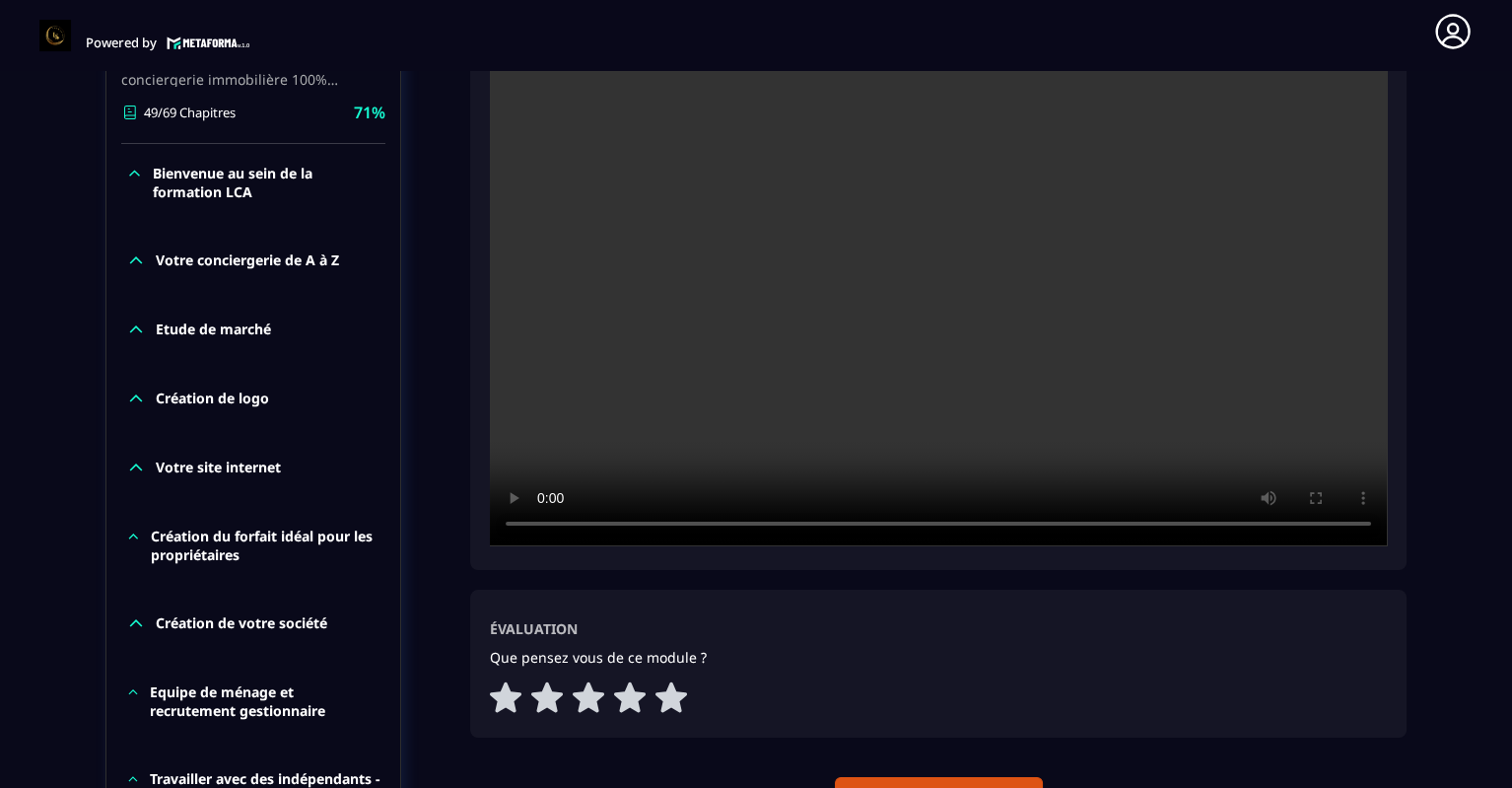 click at bounding box center [938, 246] 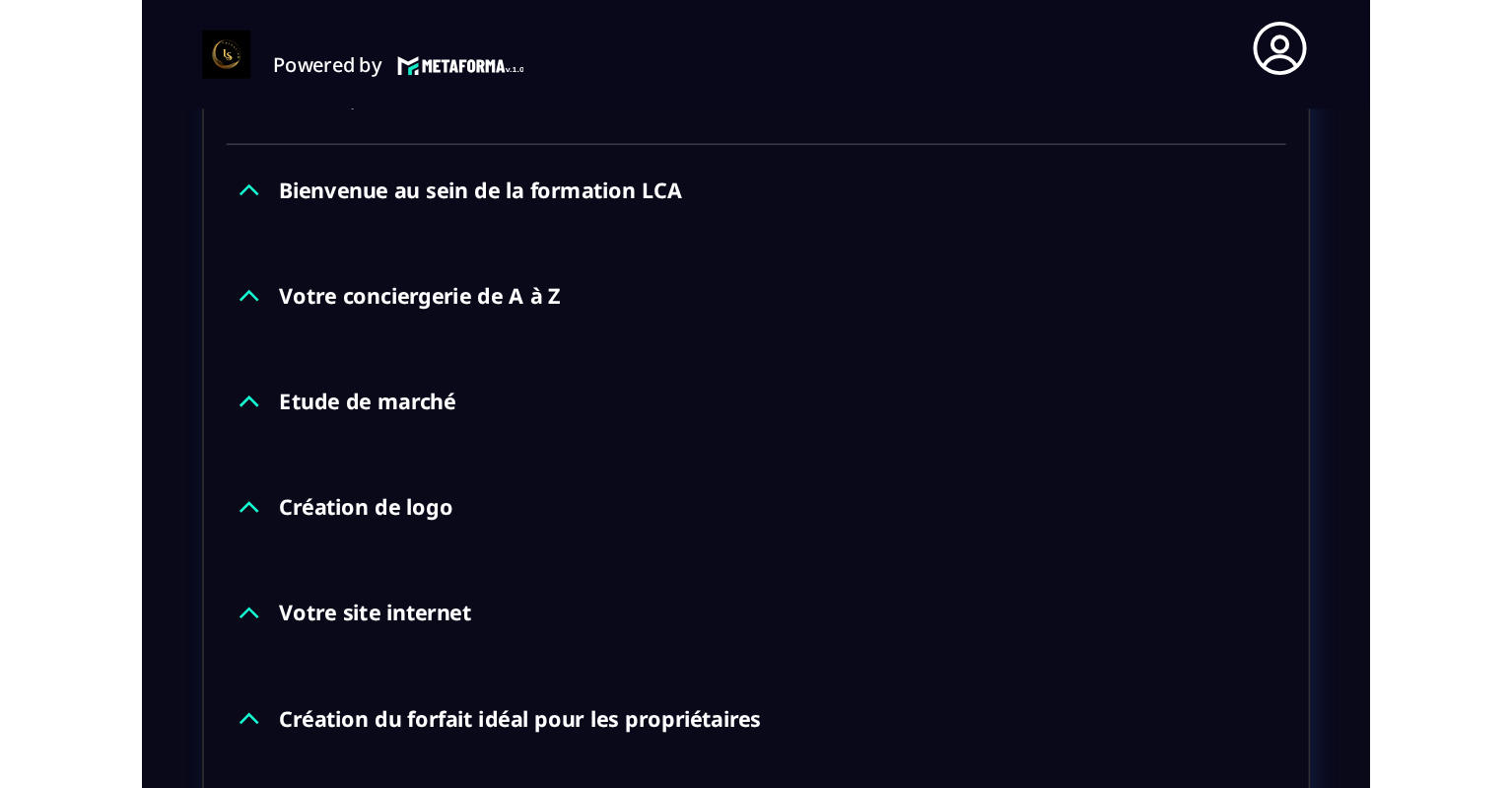 scroll, scrollTop: 2967, scrollLeft: 0, axis: vertical 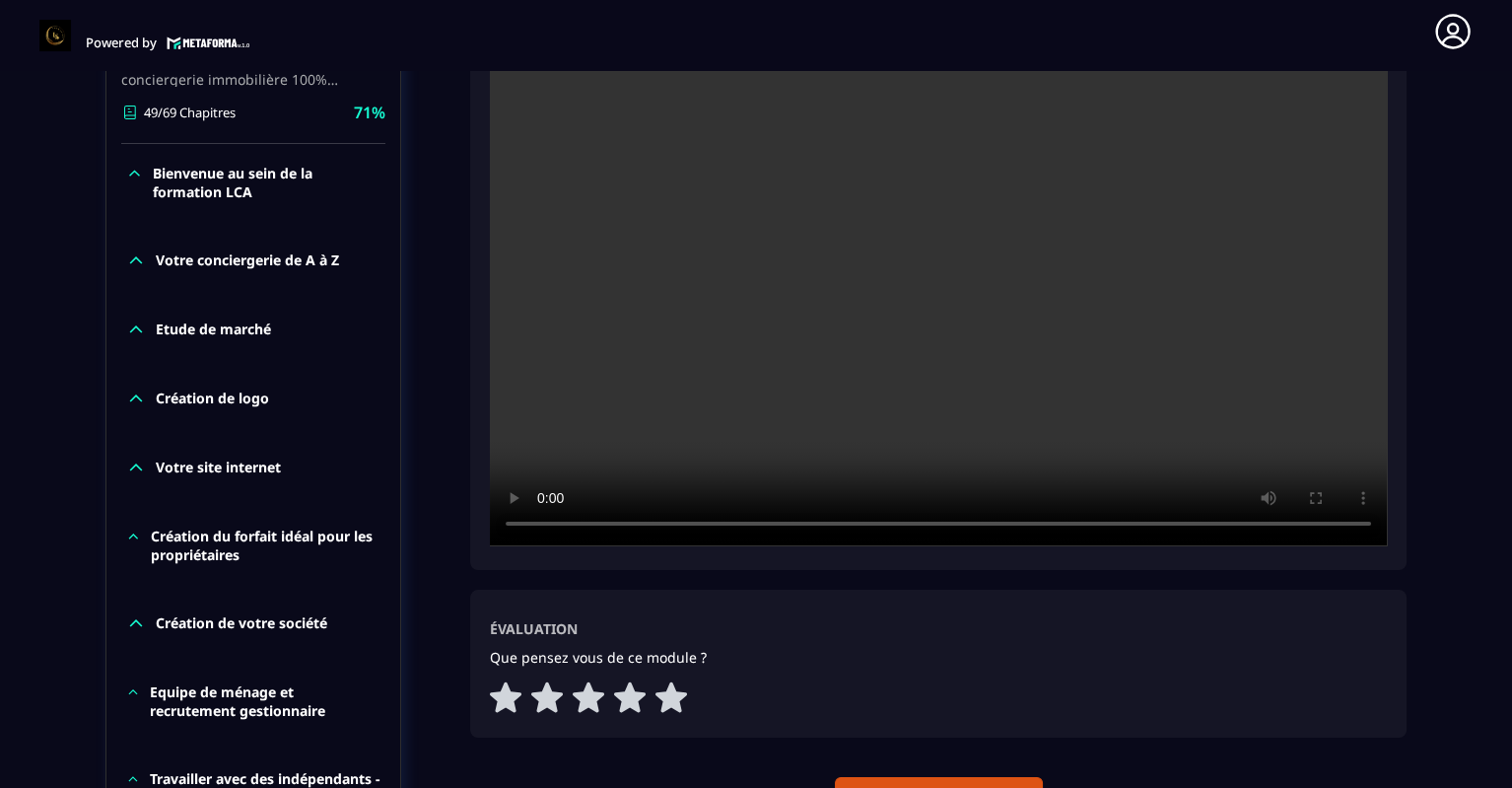 click at bounding box center (938, 246) 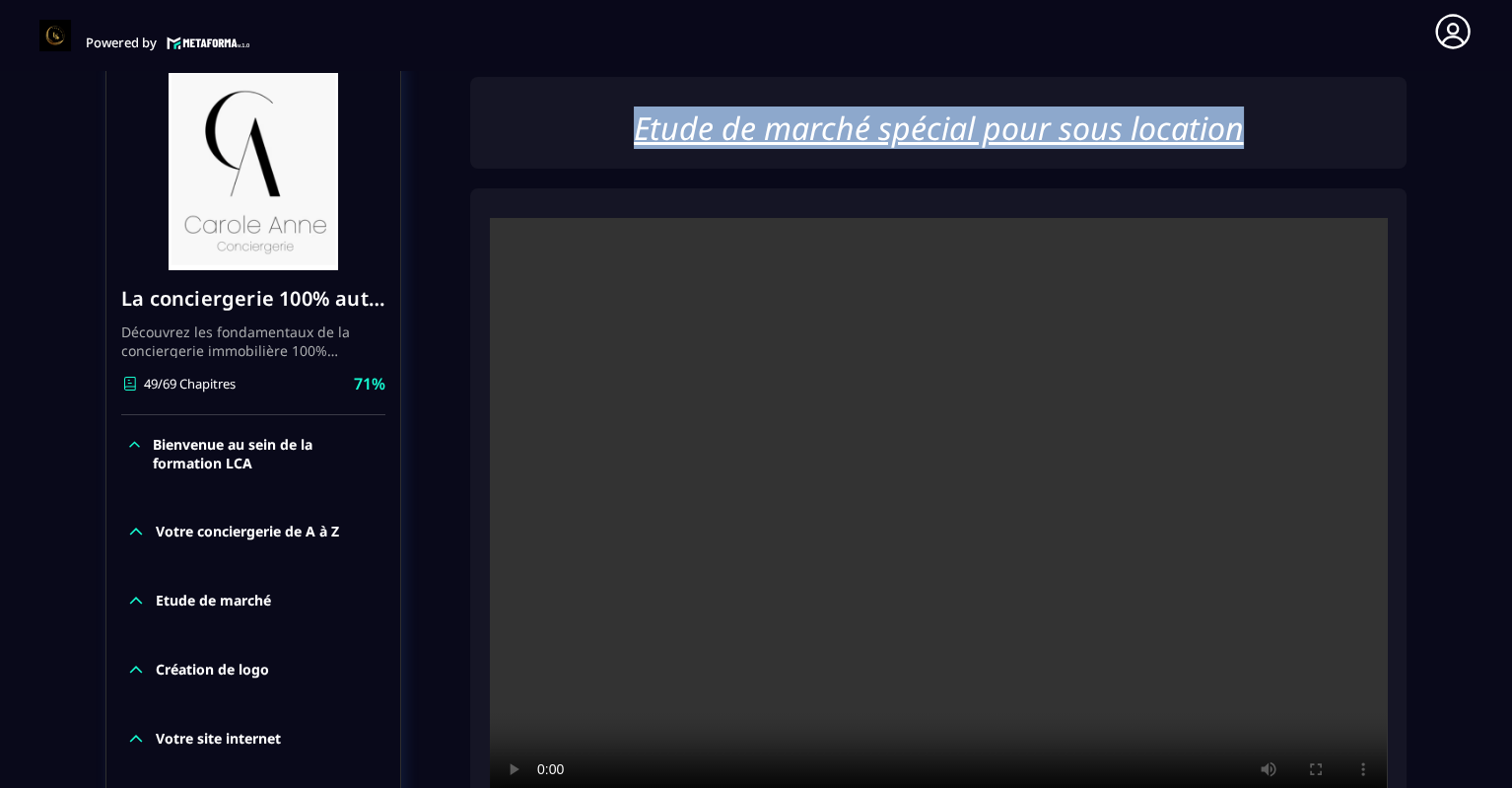 scroll, scrollTop: 296, scrollLeft: 0, axis: vertical 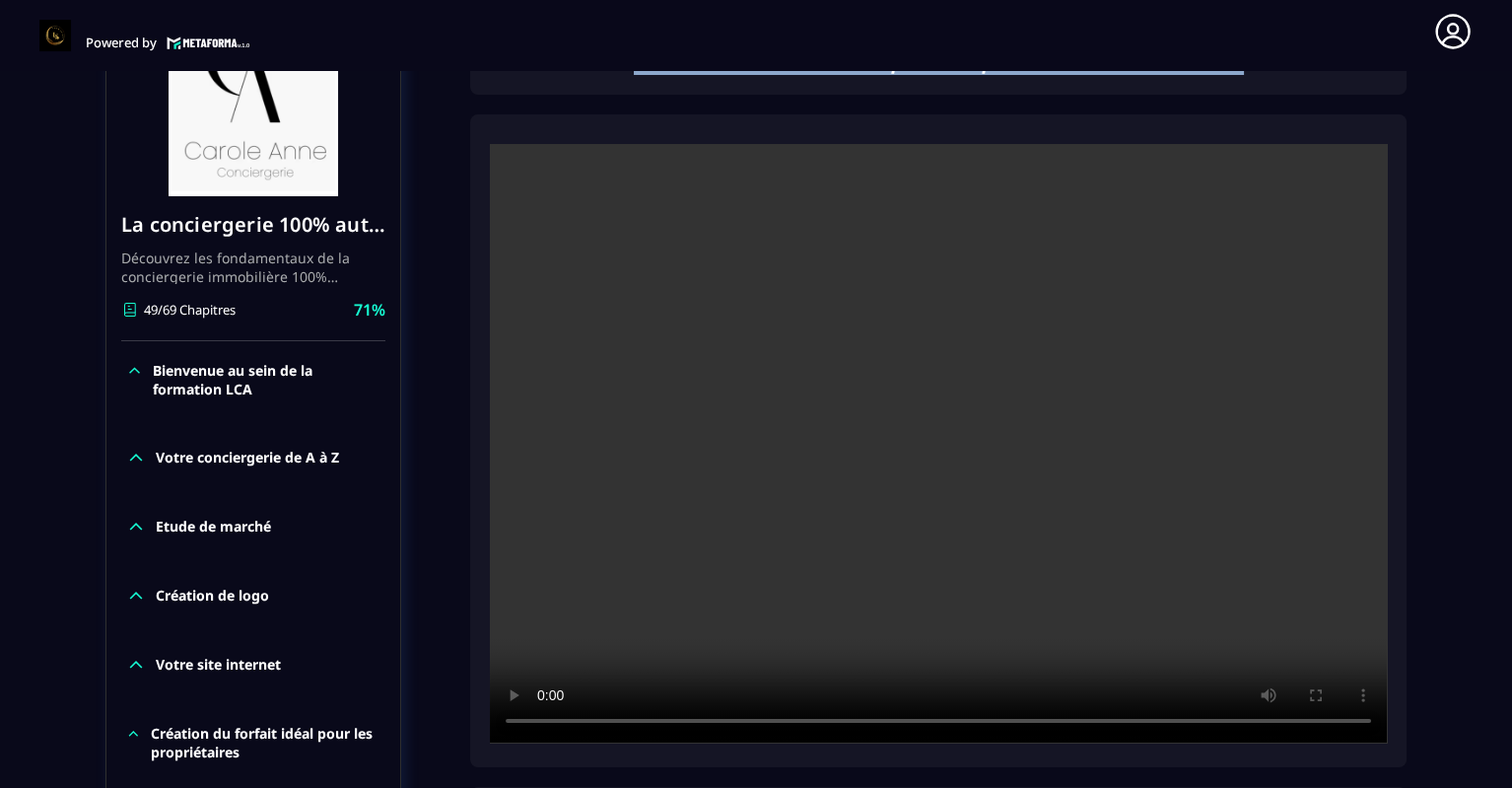 click at bounding box center [938, 443] 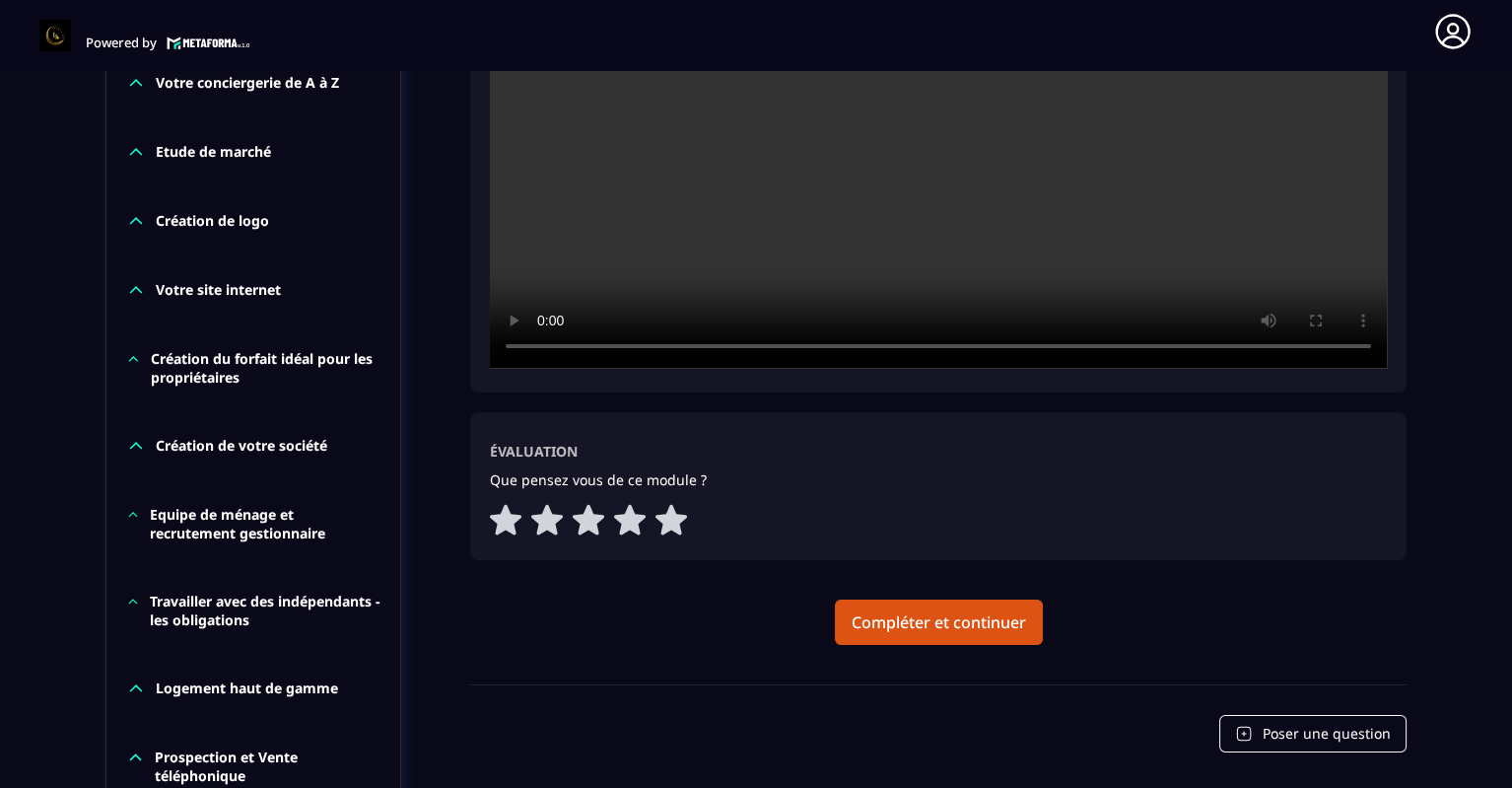 scroll, scrollTop: 789, scrollLeft: 0, axis: vertical 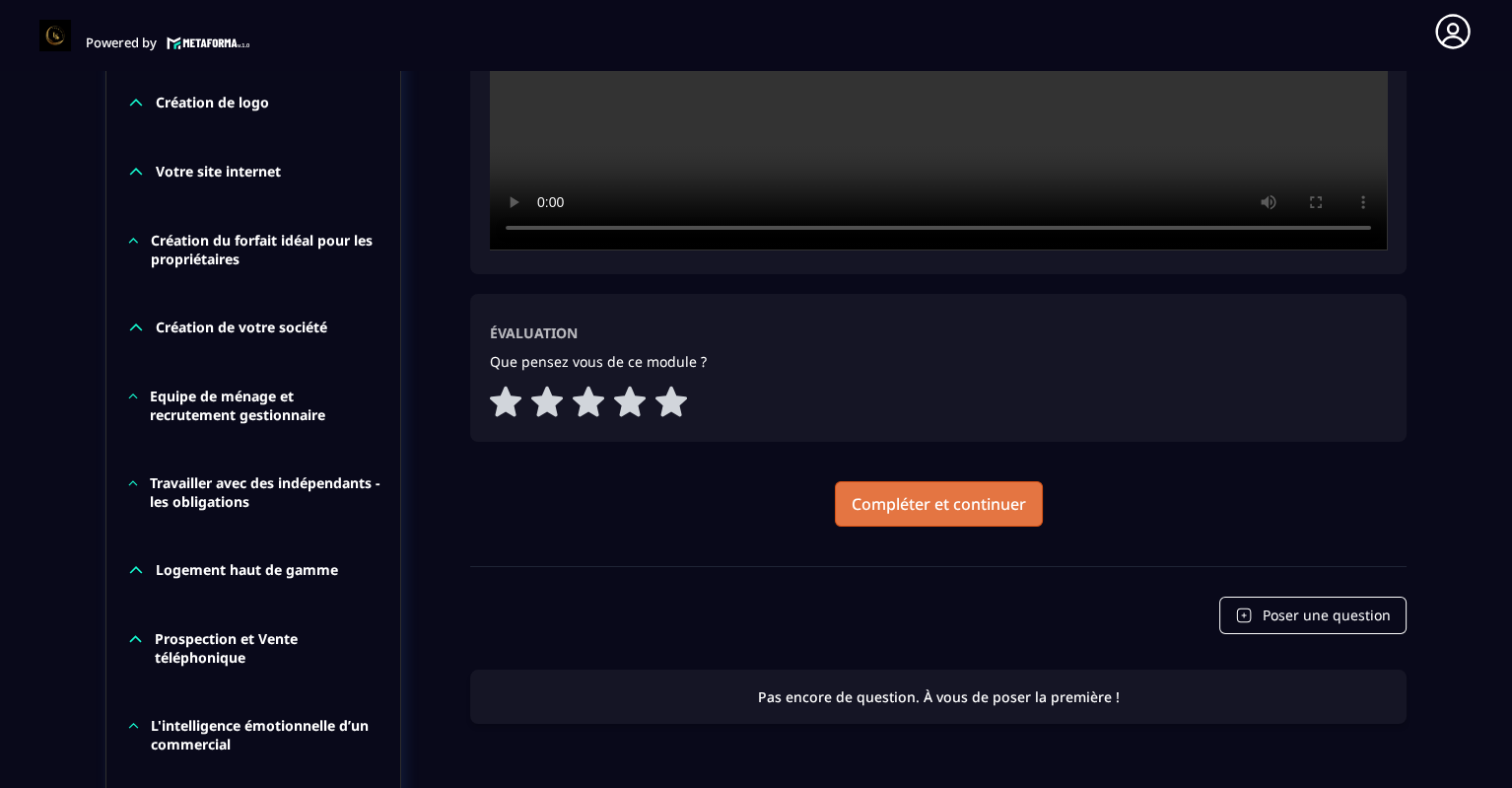 click on "Compléter et continuer" at bounding box center [938, 504] 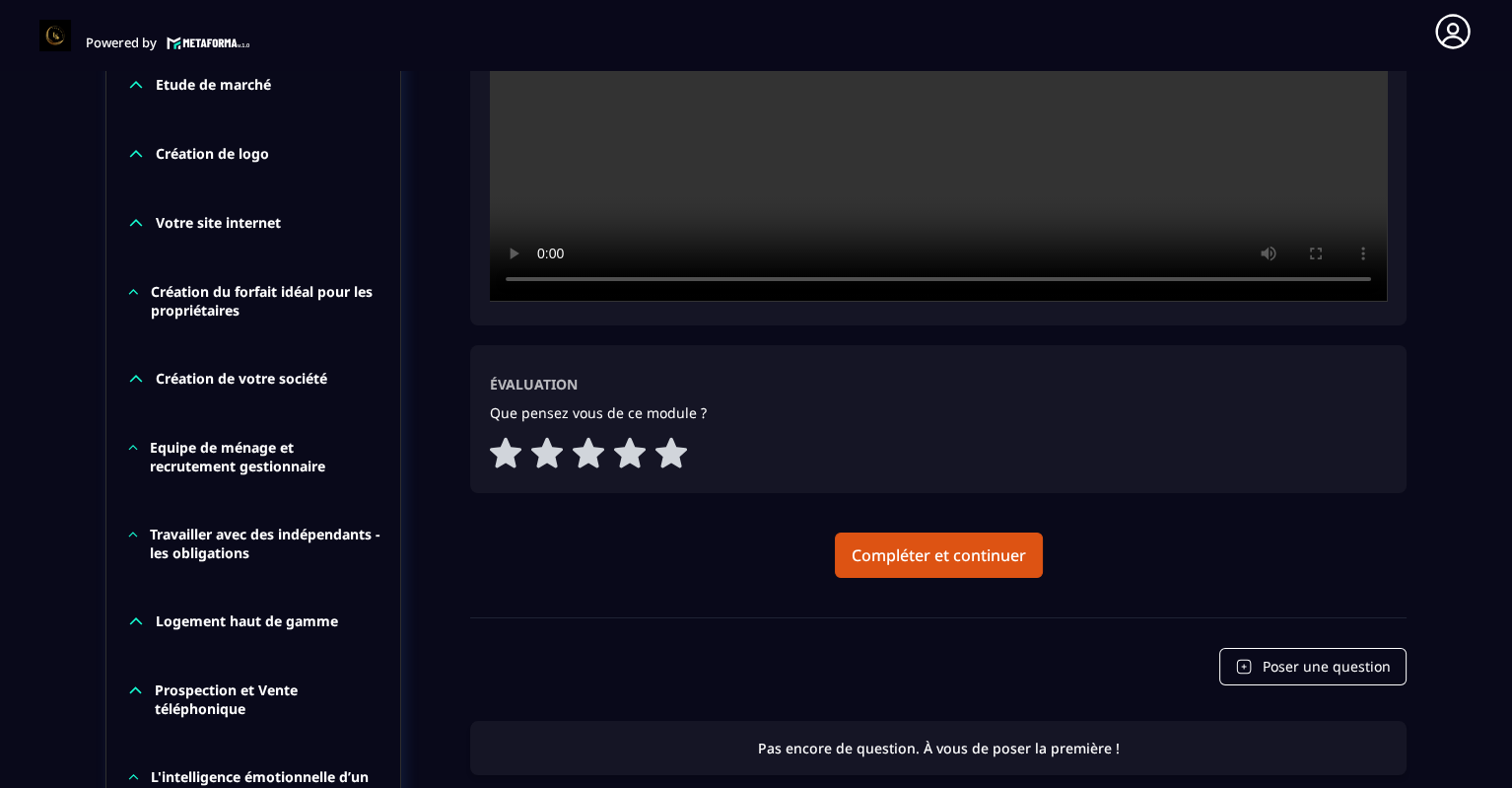 scroll, scrollTop: 690, scrollLeft: 0, axis: vertical 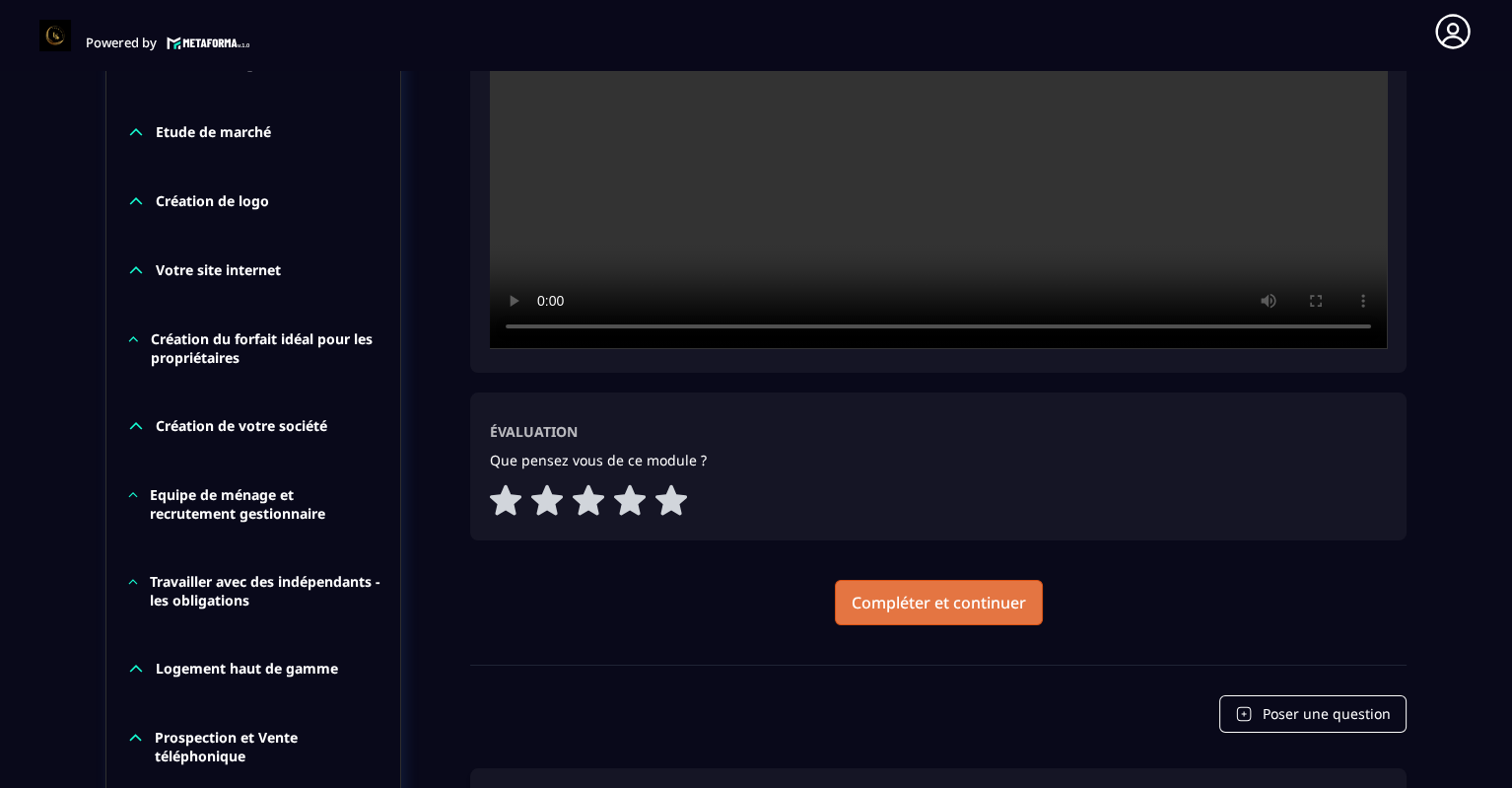 click on "Compléter et continuer" at bounding box center [938, 603] 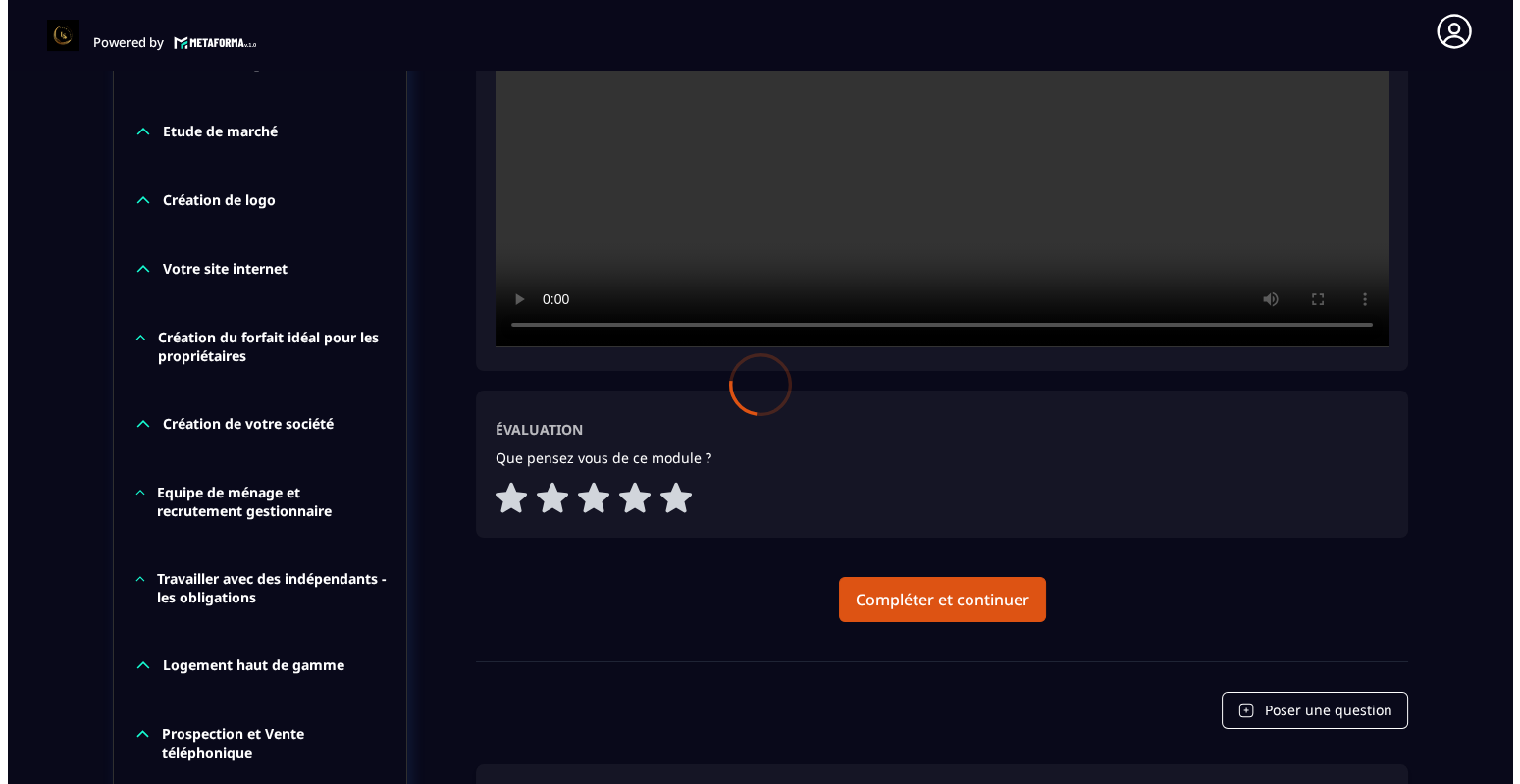scroll, scrollTop: 0, scrollLeft: 0, axis: both 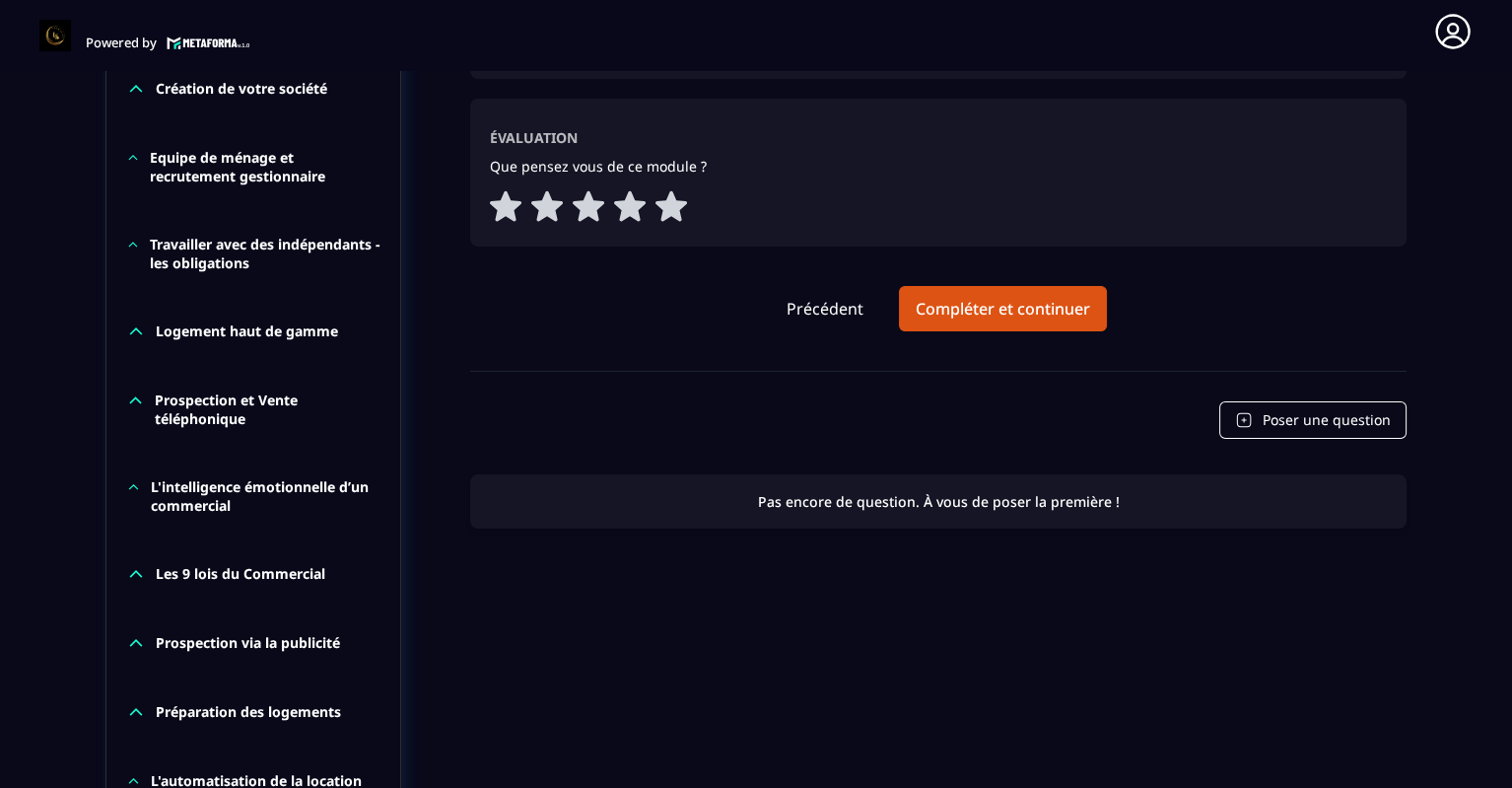 click on "Le budget à prévoir pour la sous location Évaluation Que pensez vous de ce module ? Précédent Compléter et continuer" at bounding box center (938, -179) 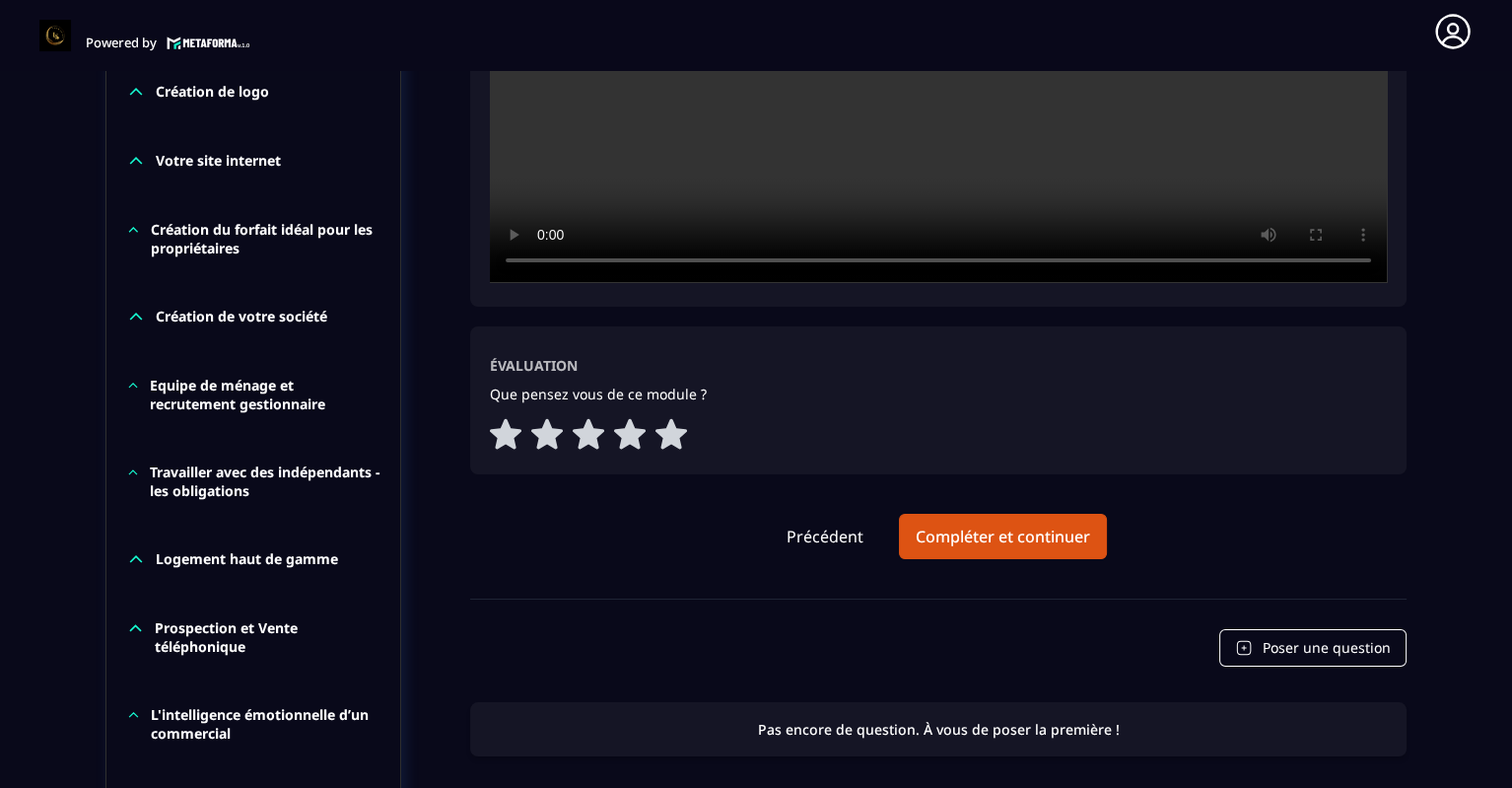scroll, scrollTop: 436, scrollLeft: 0, axis: vertical 